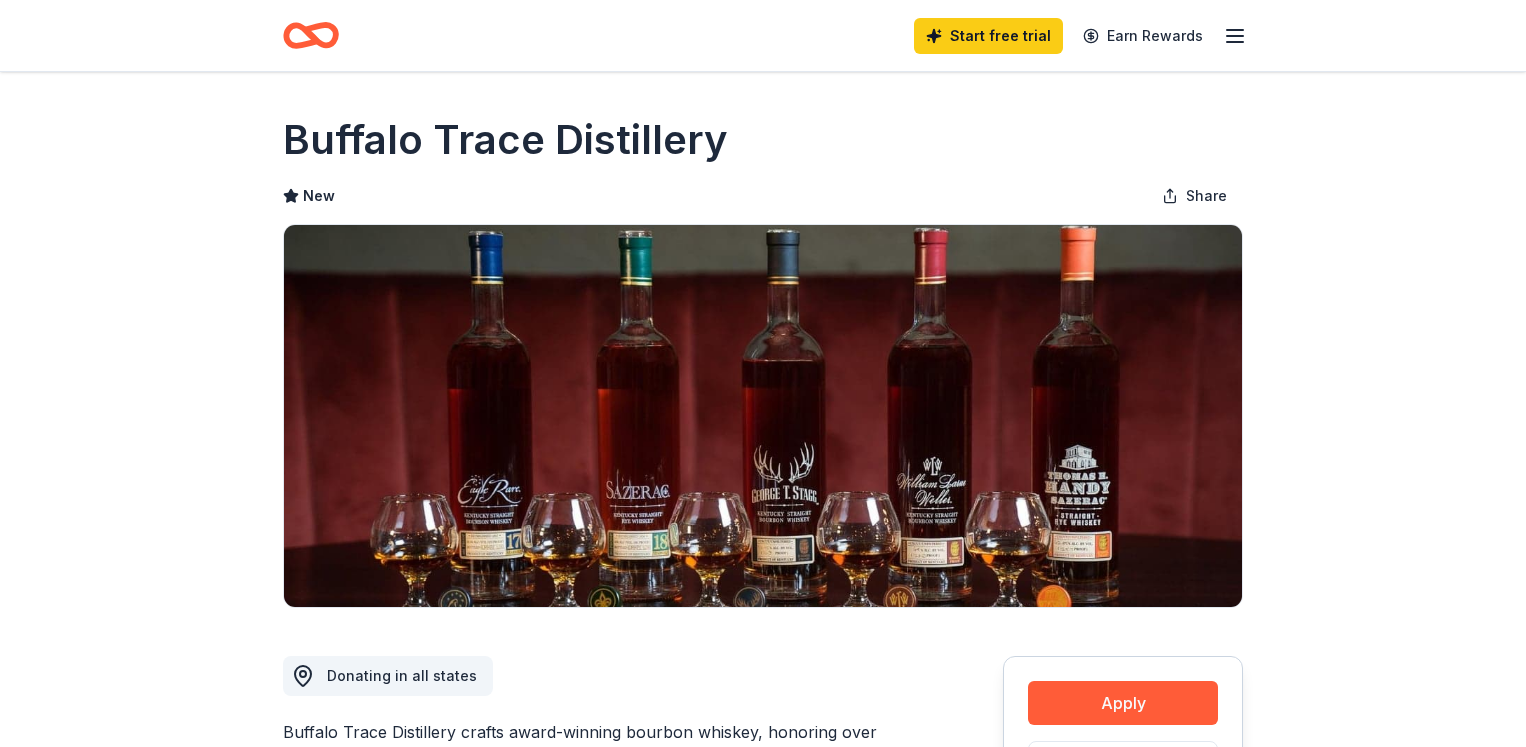 scroll, scrollTop: 0, scrollLeft: 0, axis: both 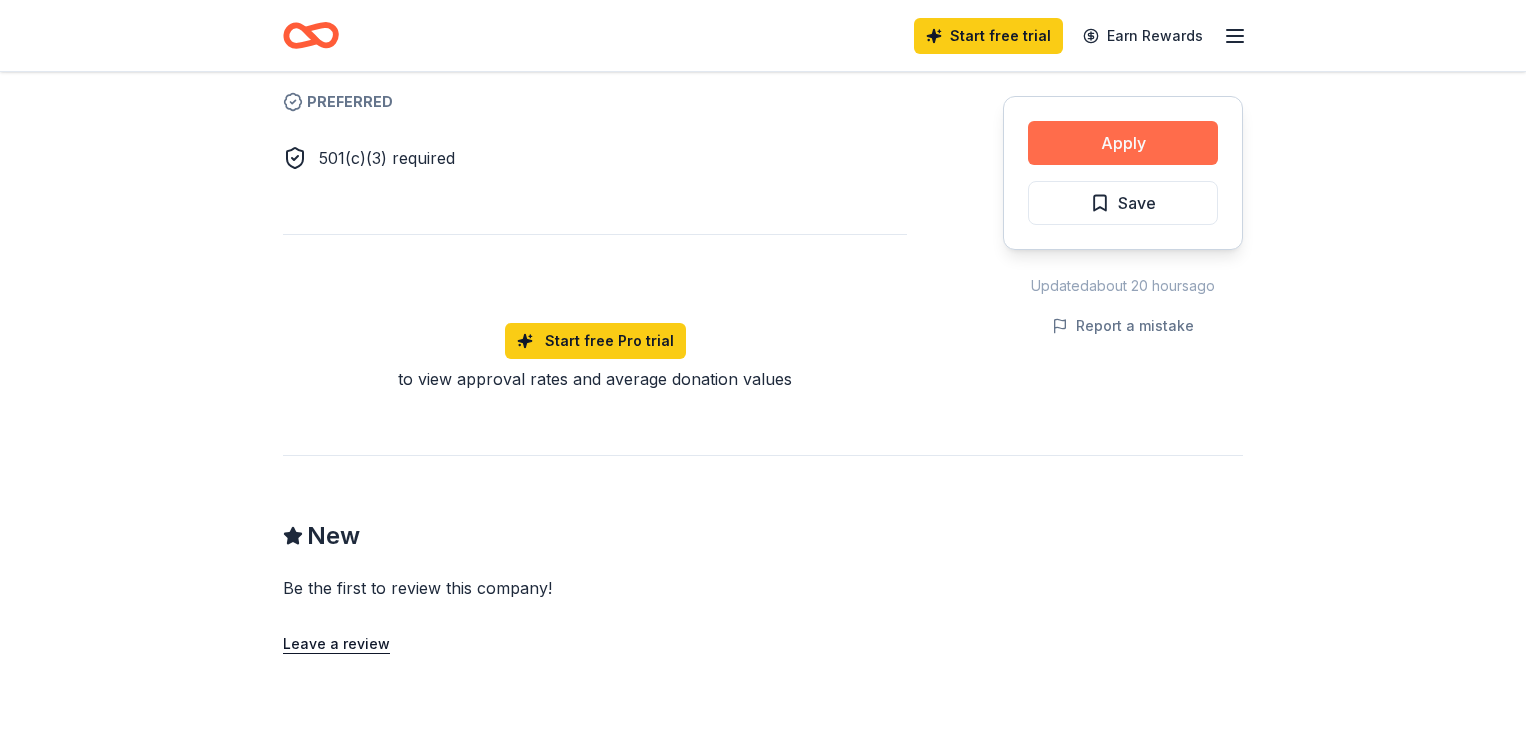 click on "Apply" at bounding box center [1123, 143] 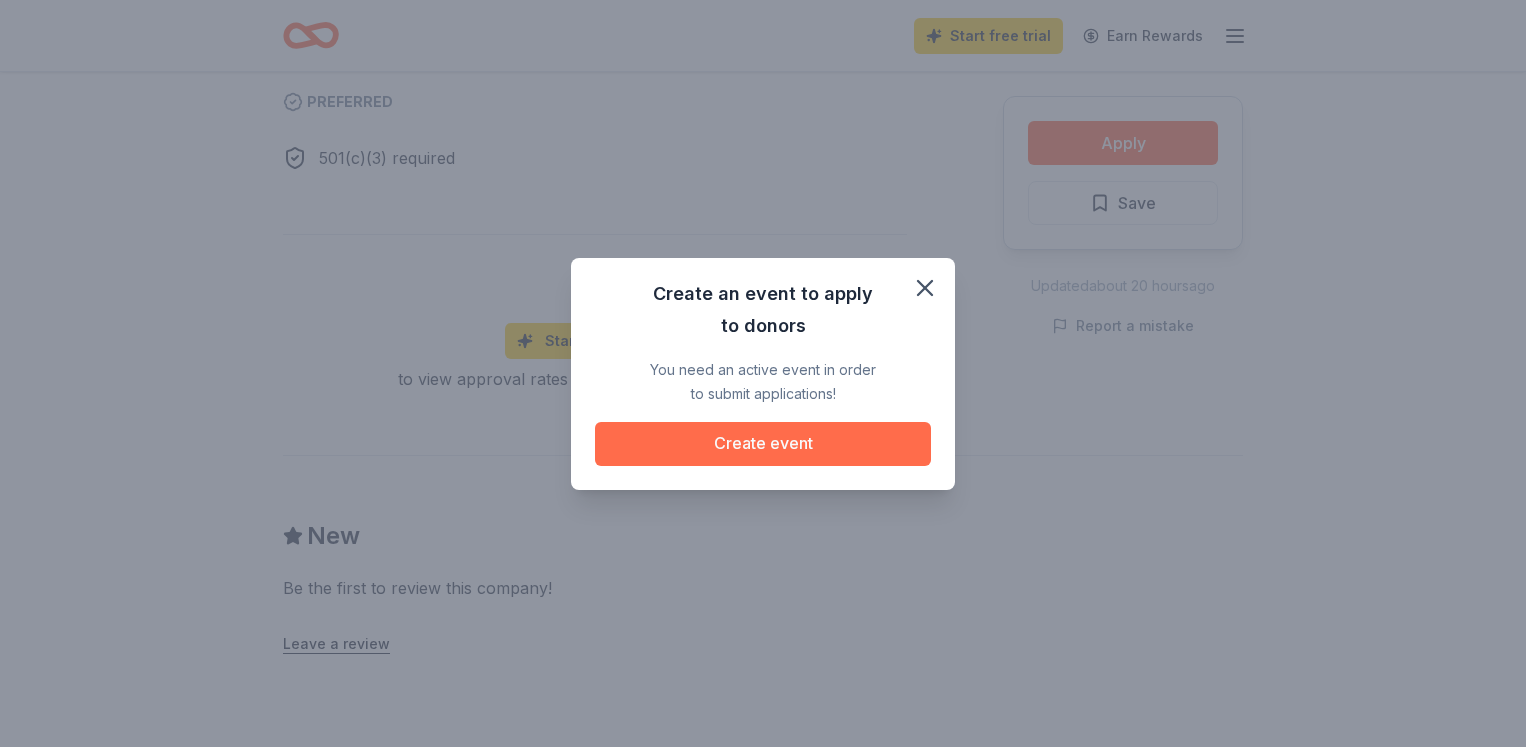 click on "Create event" at bounding box center (763, 444) 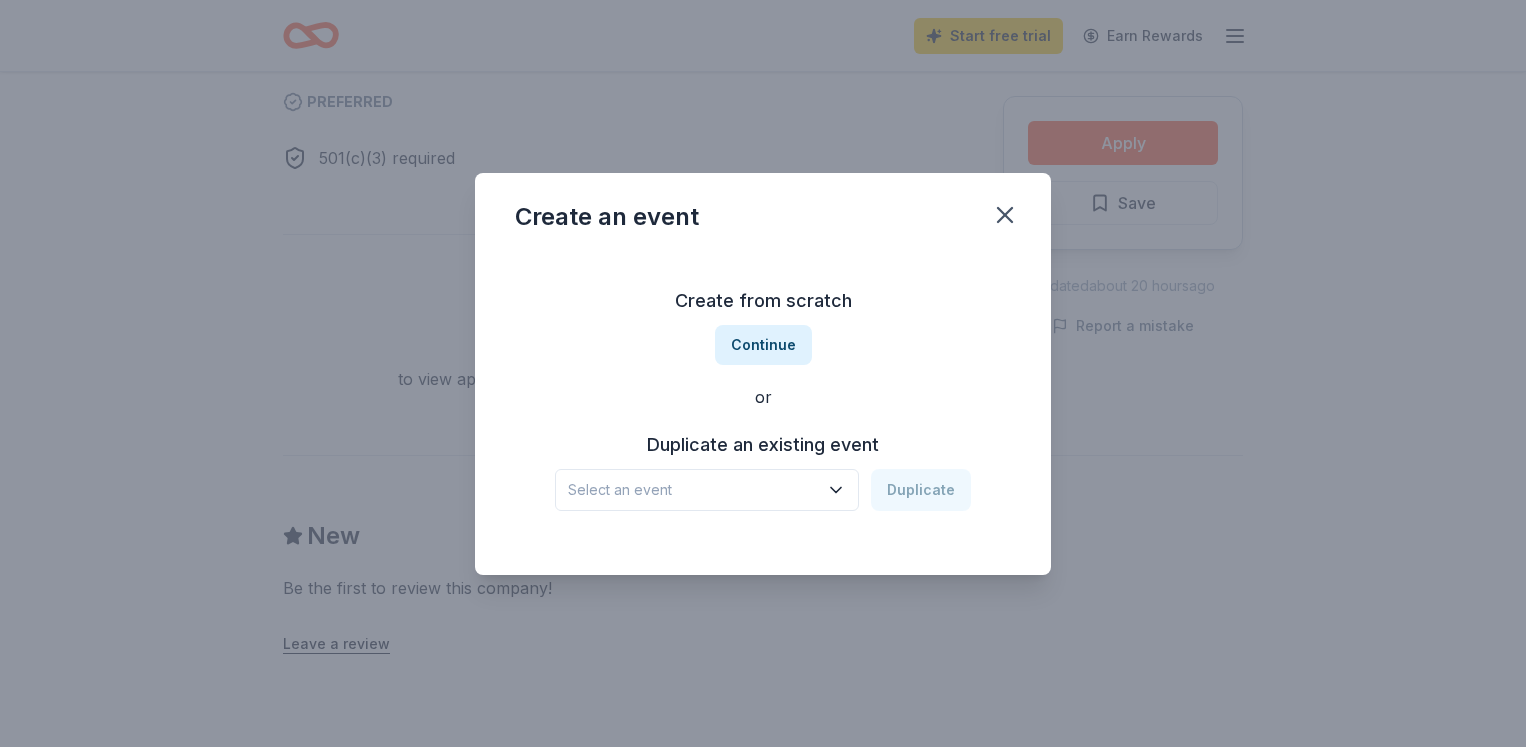 click 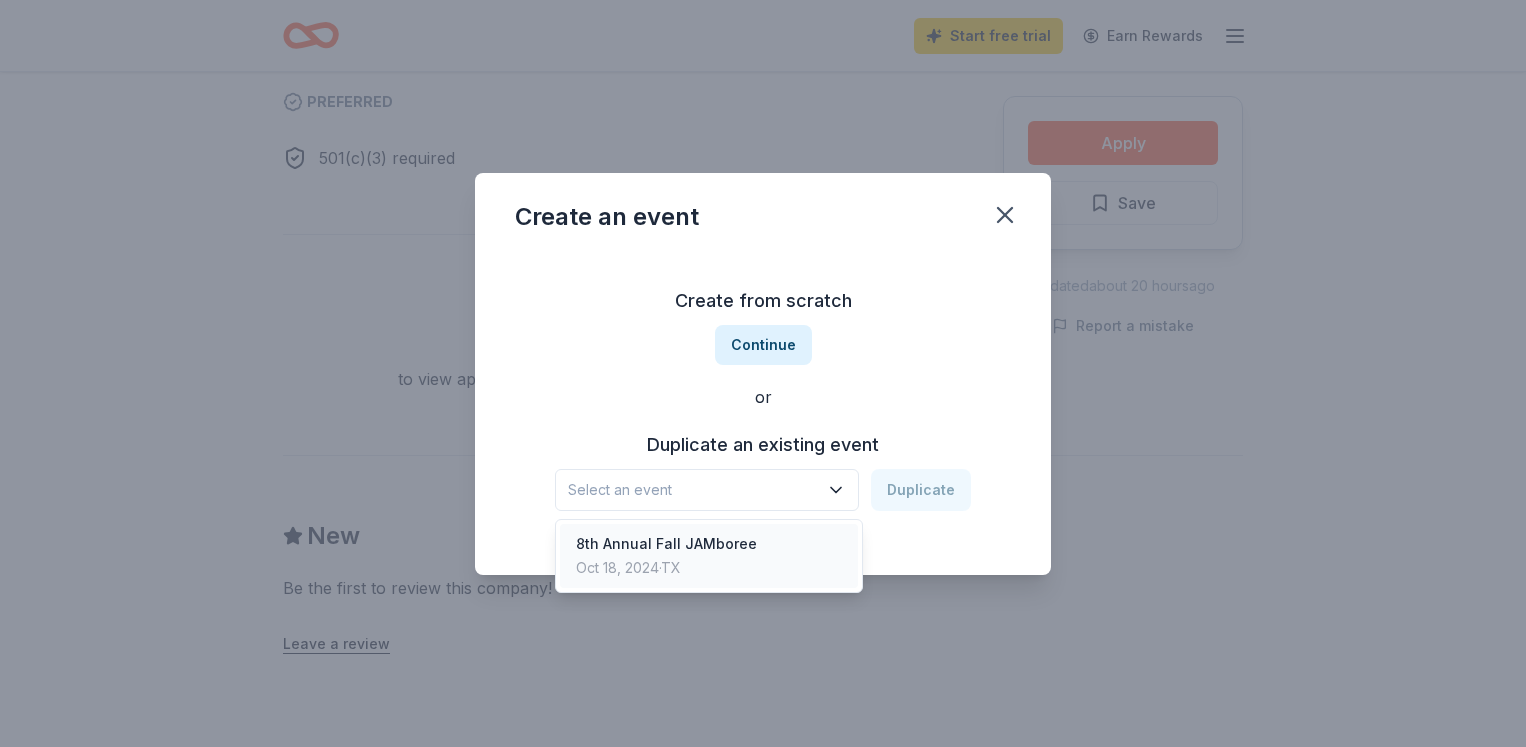 click on "8th Annual Fall JAMboree Oct 18, 2024 &nbsp;·&nbsp; [STATE]" at bounding box center (709, 556) 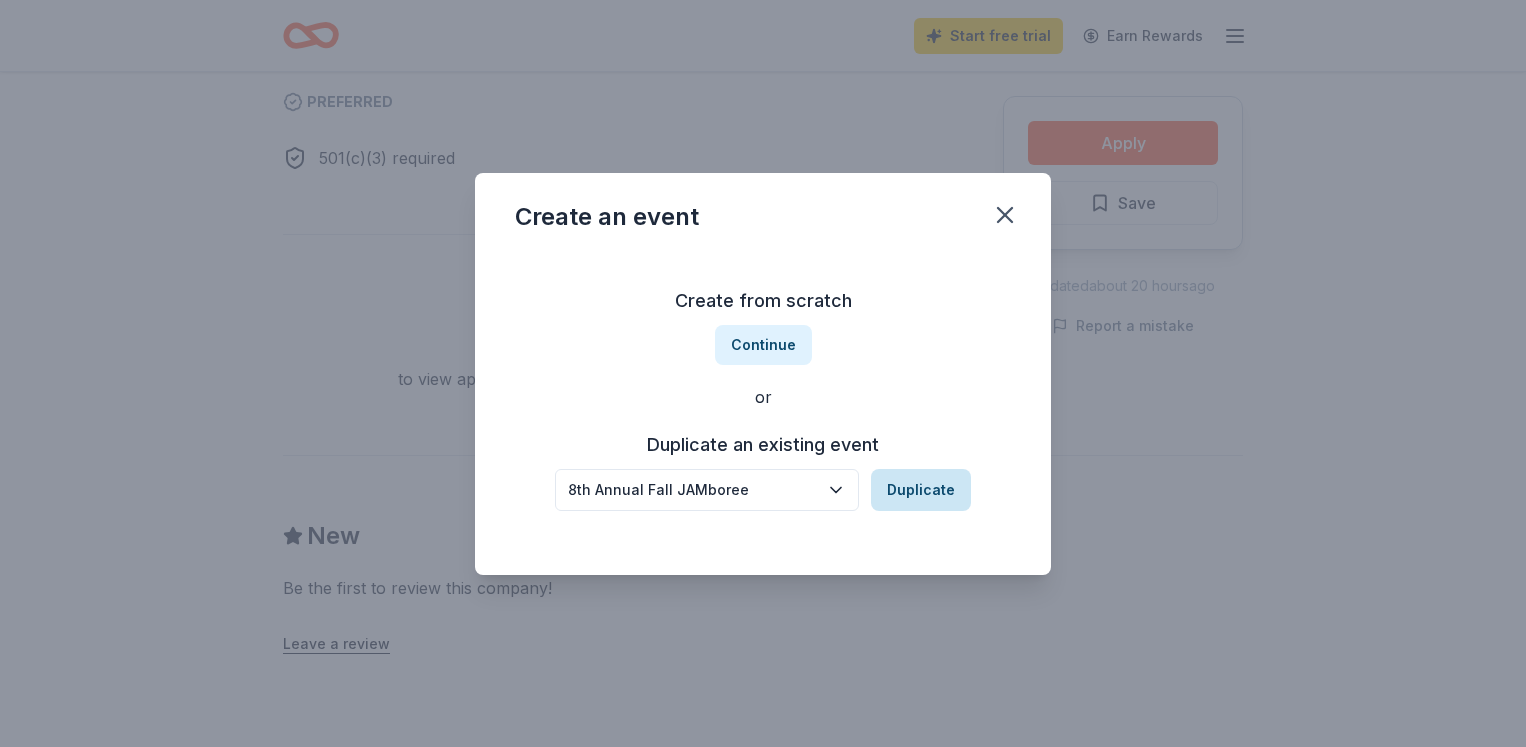 click on "Duplicate" at bounding box center [921, 490] 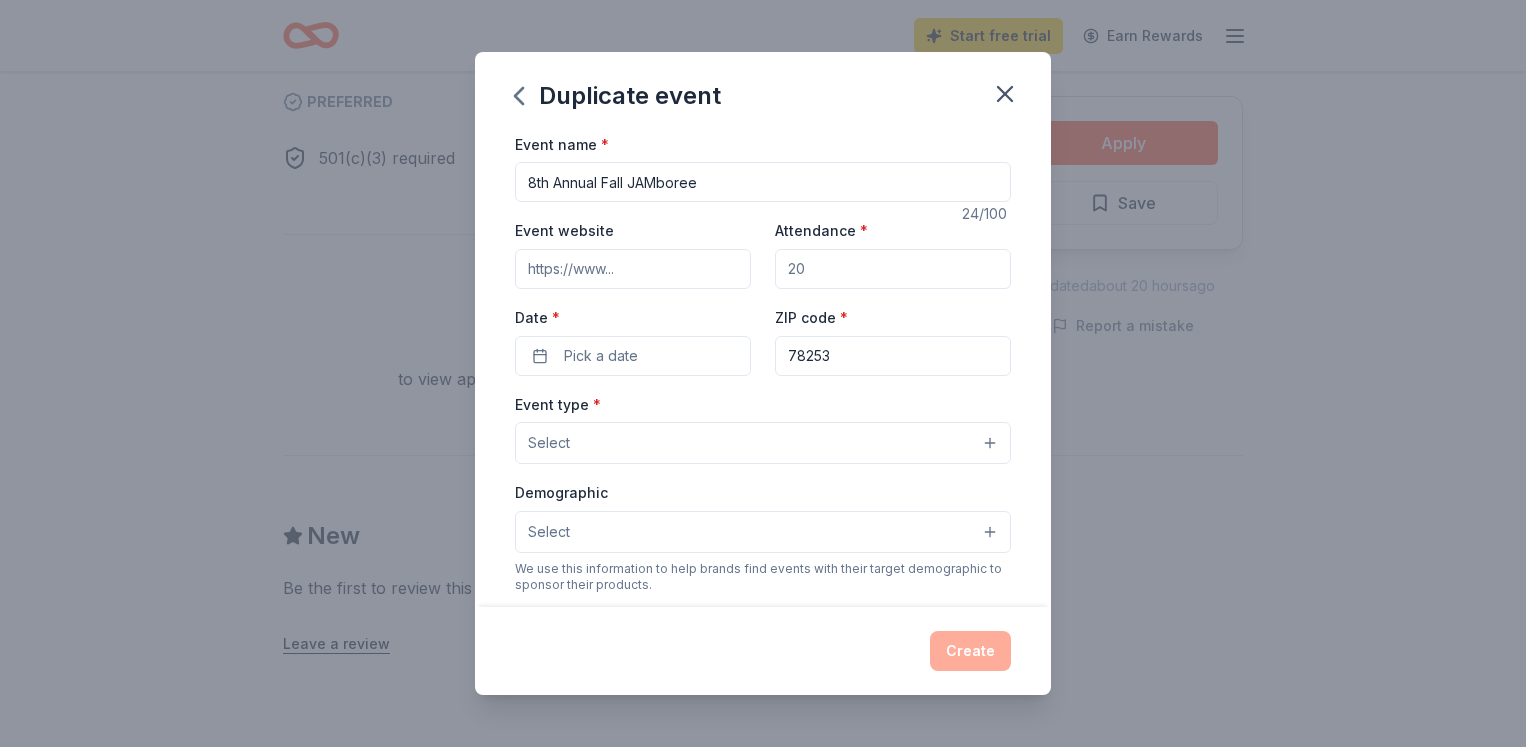 click on "8th Annual Fall JAMboree" at bounding box center [763, 182] 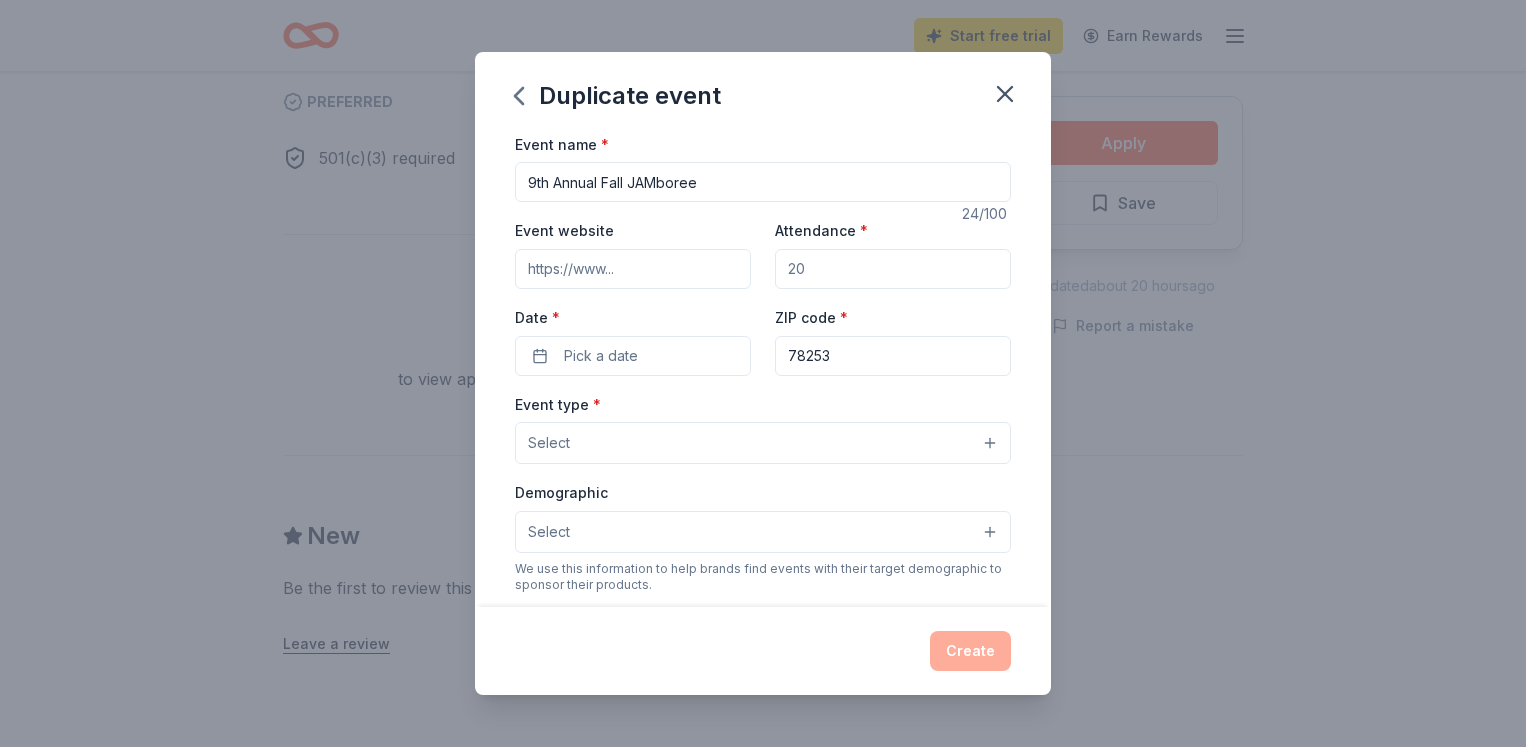 click on "9th Annual Fall JAMboree" at bounding box center [763, 182] 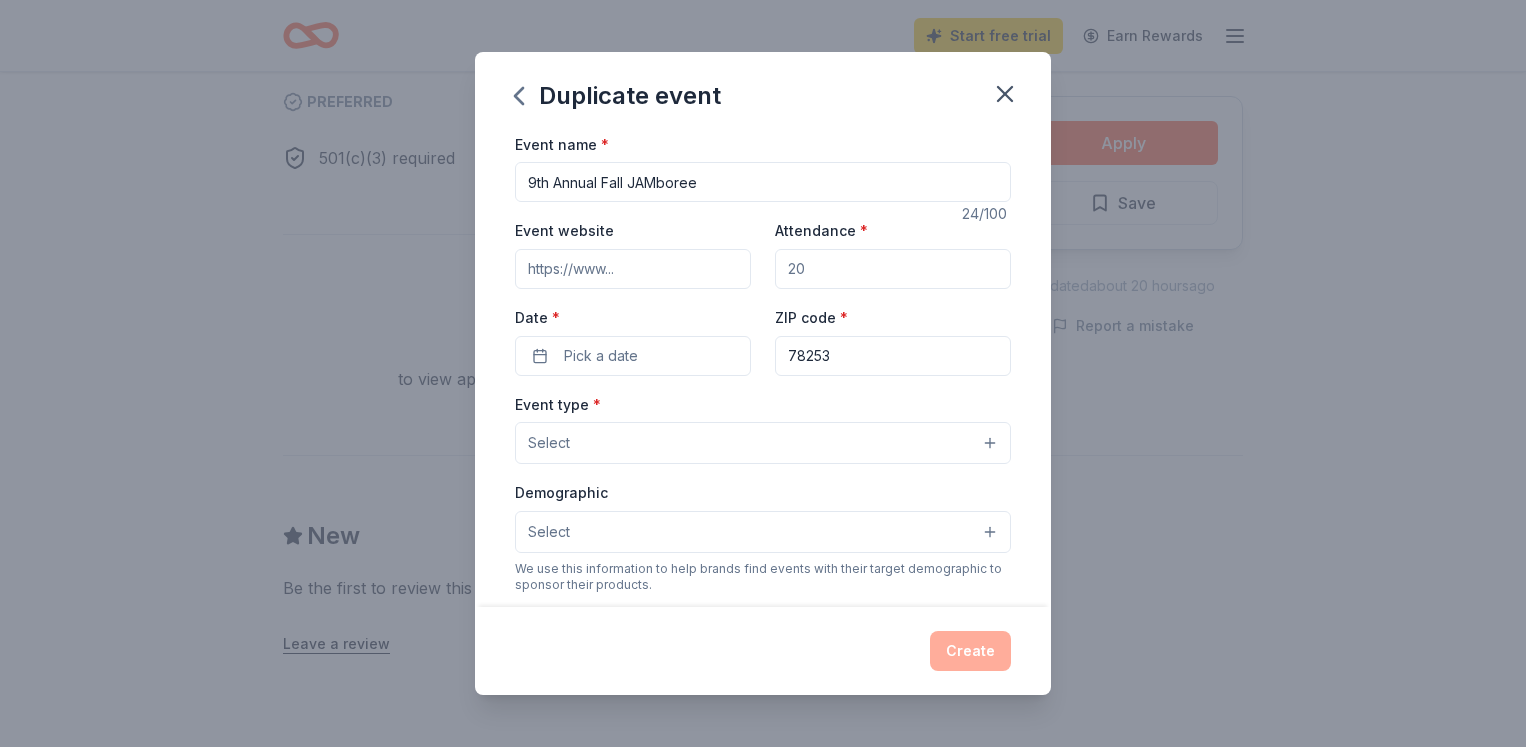 type on "9th Annual Fall JAMboree" 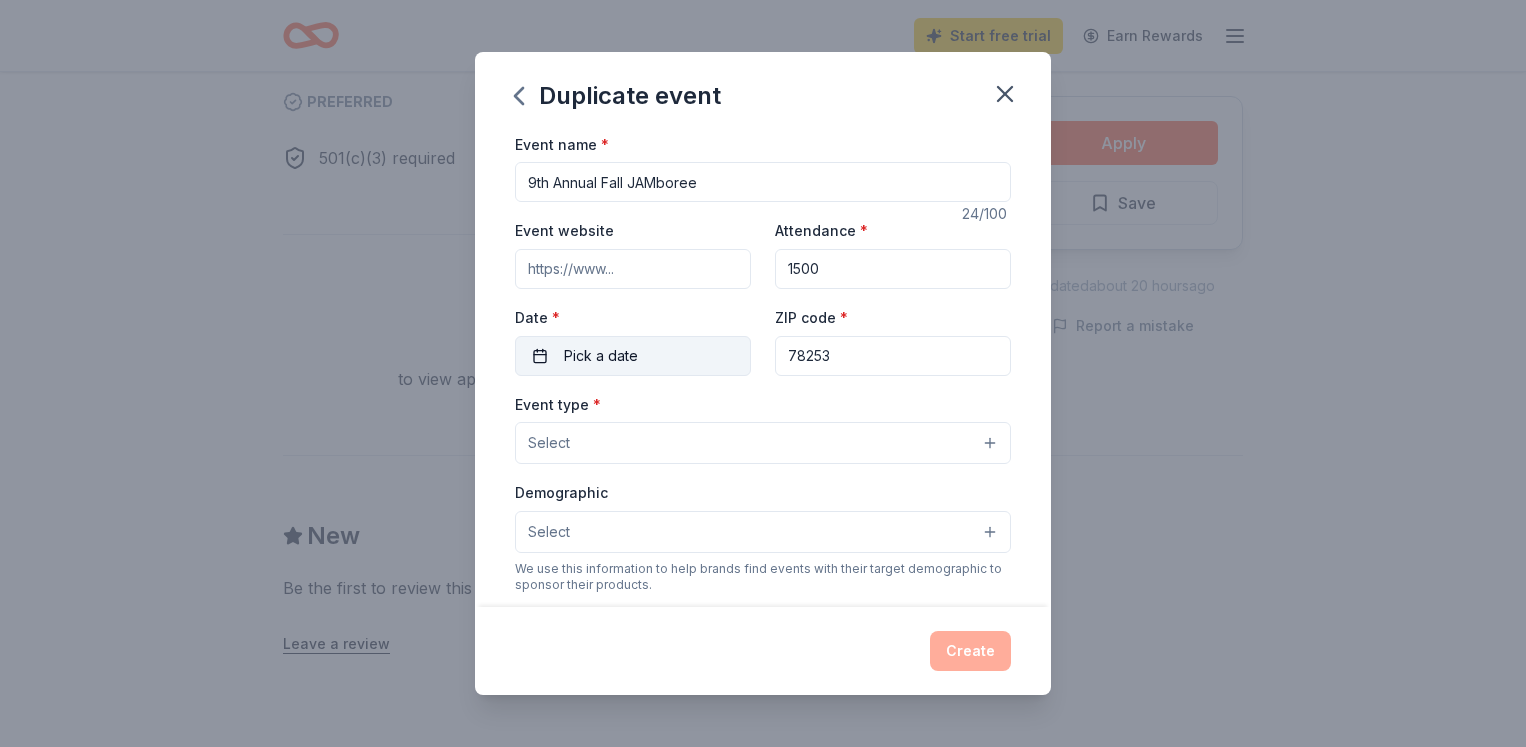 type on "1500" 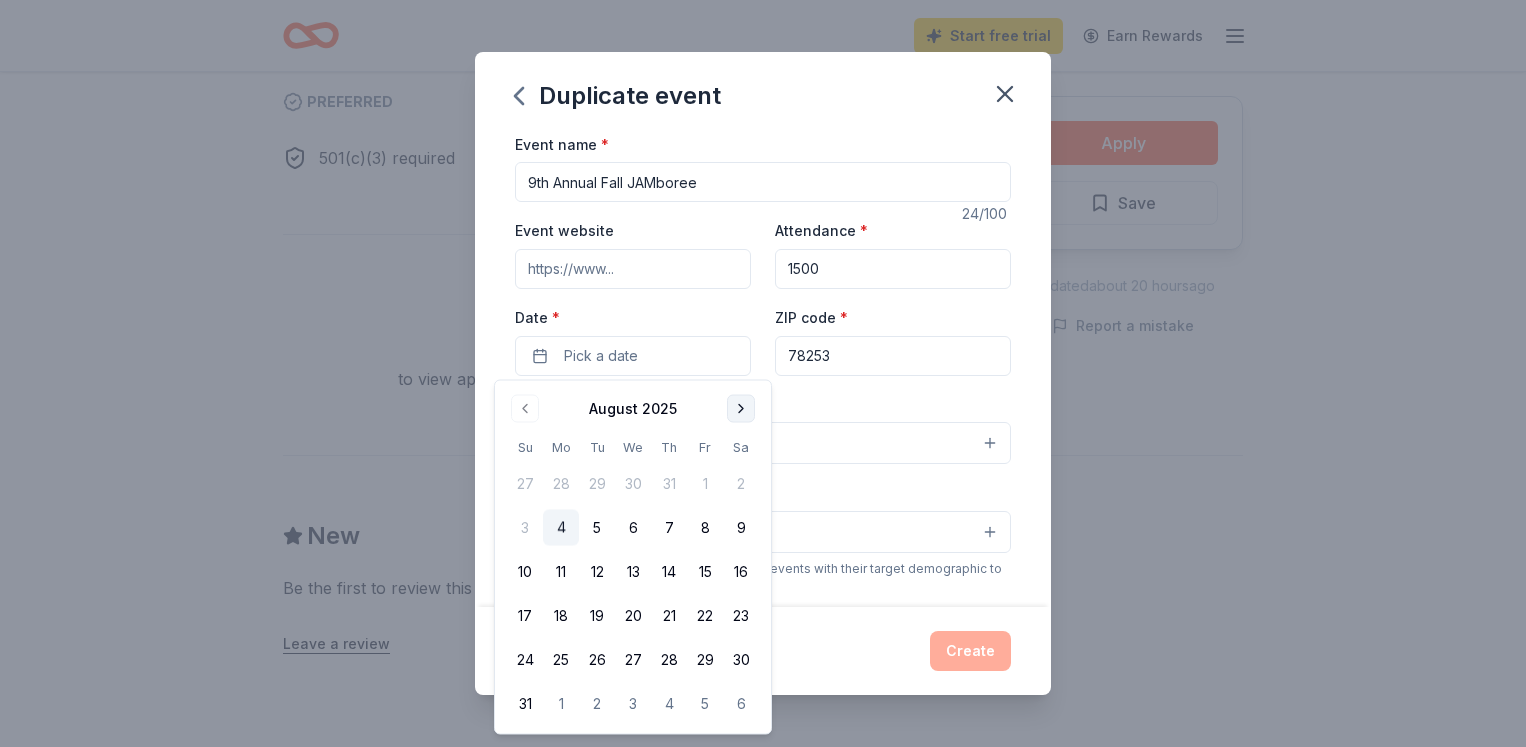 click at bounding box center (741, 409) 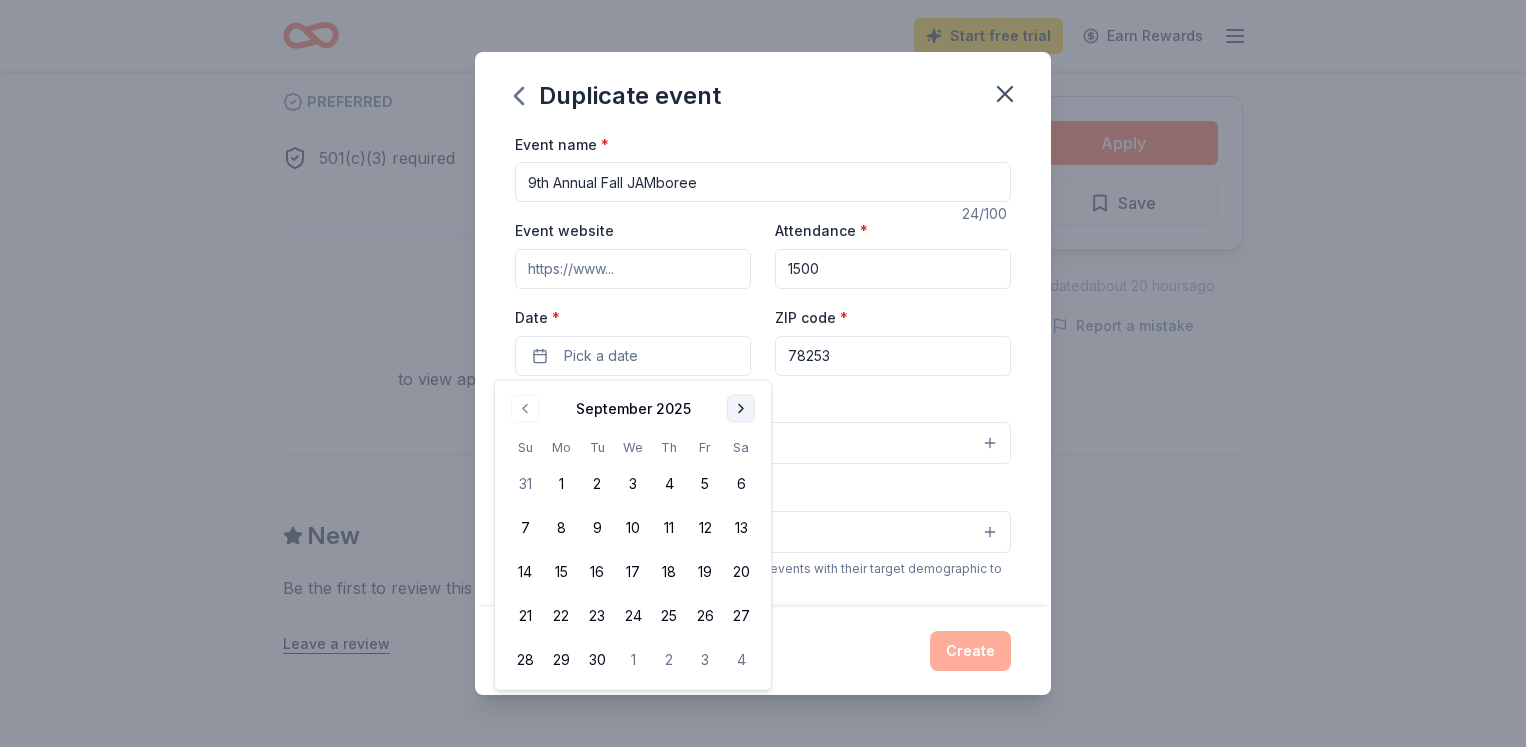 click at bounding box center (741, 409) 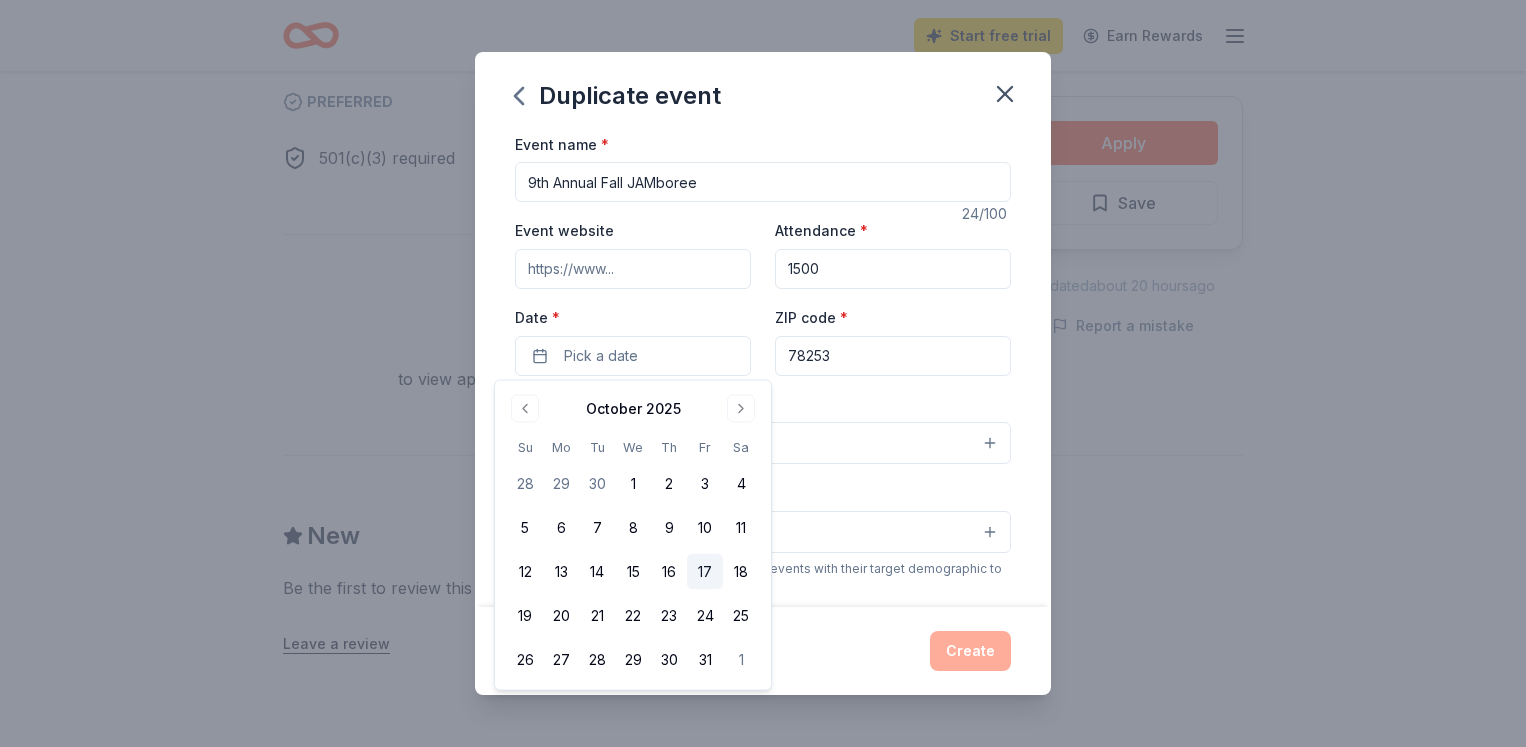 click on "17" at bounding box center [705, 572] 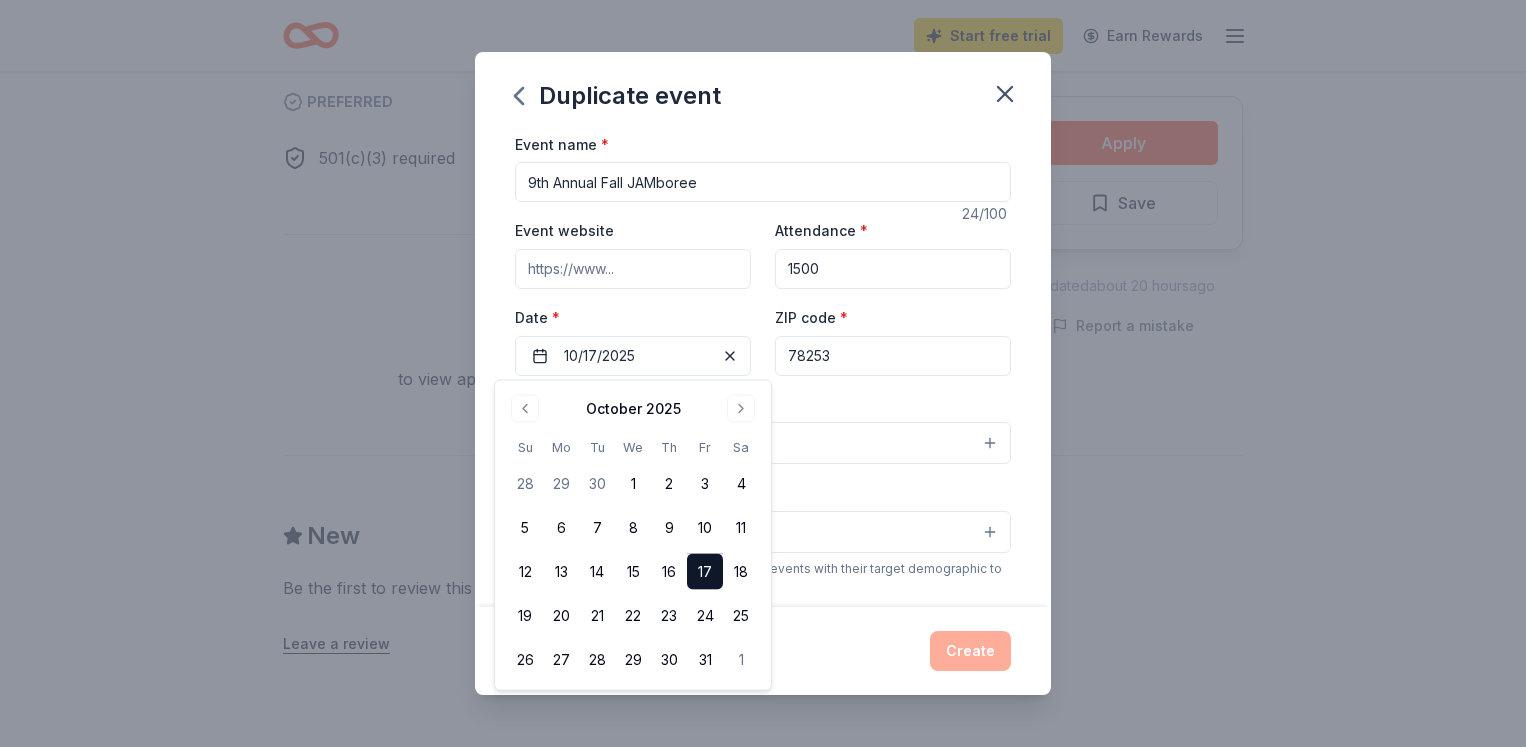 click on "Event type * Select" at bounding box center [763, 428] 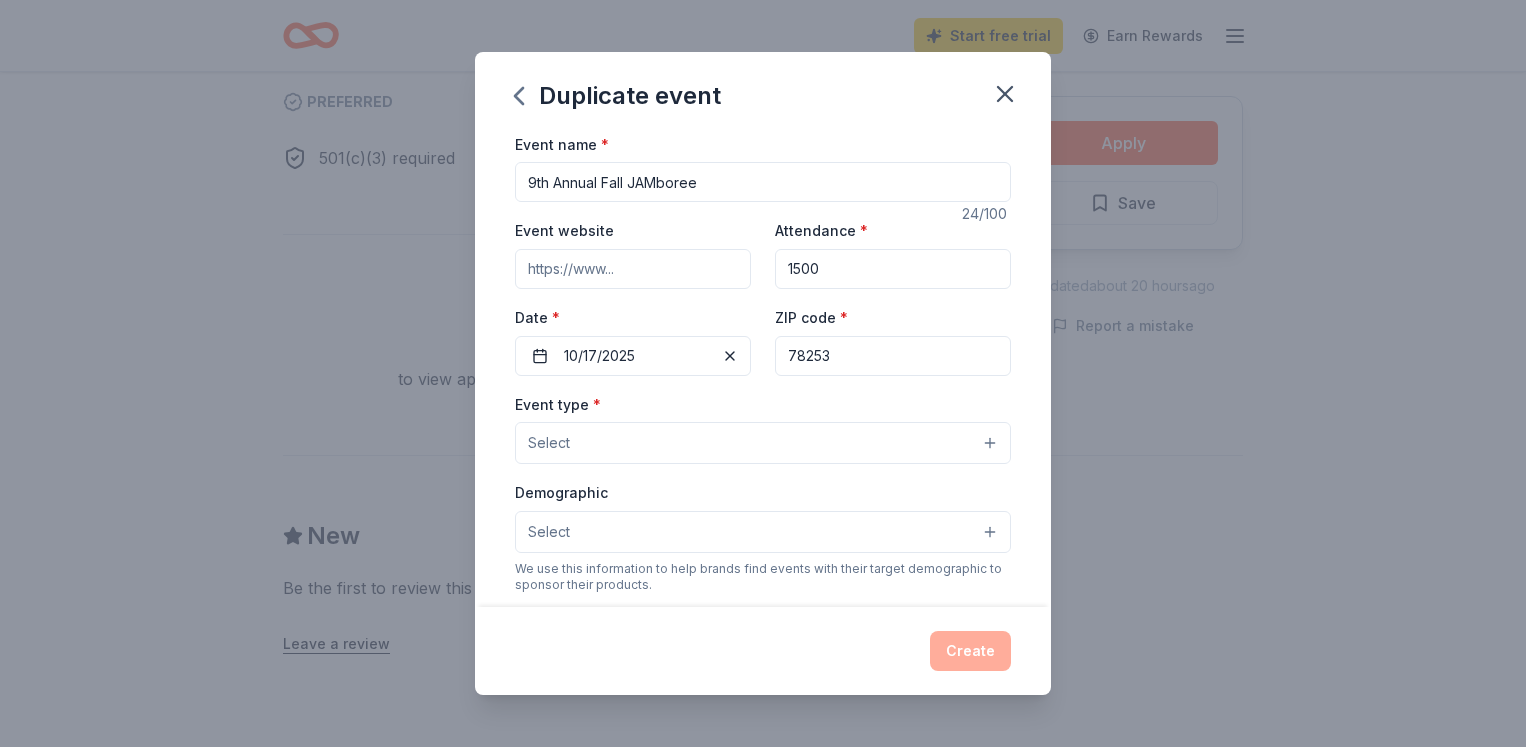 click on "Select" at bounding box center [763, 443] 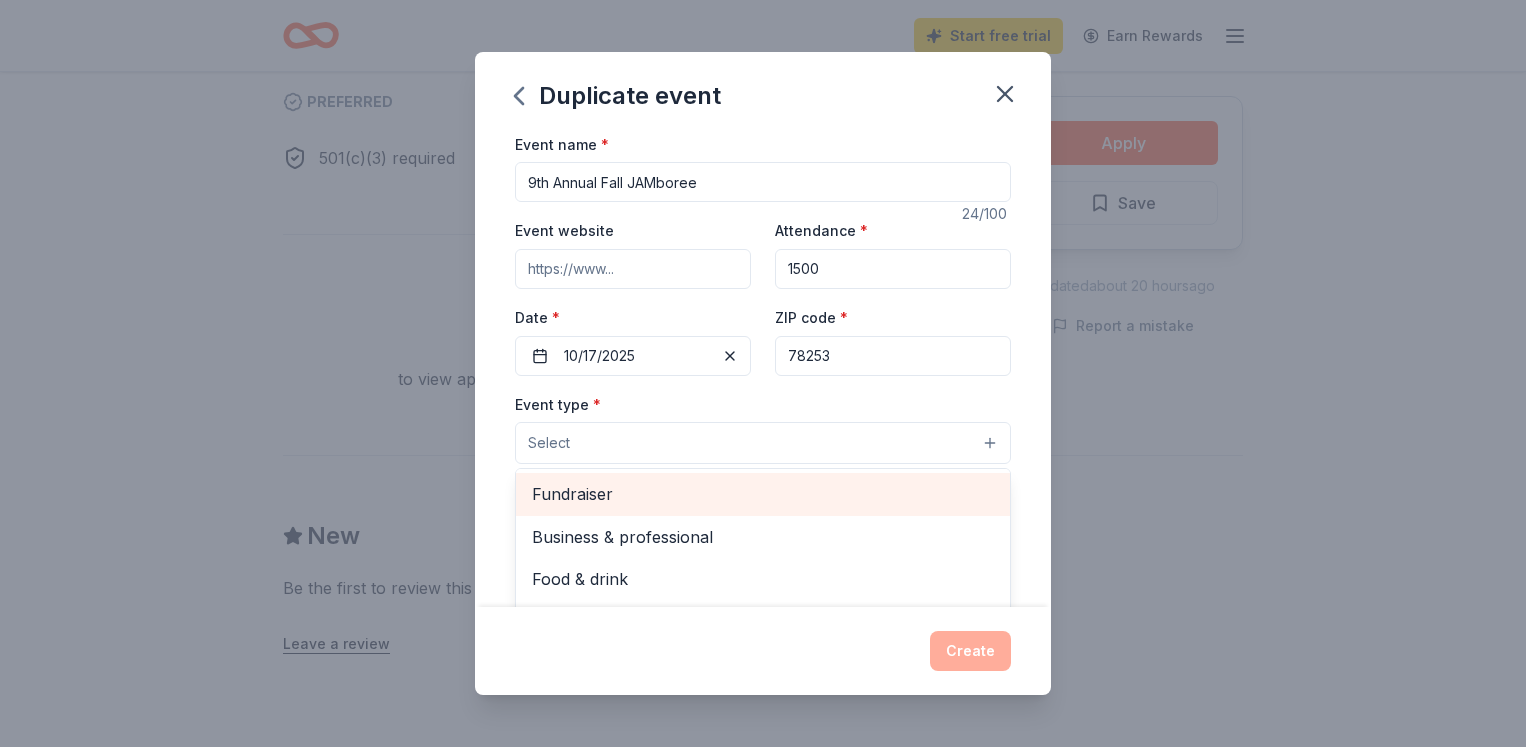 click on "Fundraiser" at bounding box center (763, 494) 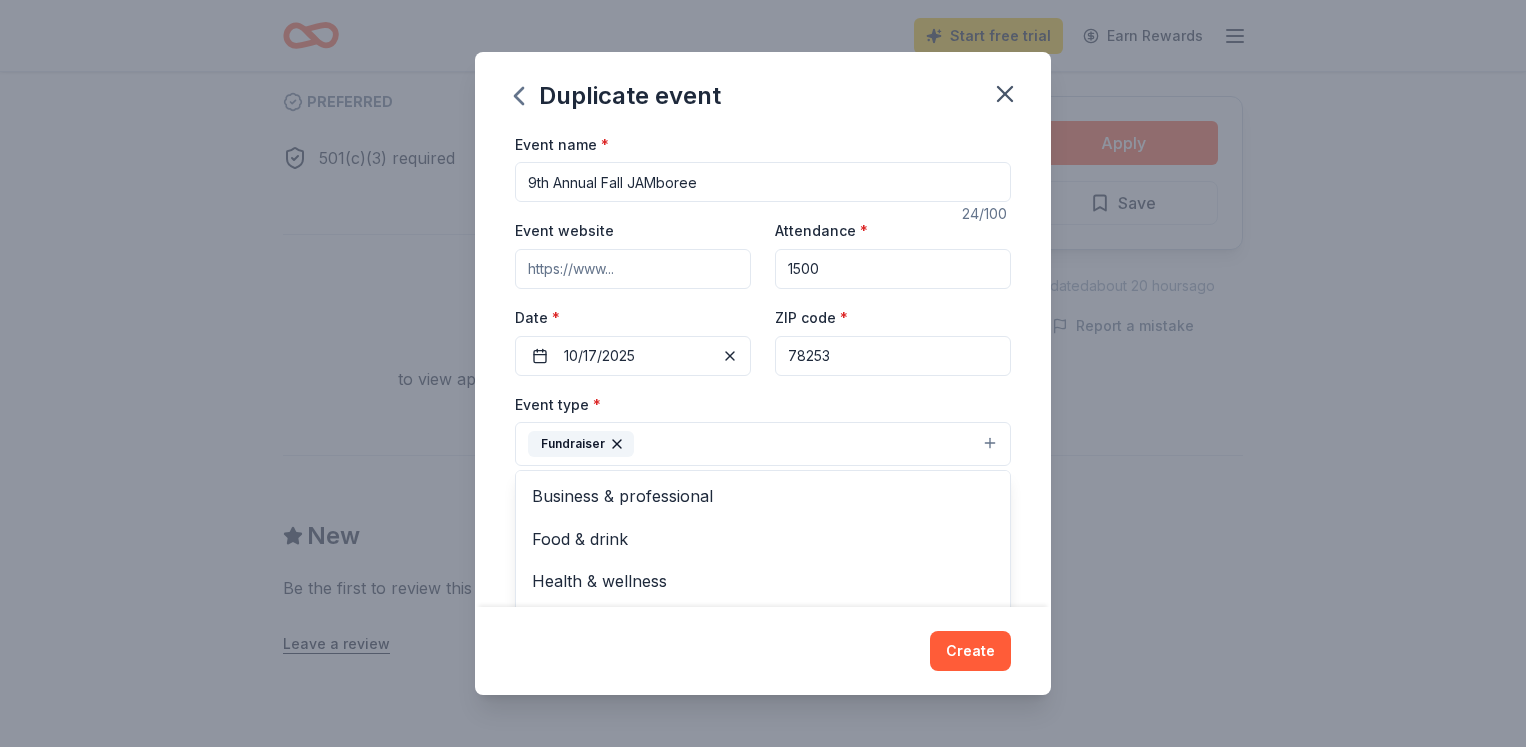 click on "Duplicate event Event name * 9th Annual Fall JAMboree 24 /100 Event website Attendance * 1500 Date * 10/17/2025 ZIP code * 78253 Event type * Fundraiser Business & professional Food & drink Health & wellness Hobbies Music Performing & visual arts Demographic Select We use this information to help brands find events with their target demographic to sponsor their products. Mailing address Apt/unit Description What are you looking for? * Auction & raffle Meals Snacks Desserts Alcohol Beverages Send me reminders Email me reminders of donor application deadlines Recurring event Copy donors Saved Applied Approved Received Declined Not interested All copied donors will be given "saved" status in your new event. Companies that are no longer donating will not be copied." at bounding box center [763, 370] 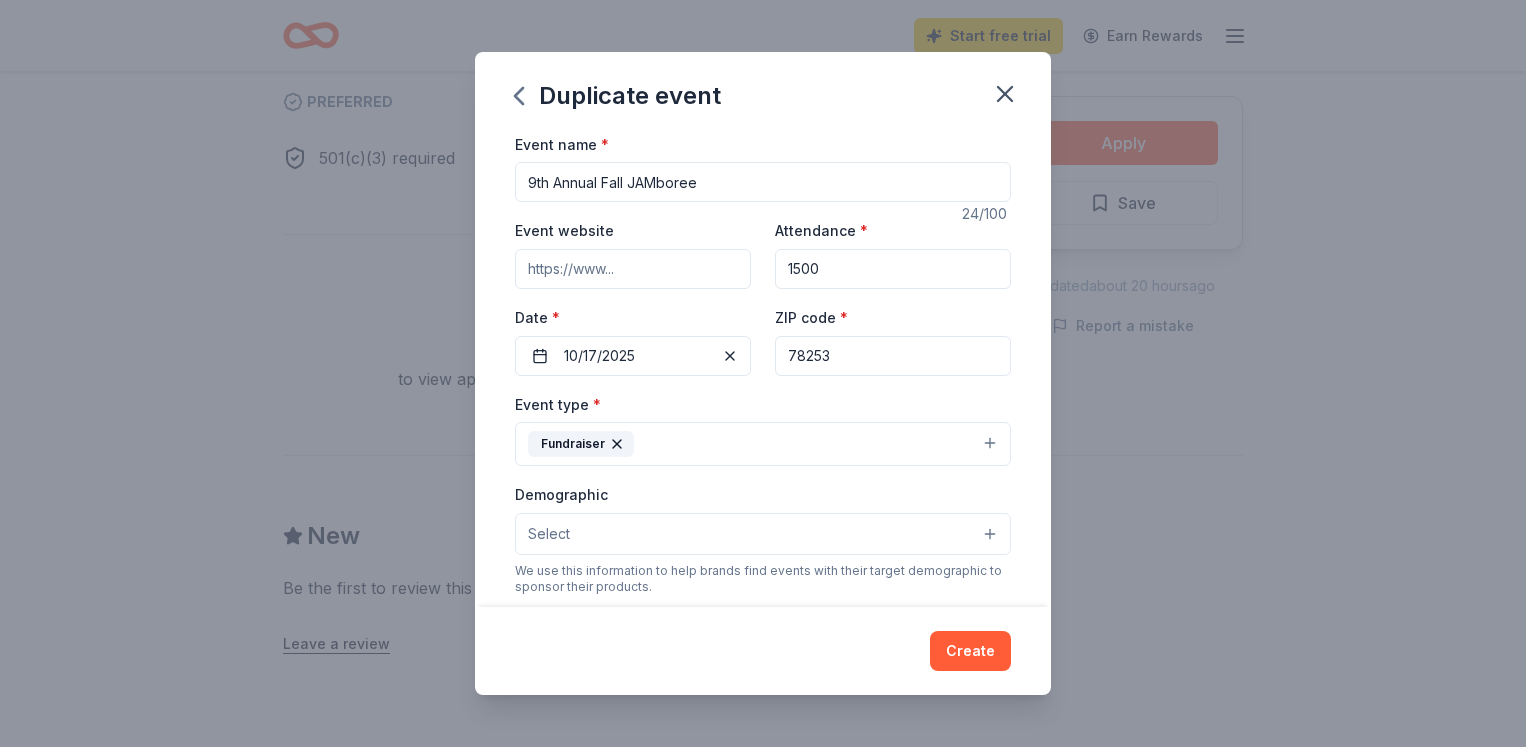 type 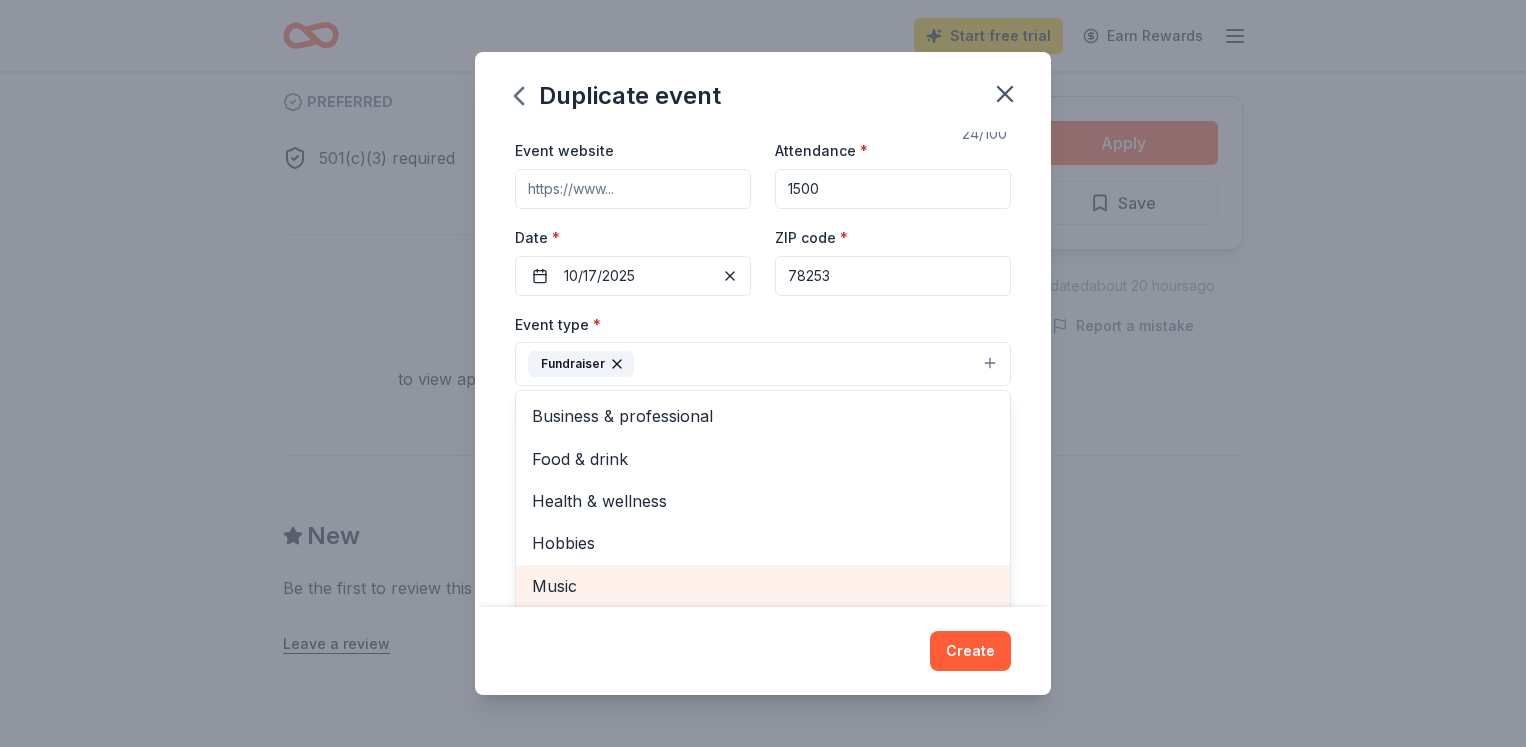scroll, scrollTop: 102, scrollLeft: 0, axis: vertical 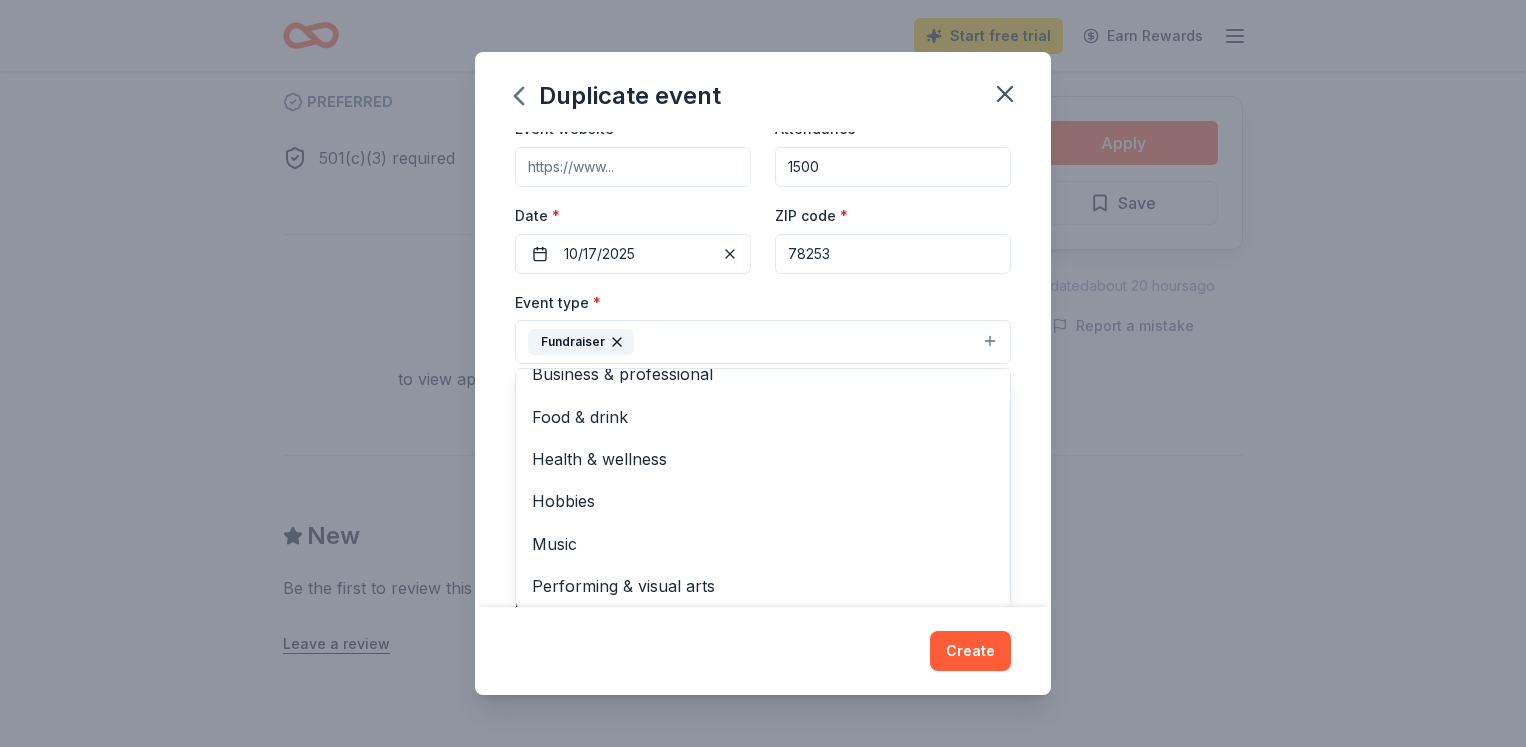 click on "Duplicate event Event name * 9th Annual Fall JAMboree 24 /100 Event website Attendance * 1500 Date * 10/17/2025 ZIP code * 78253 Event type * Fundraiser Business & professional Food & drink Health & wellness Hobbies Music Performing & visual arts Demographic Select We use this information to help brands find events with their target demographic to sponsor their products. Mailing address Apt/unit Description What are you looking for? * Auction & raffle Meals Snacks Desserts Alcohol Beverages Send me reminders Email me reminders of donor application deadlines Recurring event Copy donors Saved Applied Approved Received Declined Not interested All copied donors will be given "saved" status in your new event. Companies that are no longer donating will not be copied." at bounding box center [763, 370] 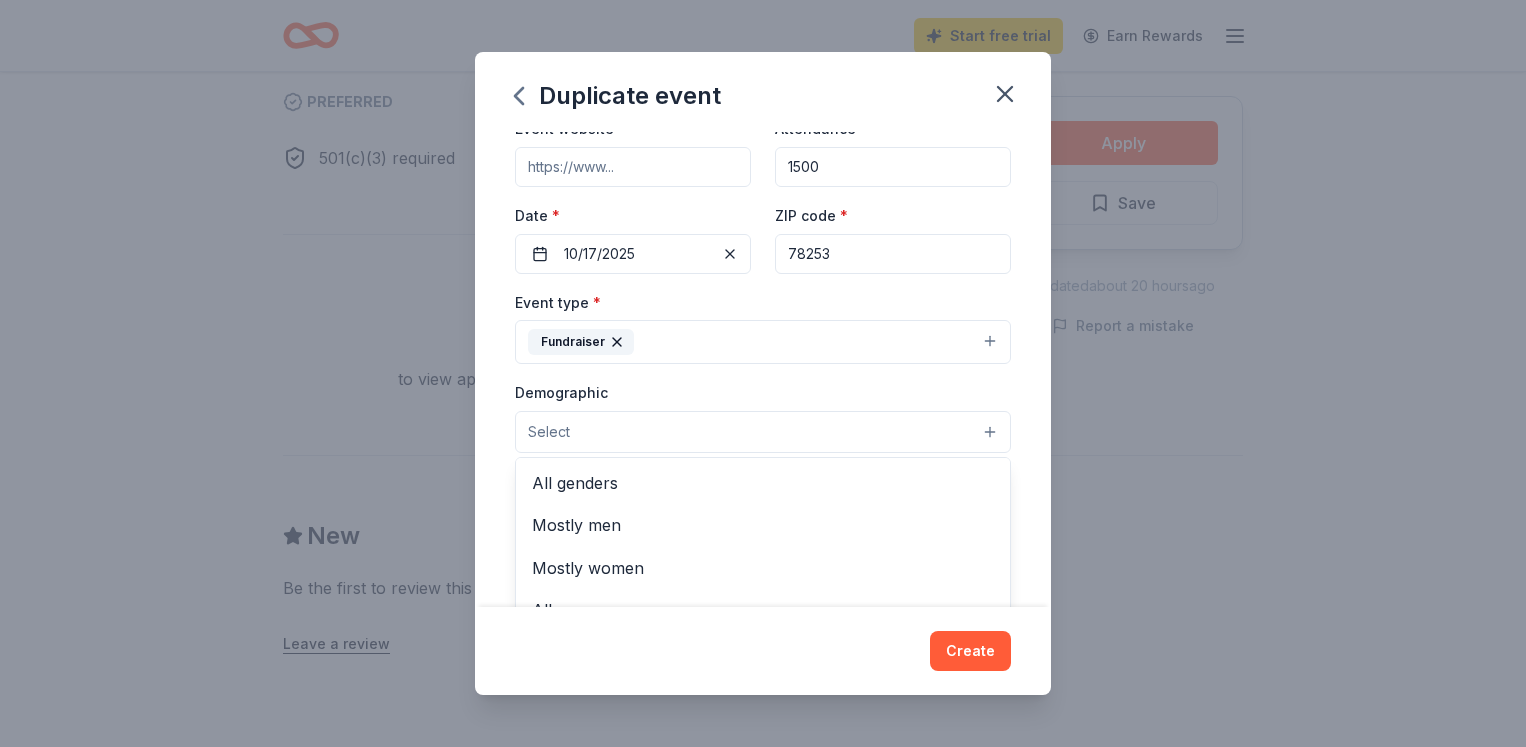 click on "Select" at bounding box center [549, 432] 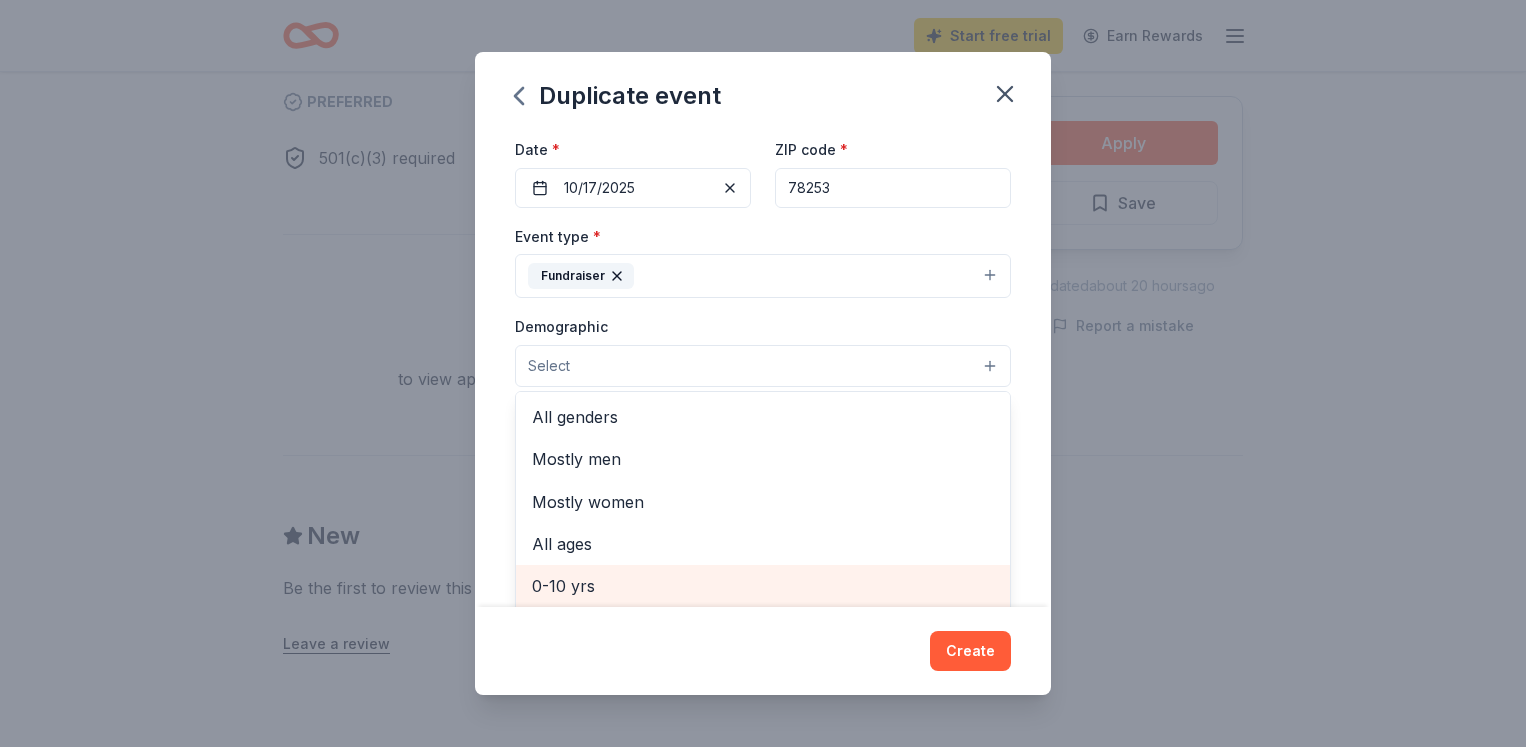 scroll, scrollTop: 190, scrollLeft: 0, axis: vertical 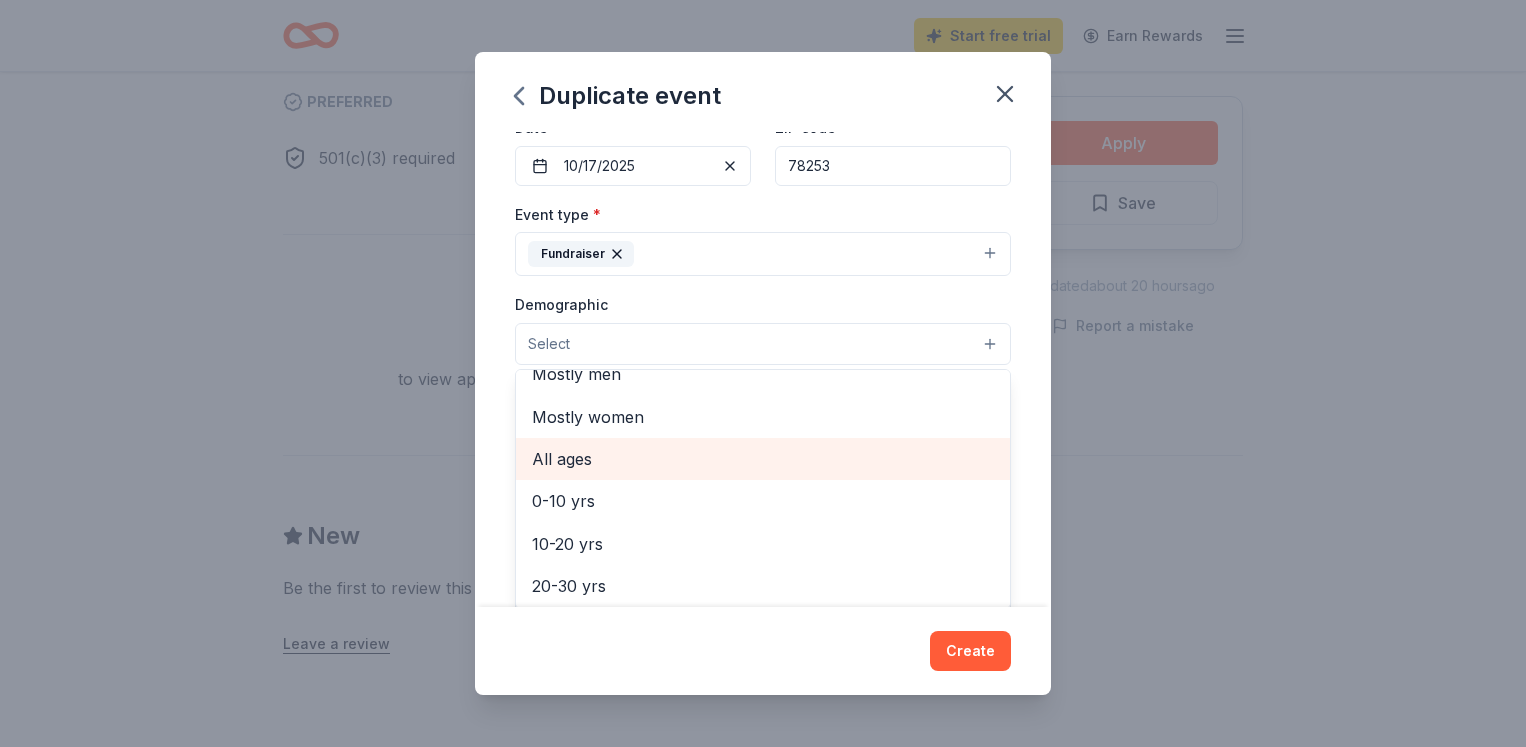 click on "All ages" at bounding box center (763, 459) 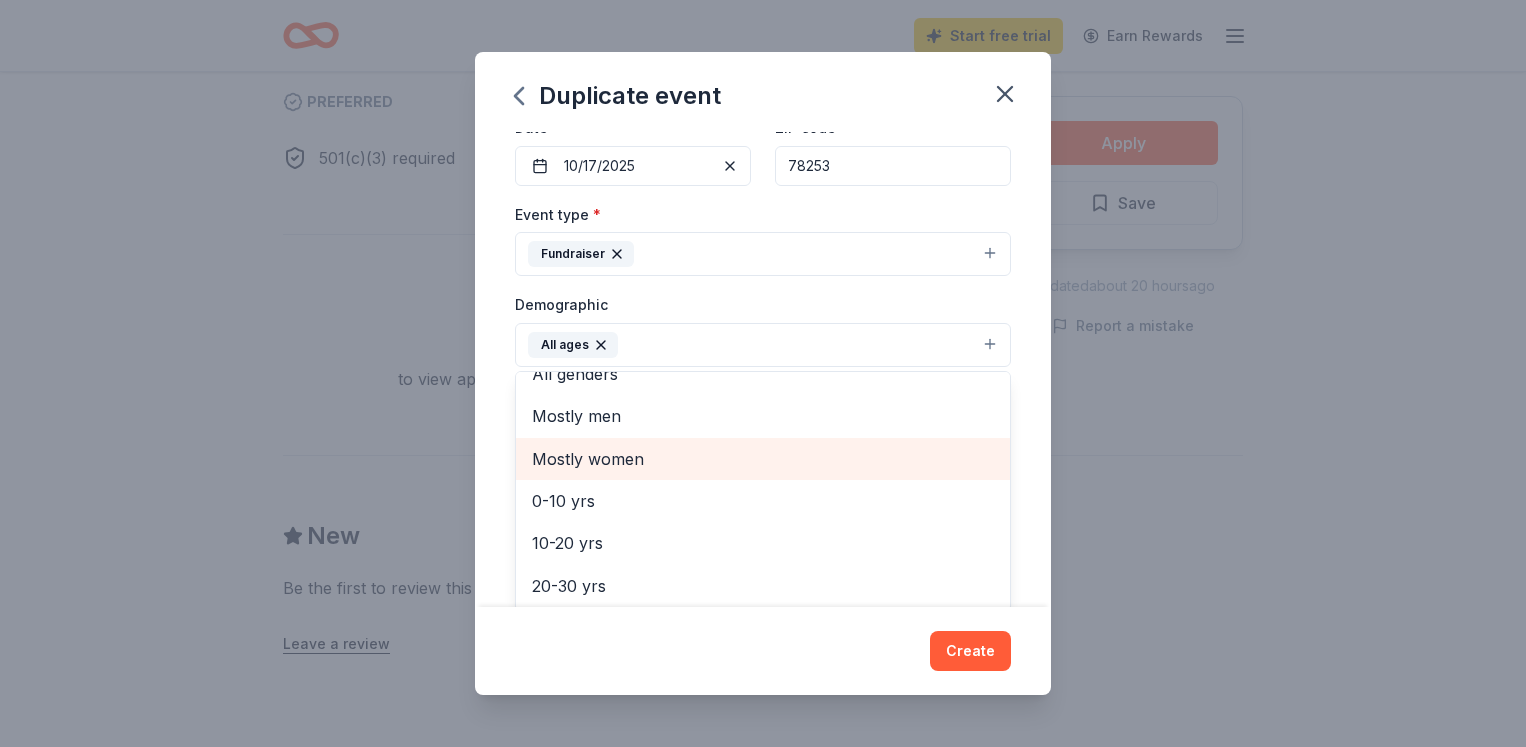 scroll, scrollTop: 0, scrollLeft: 0, axis: both 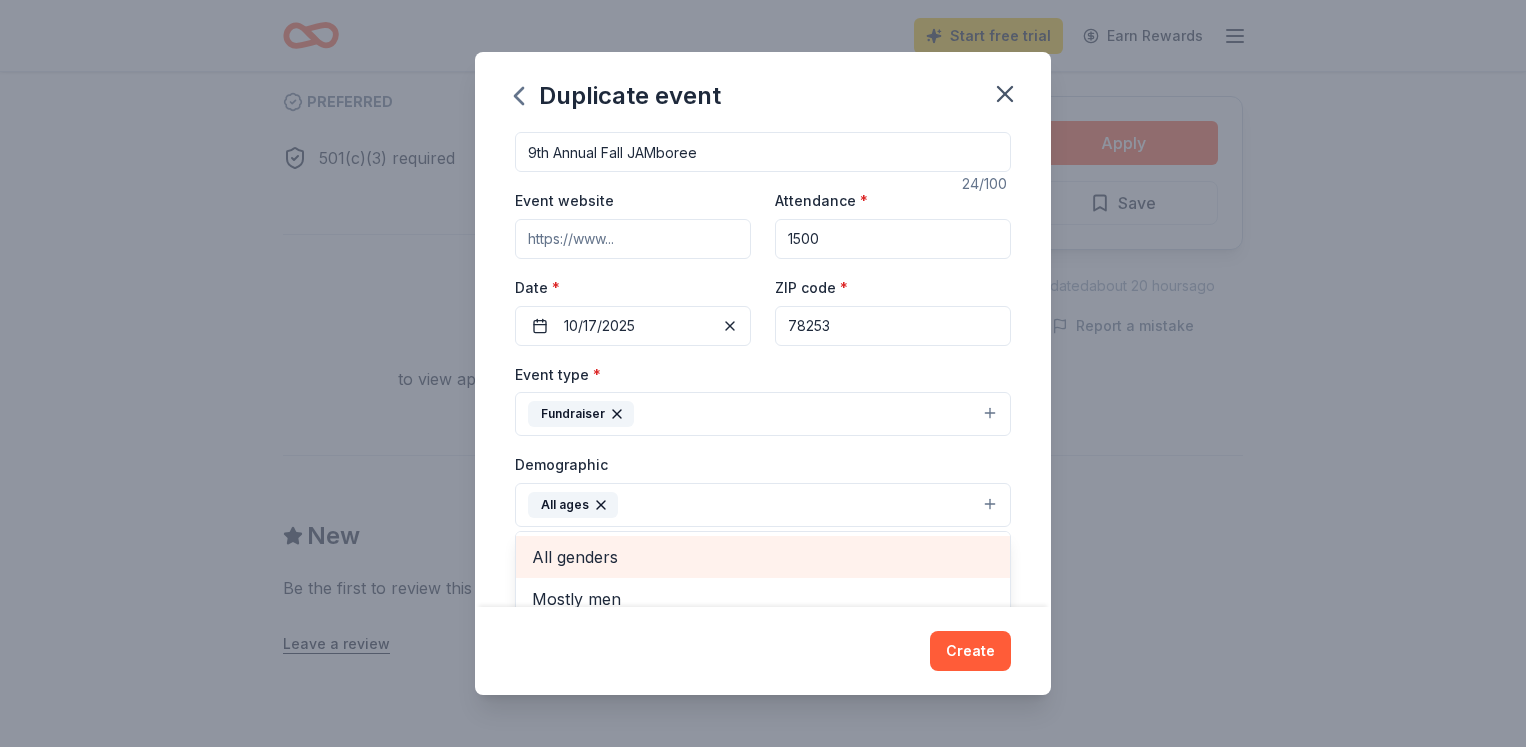 click on "All genders" at bounding box center [763, 557] 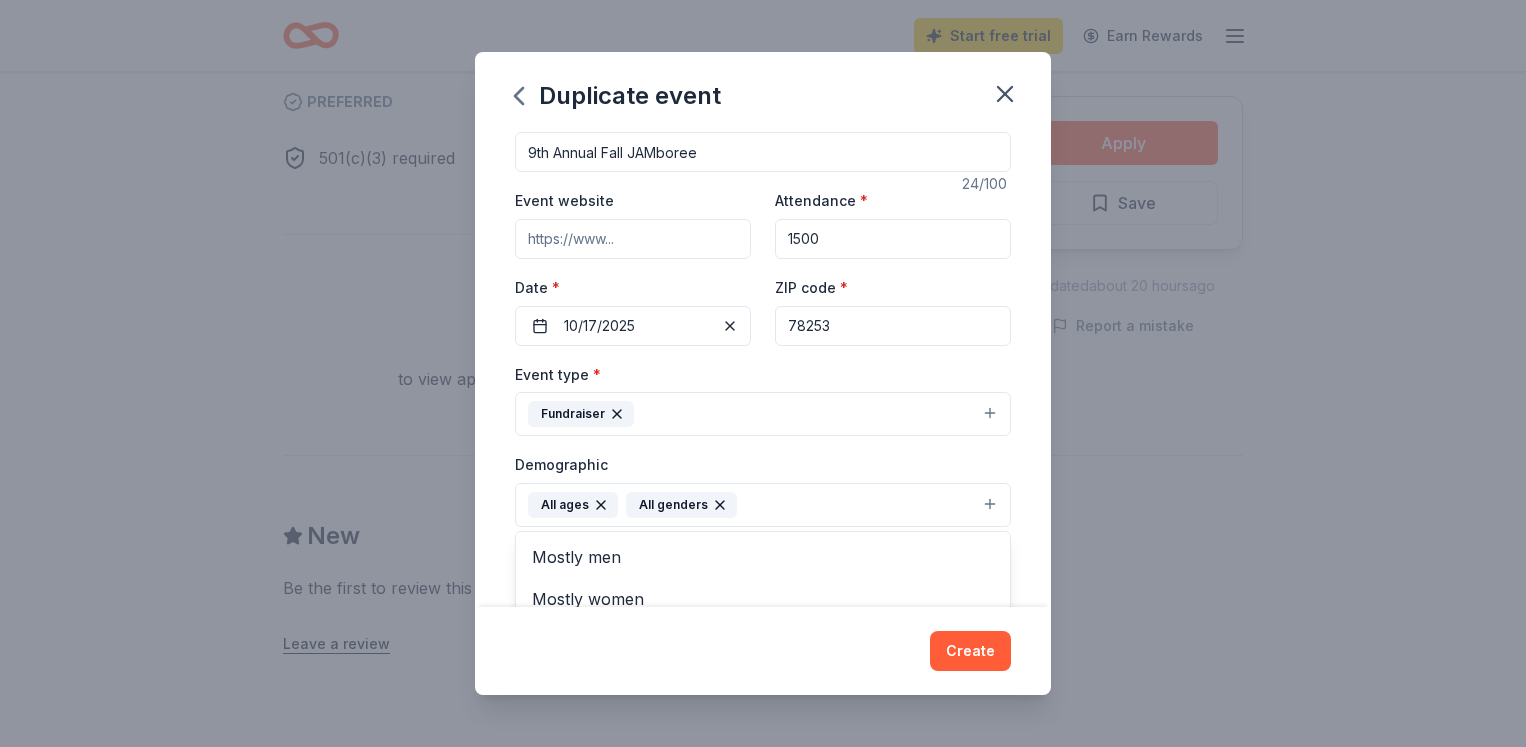 click on "Duplicate event Event name * 9th Annual Fall JAMboree 24 /100 Event website Attendance * 1500 Date * 10/17/2025 ZIP code * 78253 Event type * Fundraiser Demographic All ages All genders Mostly men Mostly women 0-10 yrs 10-20 yrs 20-30 yrs 30-40 yrs 40-50 yrs 50-60 yrs 60-70 yrs 70-80 yrs 80+ yrs We use this information to help brands find events with their target demographic to sponsor their products. Mailing address Apt/unit Description What are you looking for? * Auction & raffle Meals Snacks Desserts Alcohol Beverages Send me reminders Email me reminders of donor application deadlines Recurring event Copy donors Saved Applied Approved Received Declined Not interested All copied donors will be given "saved" status in your new event. Companies that are no longer donating will not be copied. Create" at bounding box center (763, 370) 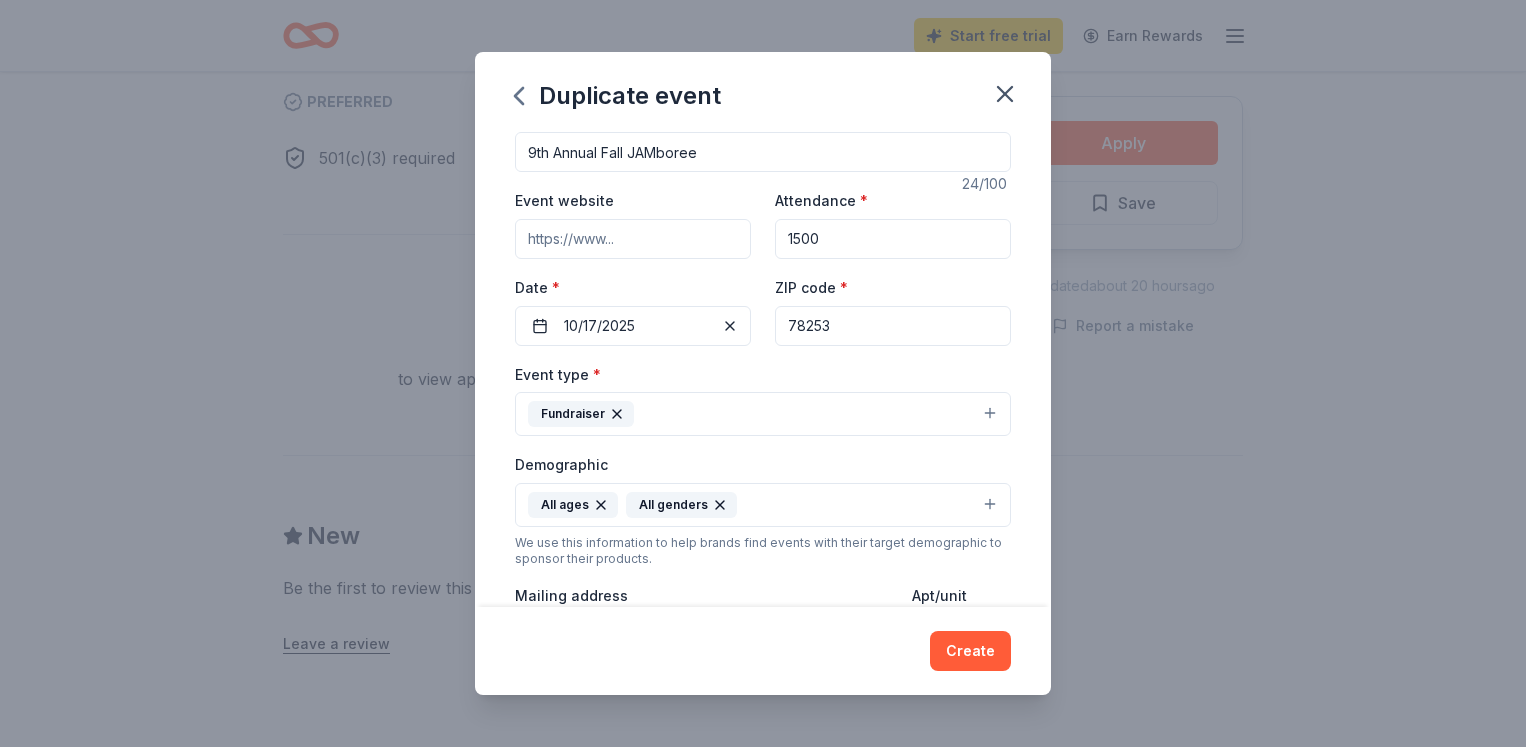 click on "All ages All genders" at bounding box center [763, 505] 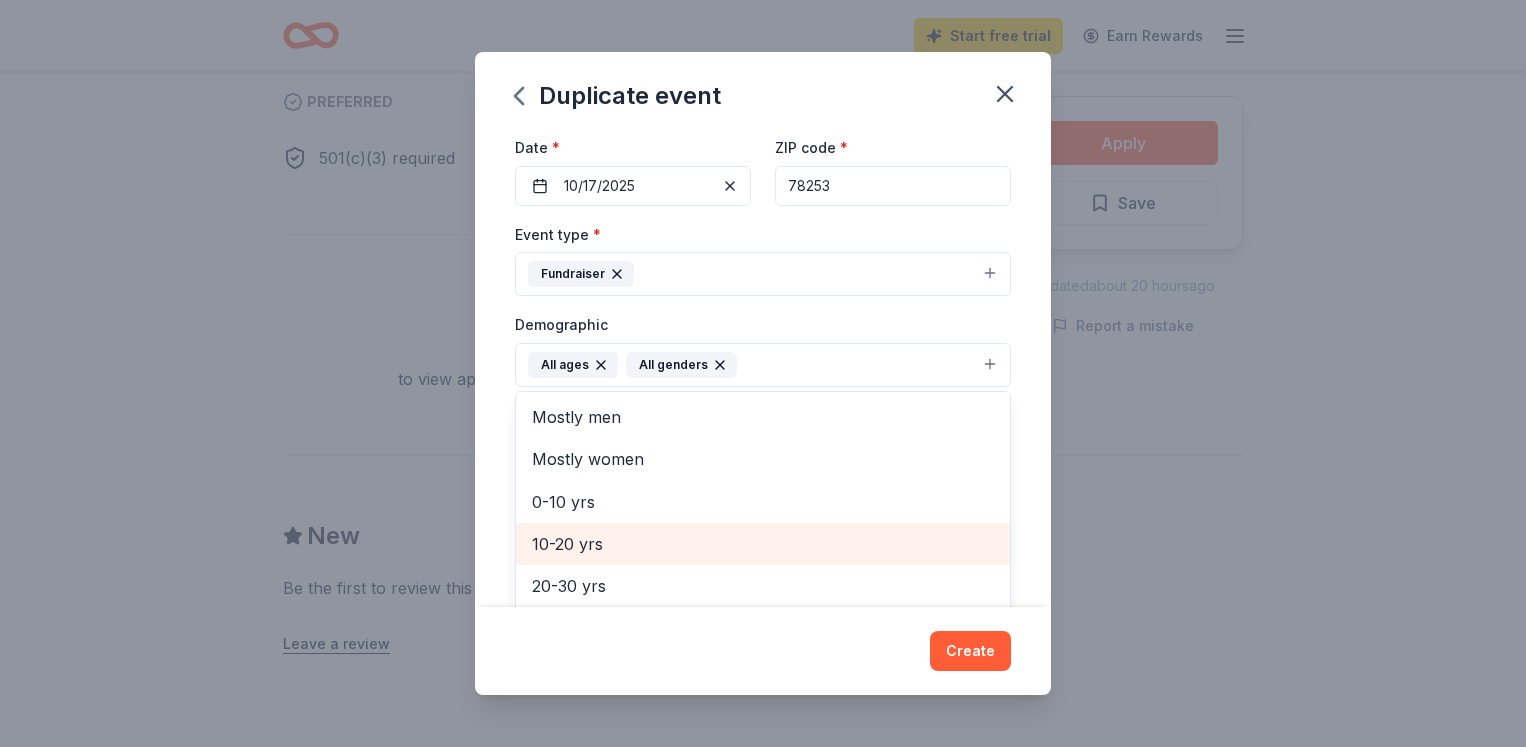 scroll, scrollTop: 192, scrollLeft: 0, axis: vertical 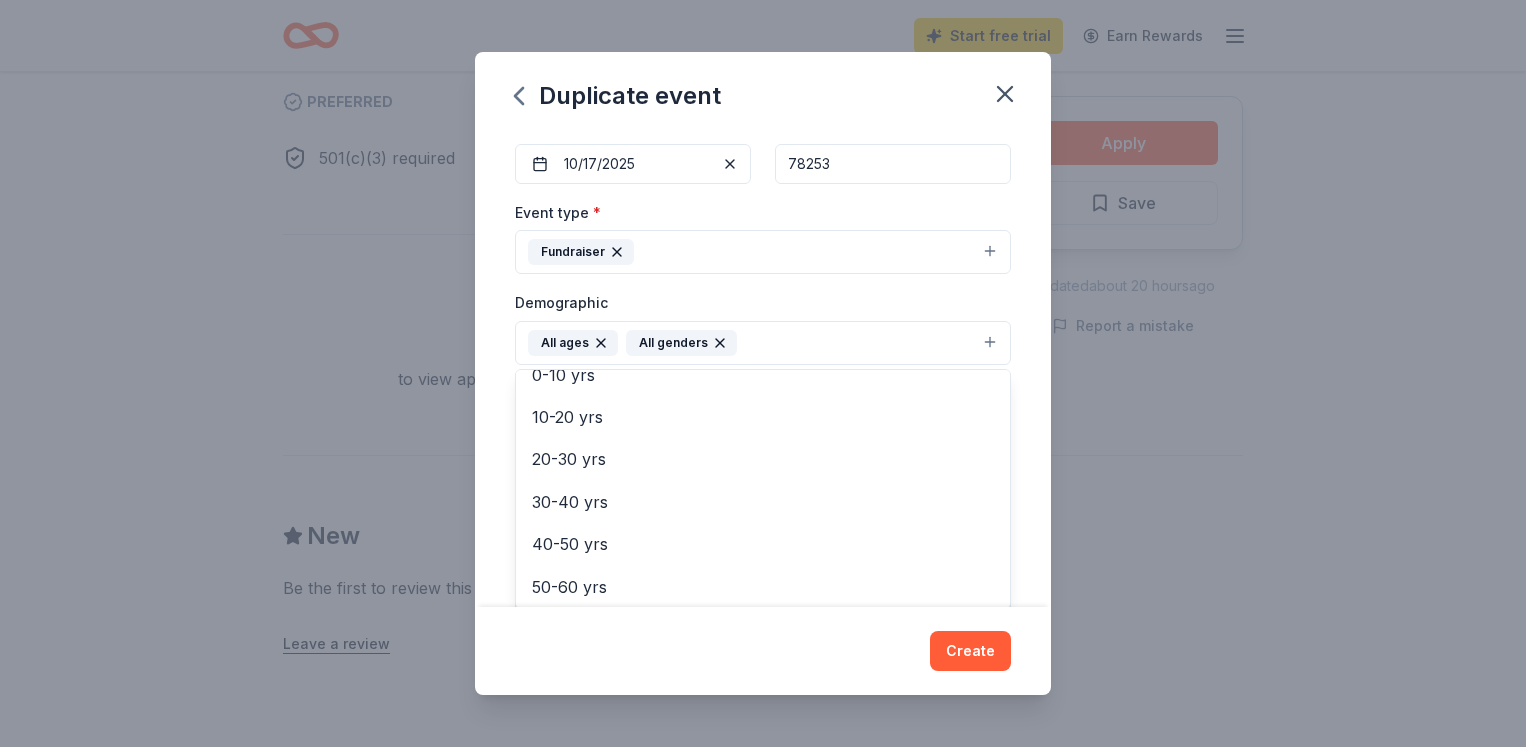 click on "Duplicate event Event name * 9th Annual Fall JAMboree 24 /100 Event website Attendance * 1500 Date * 10/17/2025 ZIP code * 78253 Event type * Fundraiser Demographic All ages All genders Mostly men Mostly women 0-10 yrs 10-20 yrs 20-30 yrs 30-40 yrs 40-50 yrs 50-60 yrs 60-70 yrs 70-80 yrs 80+ yrs We use this information to help brands find events with their target demographic to sponsor their products. Mailing address Apt/unit Description What are you looking for? * Auction & raffle Meals Snacks Desserts Alcohol Beverages Send me reminders Email me reminders of donor application deadlines Recurring event Copy donors Saved Applied Approved Received Declined Not interested All copied donors will be given "saved" status in your new event. Companies that are no longer donating will not be copied. Create" at bounding box center [763, 370] 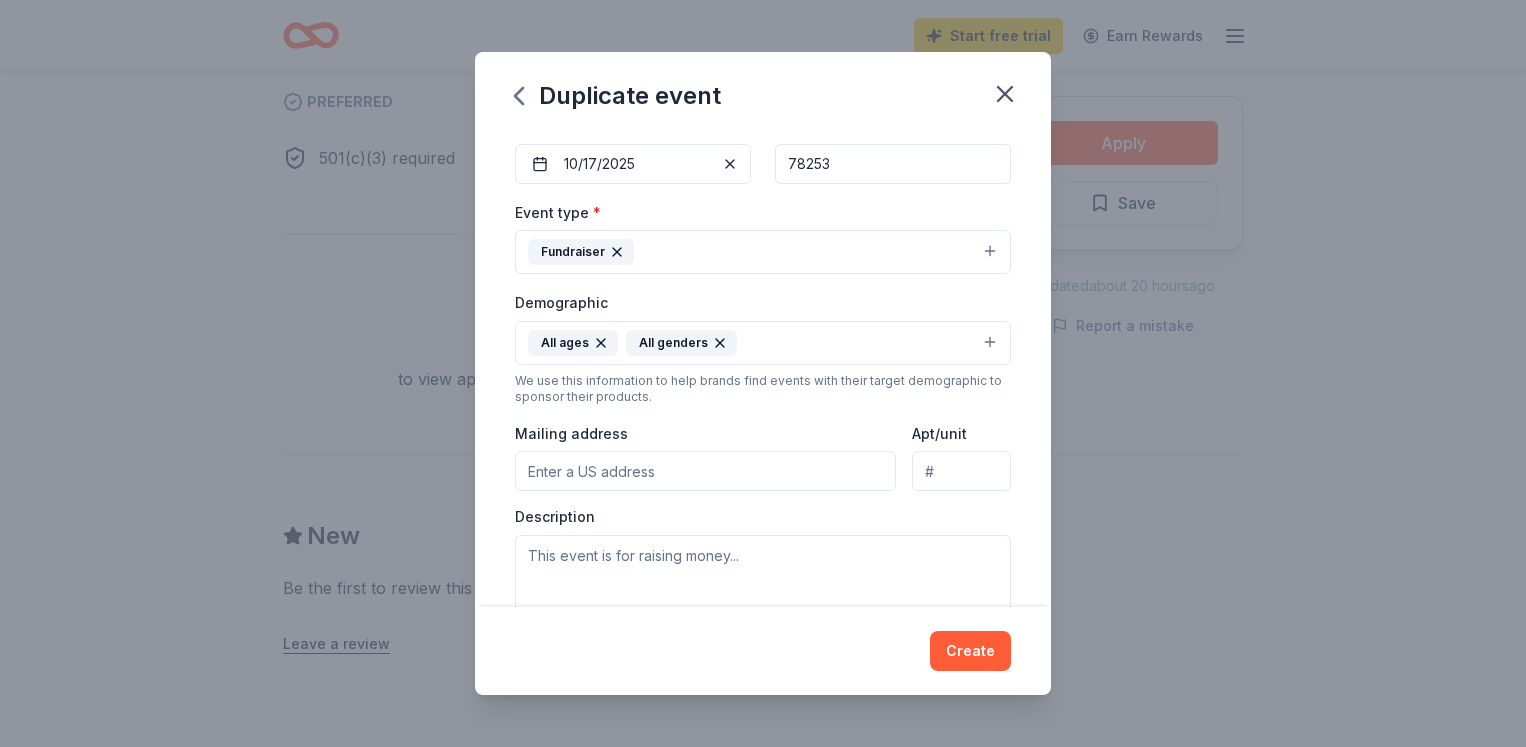 click on "Mailing address" at bounding box center [705, 471] 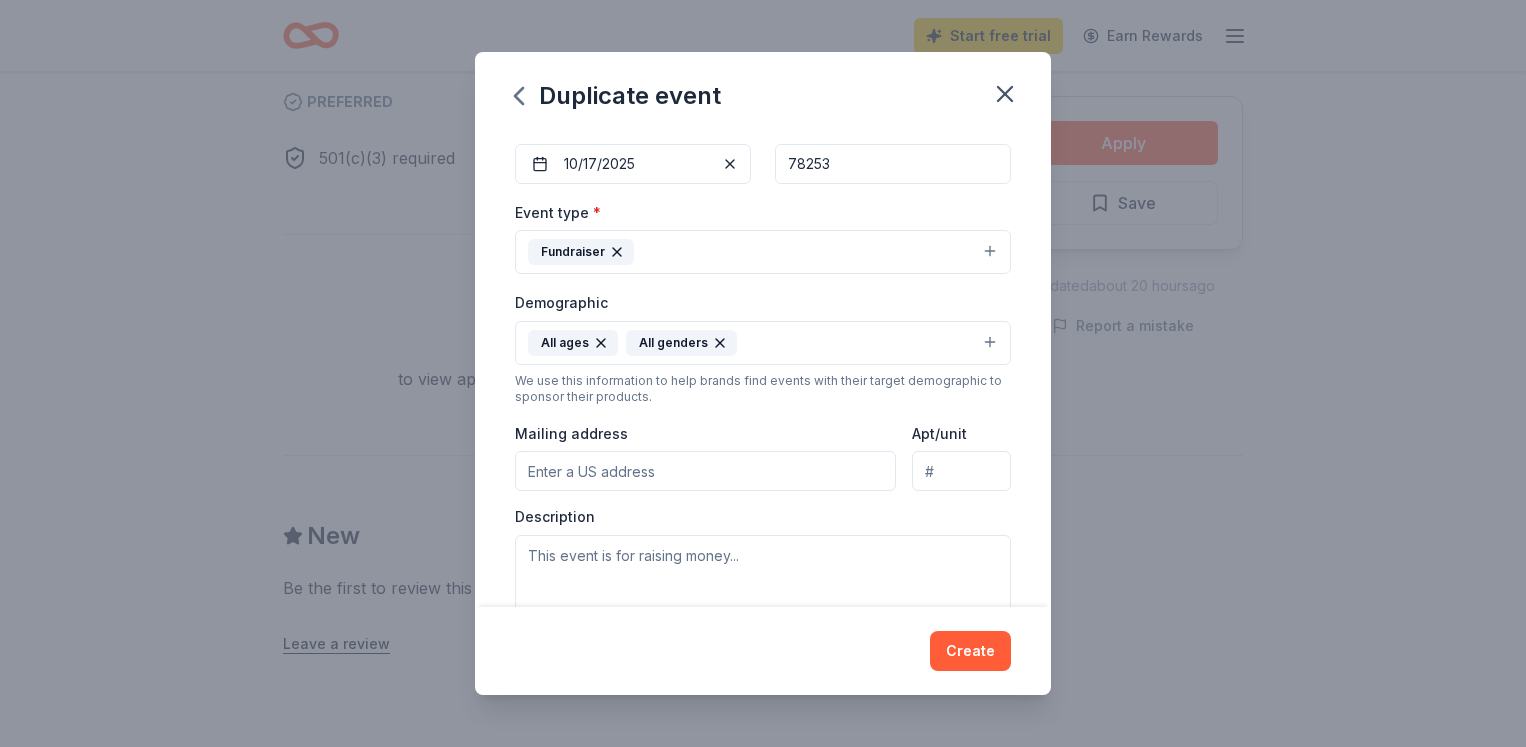 paste on "12260 Rockwall Mill, [CITY], [STATE] 78253" 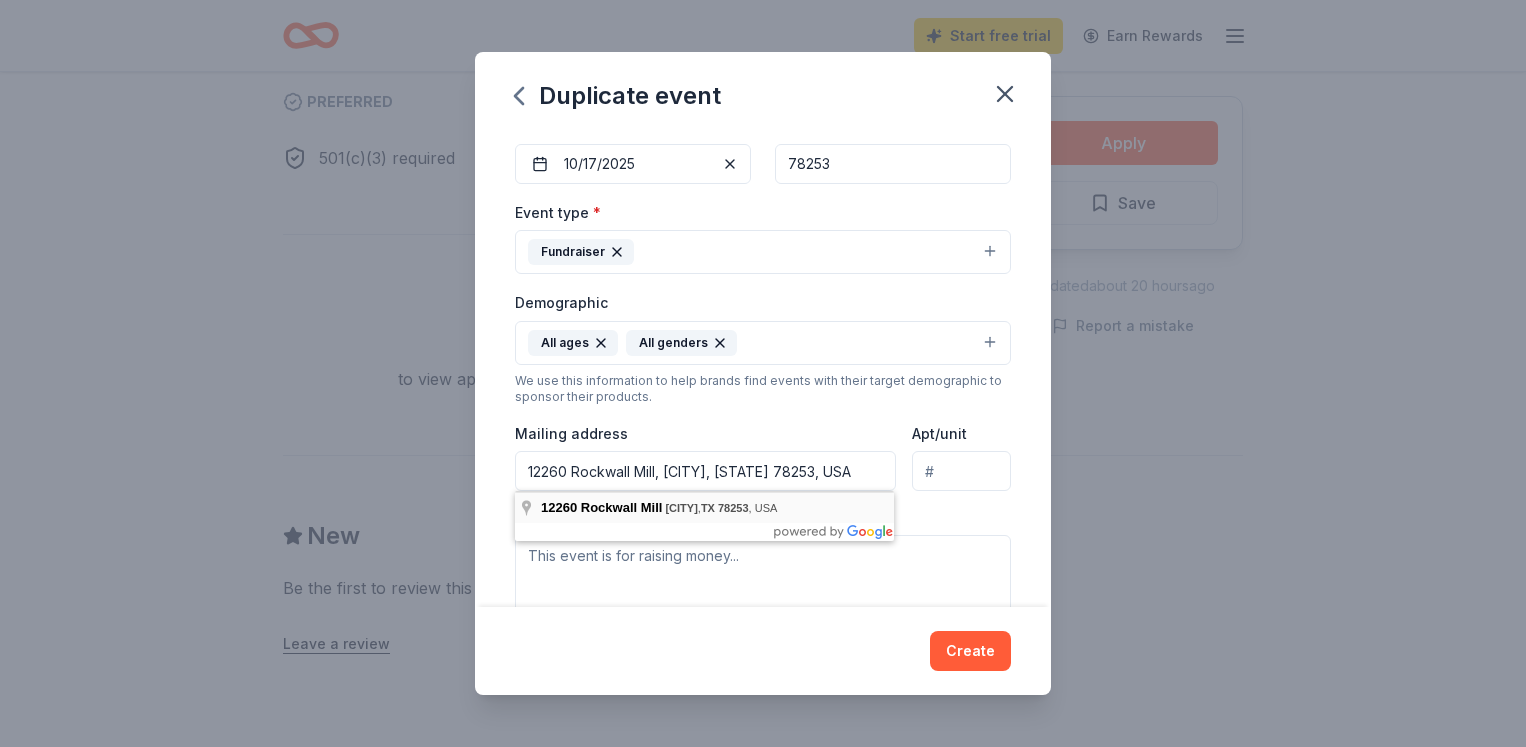 type on "12260 Rockwall Mill, [CITY], [STATE], 78253" 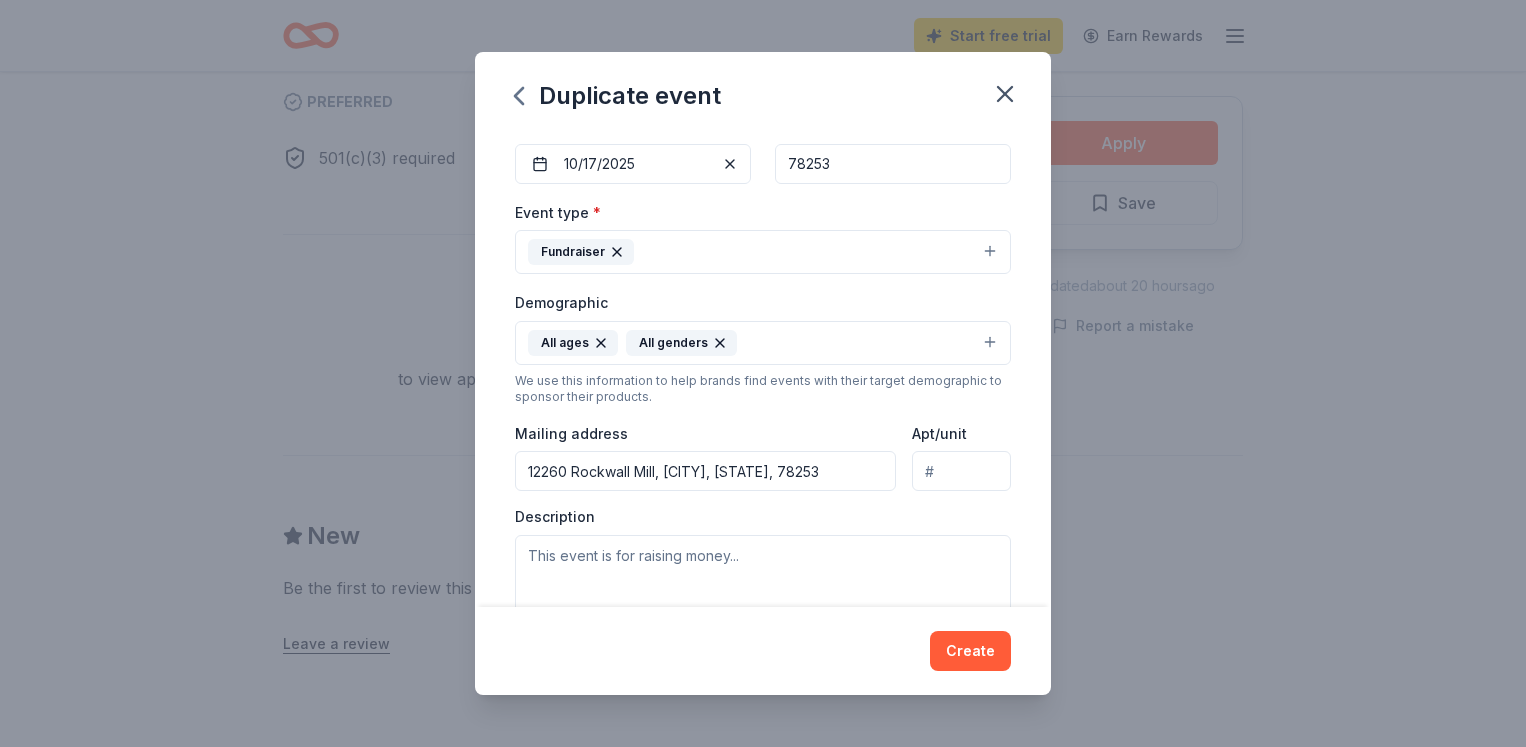 click on "Duplicate event Event name * 9th Annual Fall JAMboree 24 /100 Event website Attendance * 1500 Date * 10/17/2025 ZIP code * 78253 Event type * Fundraiser Demographic All ages All genders We use this information to help brands find events with their target demographic to sponsor their products. Mailing address 12260 Rockwall Mill, [CITY], [STATE], 78253 Apt/unit Description What are you looking for? * Auction & raffle Meals Snacks Desserts Alcohol Beverages Send me reminders Email me reminders of donor application deadlines Recurring event Copy donors Saved Applied Approved Received Declined Not interested All copied donors will be given "saved" status in your new event. Companies that are no longer donating will not be copied." at bounding box center (763, 370) 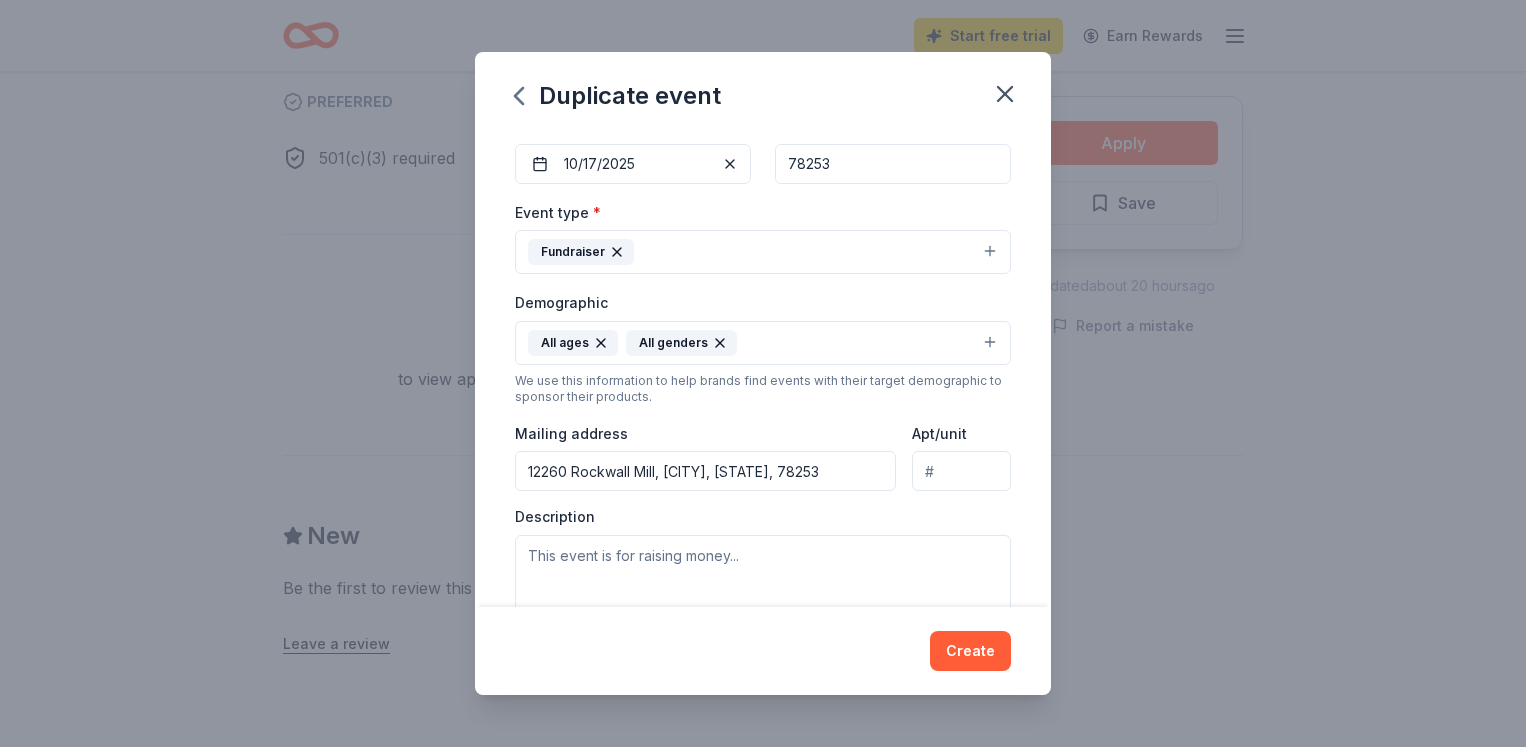 click on "78253" at bounding box center (893, 164) 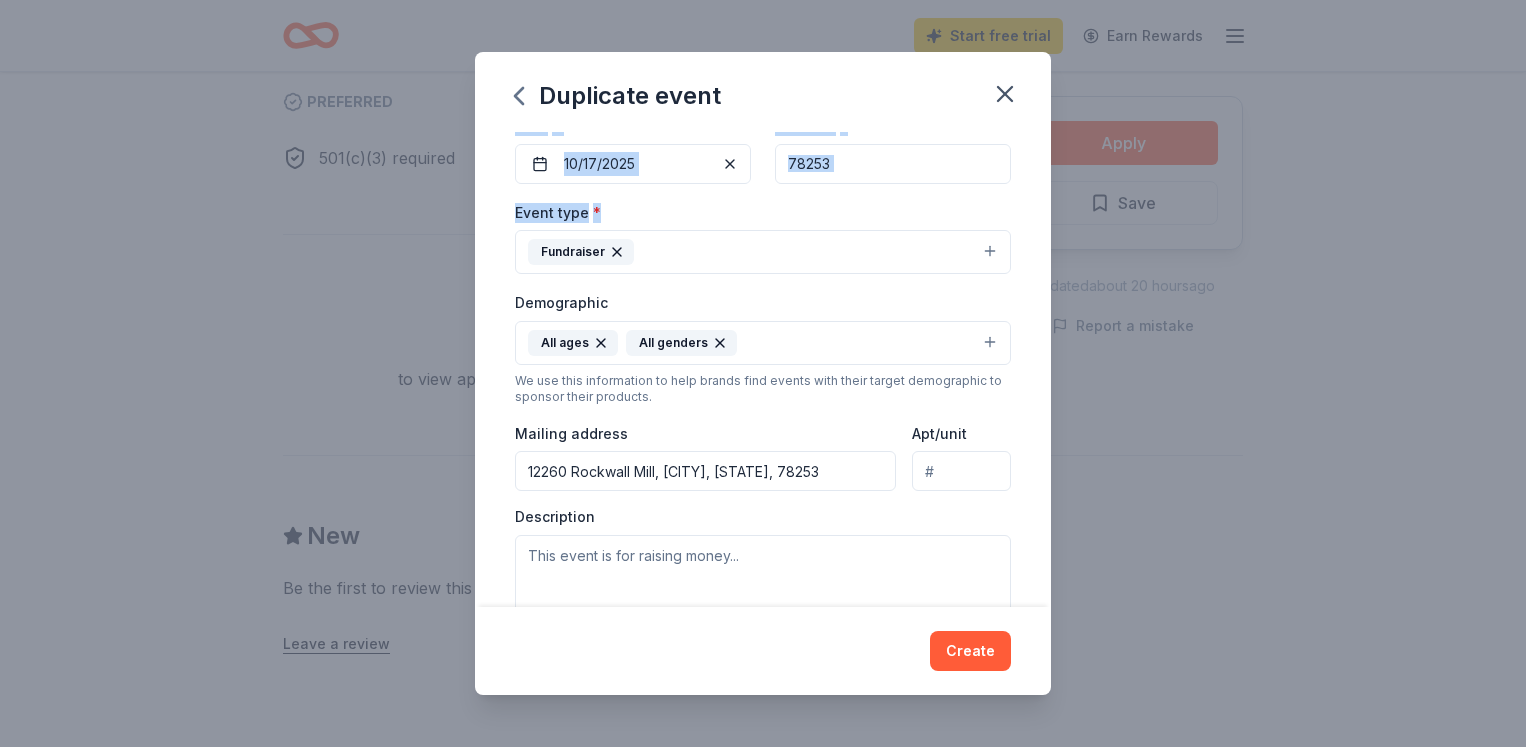 scroll, scrollTop: 0, scrollLeft: 0, axis: both 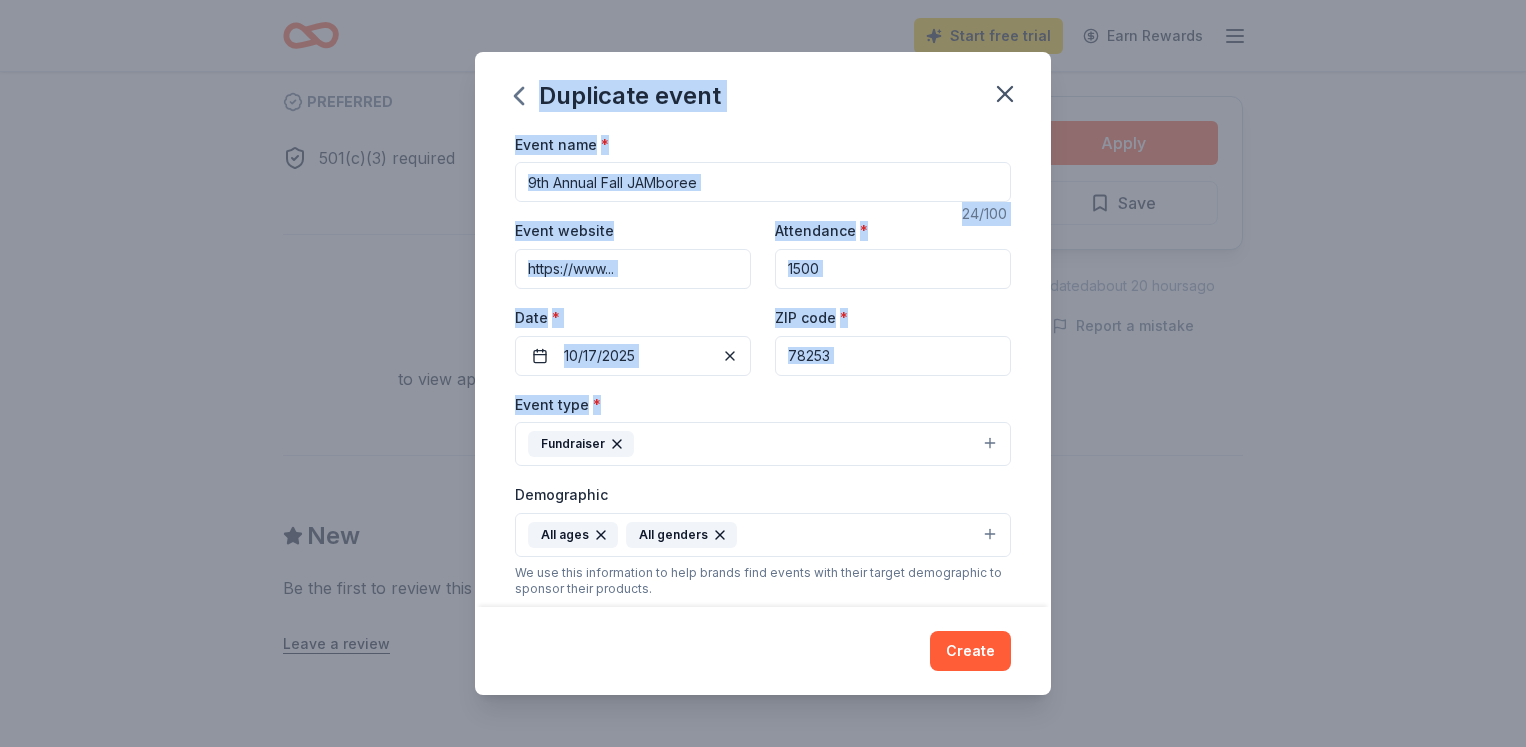 drag, startPoint x: 774, startPoint y: 199, endPoint x: 793, endPoint y: 66, distance: 134.3503 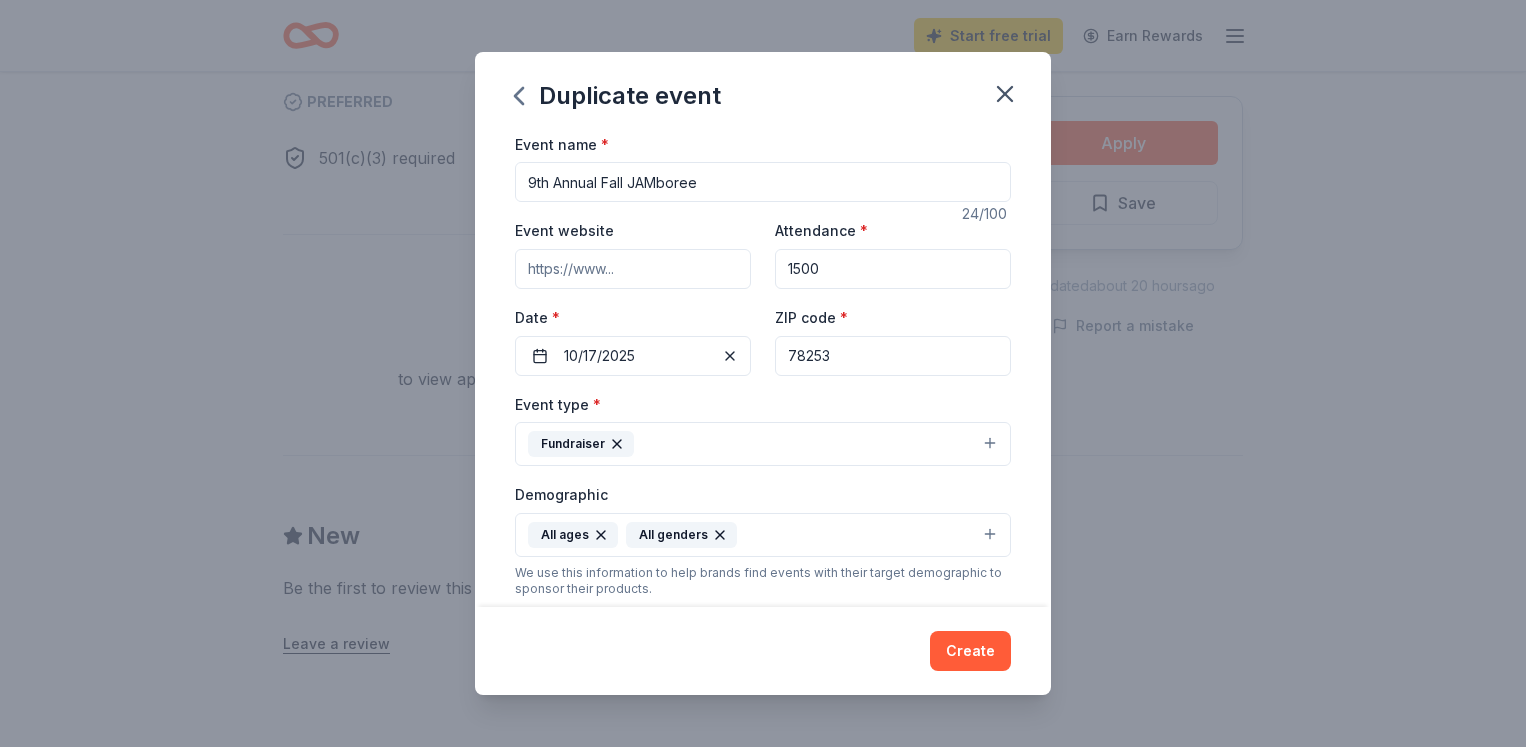 click on "Event website" at bounding box center [633, 269] 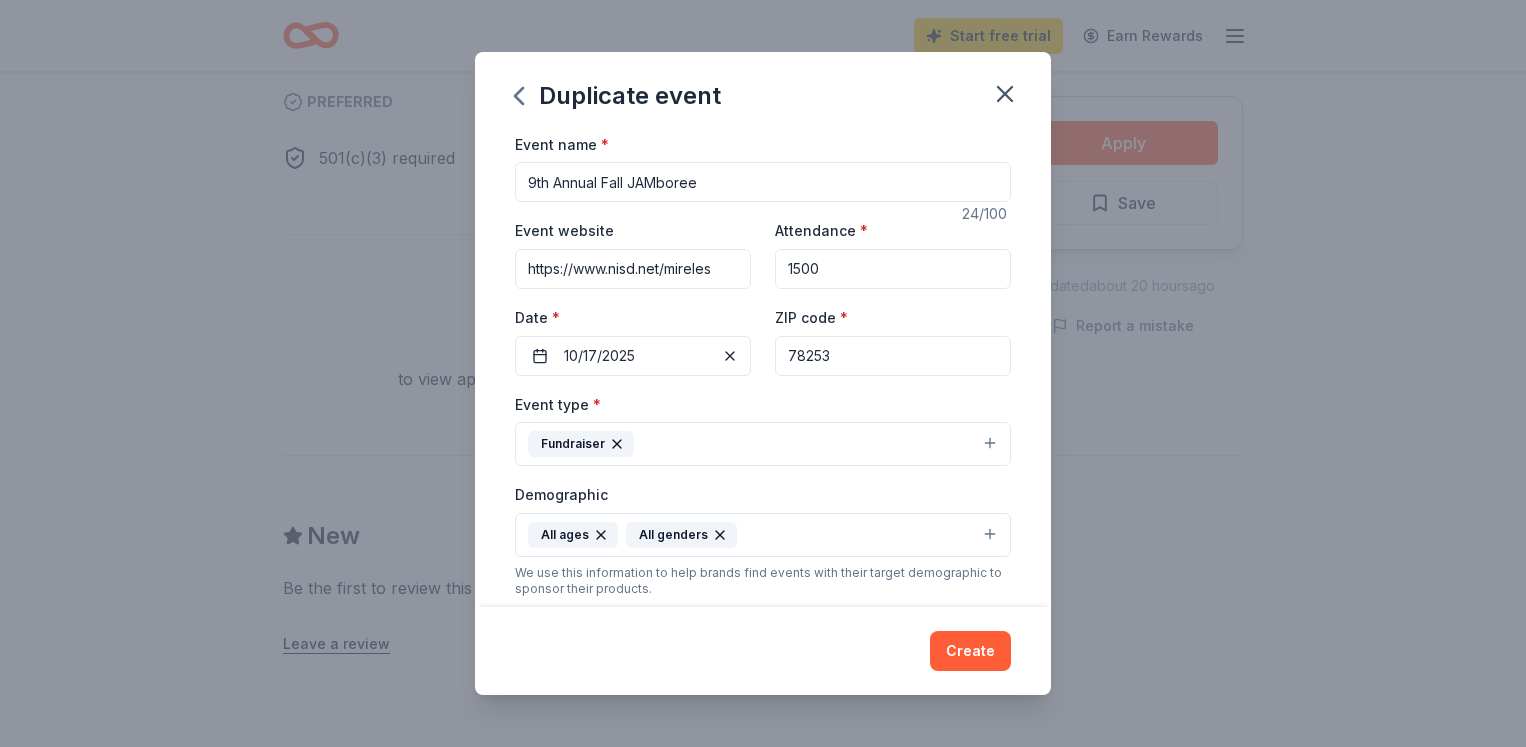 type on "https://www.nisd.net/mireles" 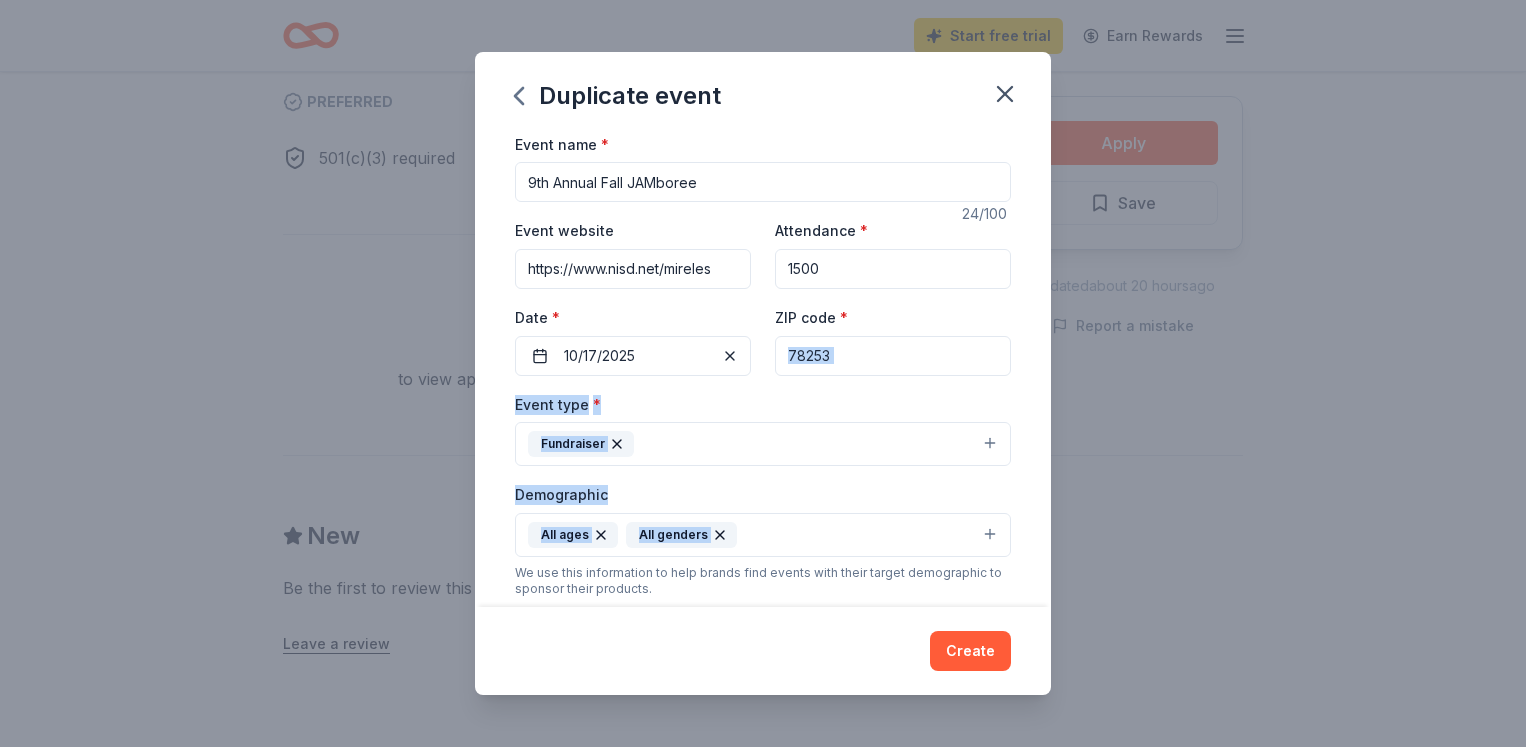 drag, startPoint x: 1020, startPoint y: 381, endPoint x: 842, endPoint y: 562, distance: 253.8602 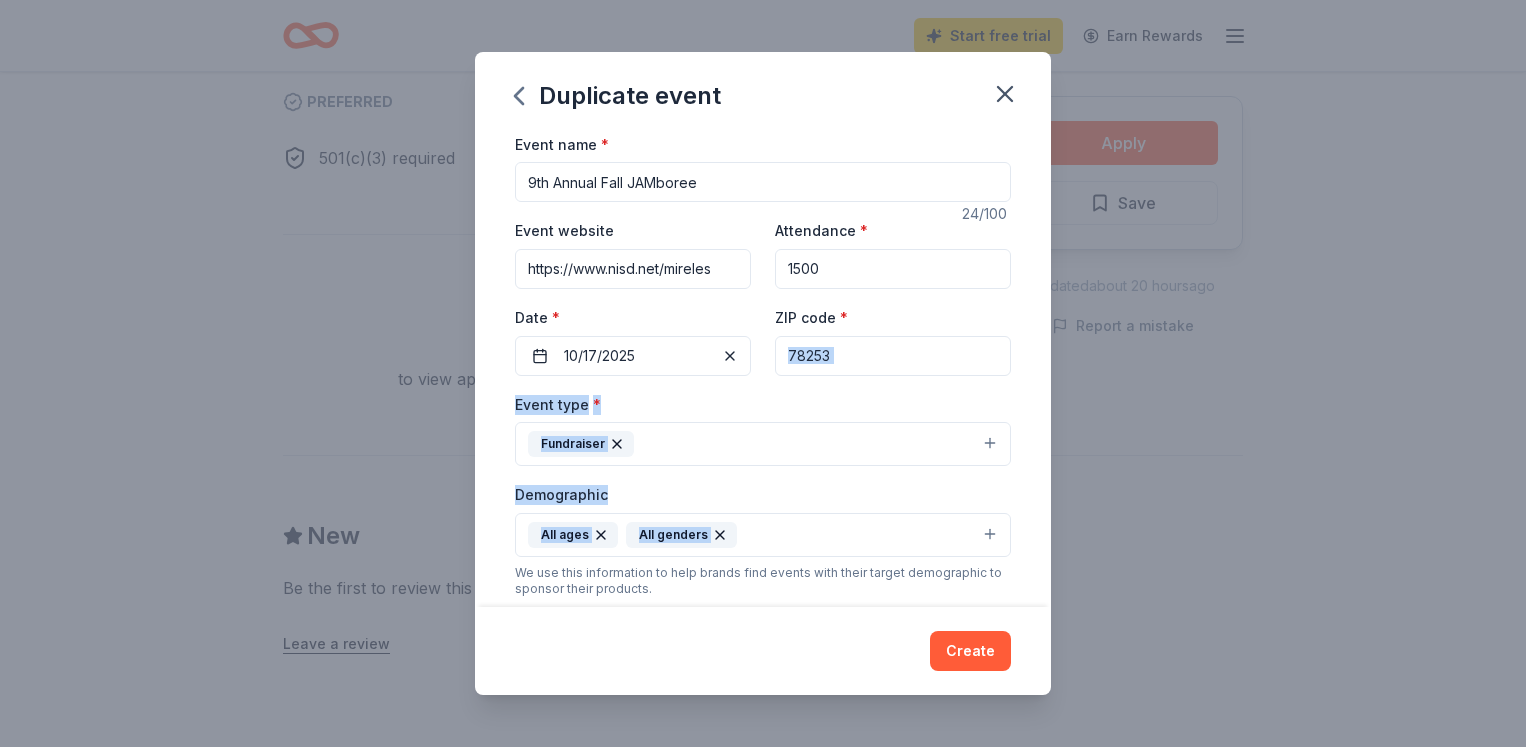 click on "Duplicate event Event name * 9th Annual Fall JAMboree 24 /100 Event website https://www.nisd.net/mireles Attendance * 1500 Date * 10/17/2025 ZIP code * 78253 Event type * Fundraiser Demographic All ages All genders We use this information to help brands find events with their target demographic to sponsor their products. Mailing address 12260 Rockwall Mill, [CITY], [STATE], 78253 Apt/unit Description What are you looking for? * Auction & raffle Meals Snacks Desserts Alcohol Beverages Send me reminders Email me reminders of donor application deadlines Recurring event Copy donors Saved Applied Approved Received Declined Not interested All copied donors will be given "saved" status in your new event. Companies that are no longer donating will not be copied." at bounding box center [763, 370] 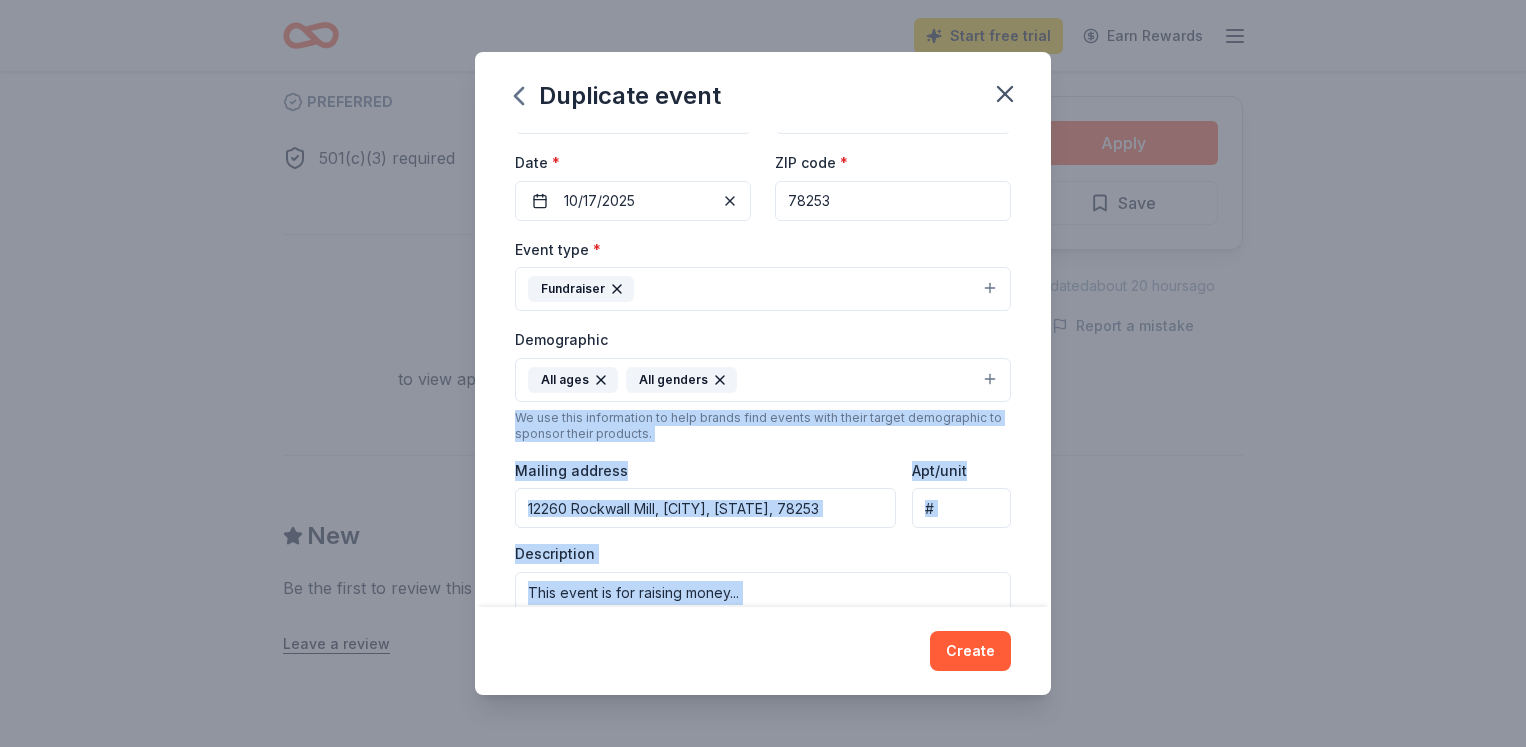 scroll, scrollTop: 335, scrollLeft: 0, axis: vertical 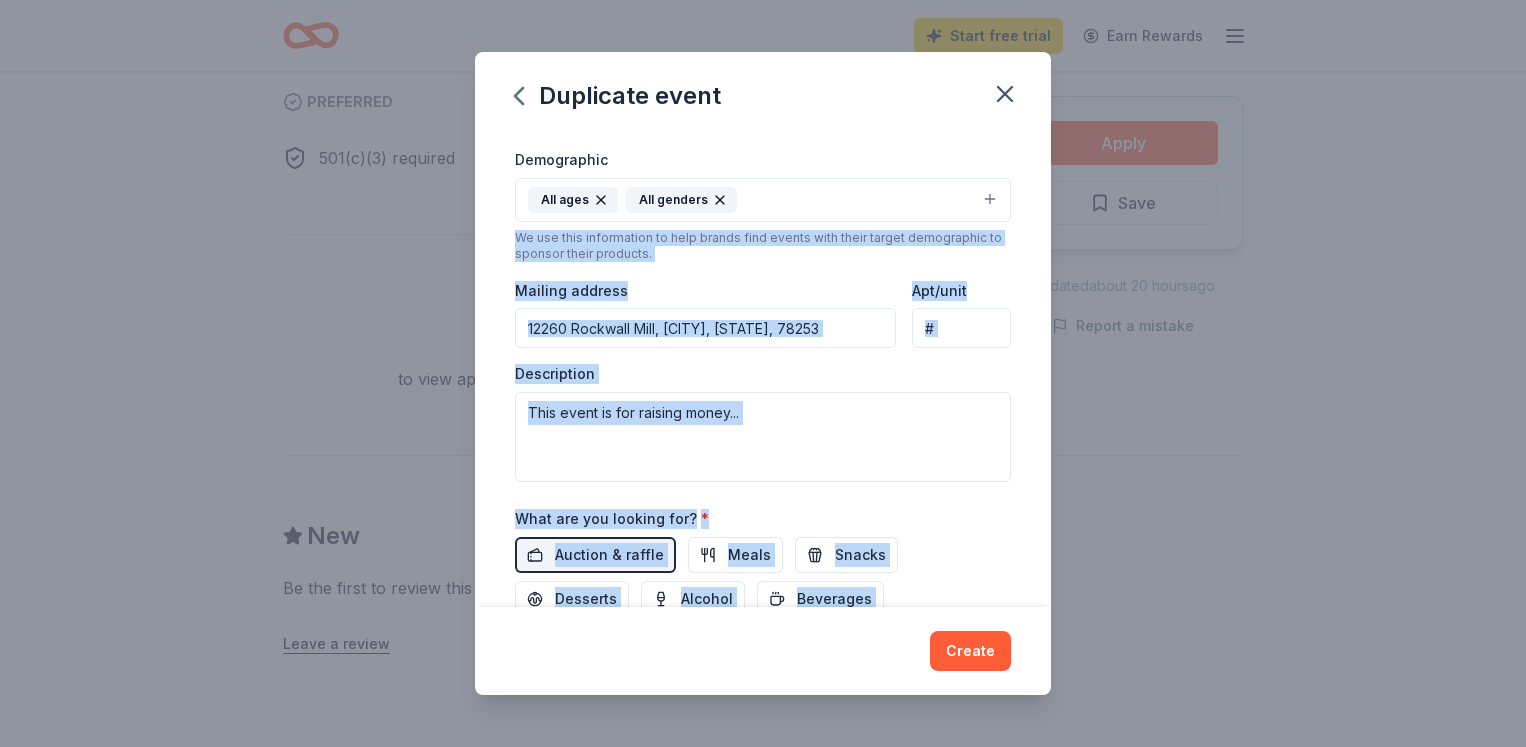 drag, startPoint x: 843, startPoint y: 561, endPoint x: 820, endPoint y: 621, distance: 64.25729 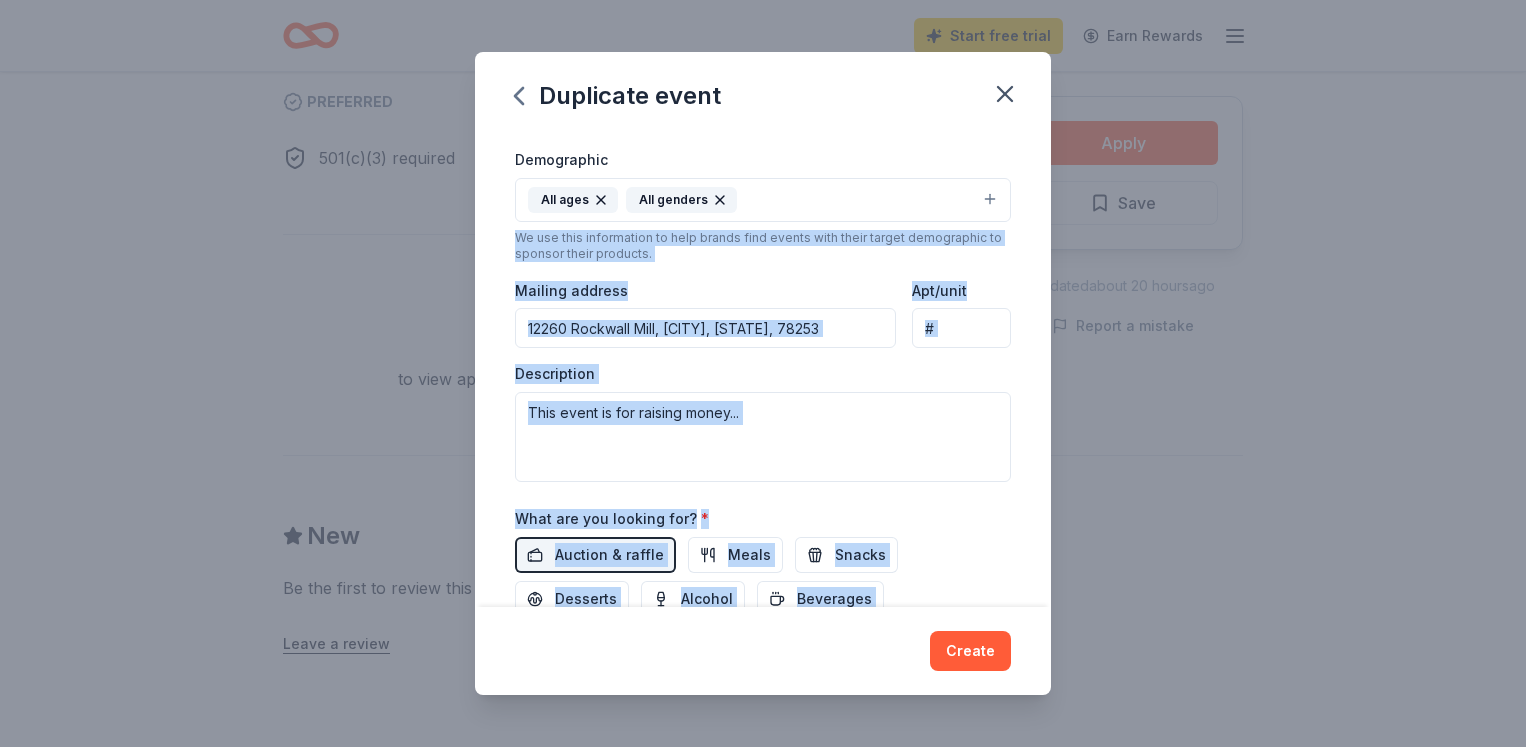 click at bounding box center [763, 437] 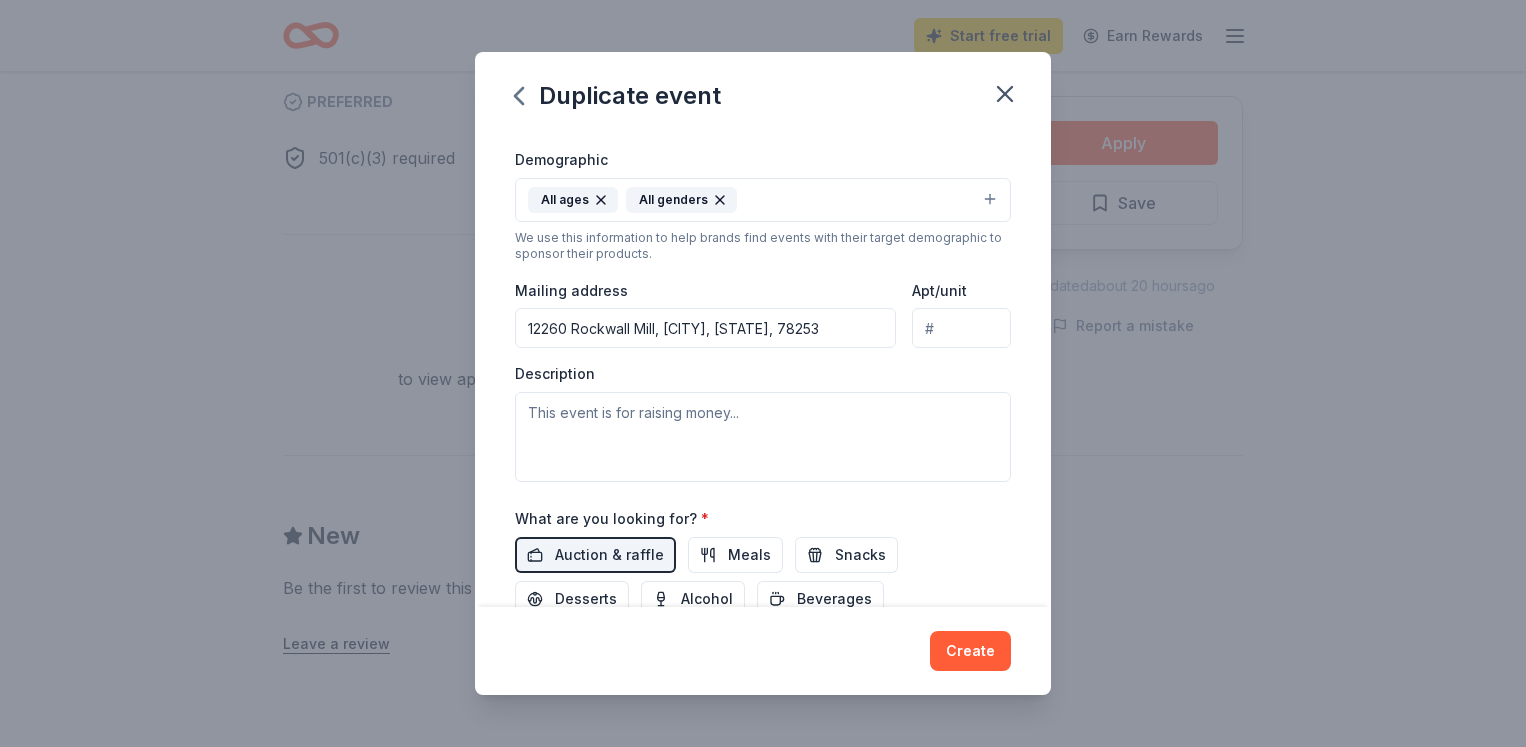 click on "Duplicate event Event name * 9th Annual Fall JAMboree 24 /100 Event website https://www.nisd.net/mireles Attendance * 1500 Date * 10/17/2025 ZIP code * 78253 Event type * Fundraiser Demographic All ages All genders We use this information to help brands find events with their target demographic to sponsor their products. Mailing address 12260 Rockwall Mill, [CITY], [STATE], 78253 Apt/unit Description What are you looking for? * Auction & raffle Meals Snacks Desserts Alcohol Beverages Send me reminders Email me reminders of donor application deadlines Recurring event Copy donors Saved Applied Approved Received Declined Not interested All copied donors will be given "saved" status in your new event. Companies that are no longer donating will not be copied." at bounding box center (763, 370) 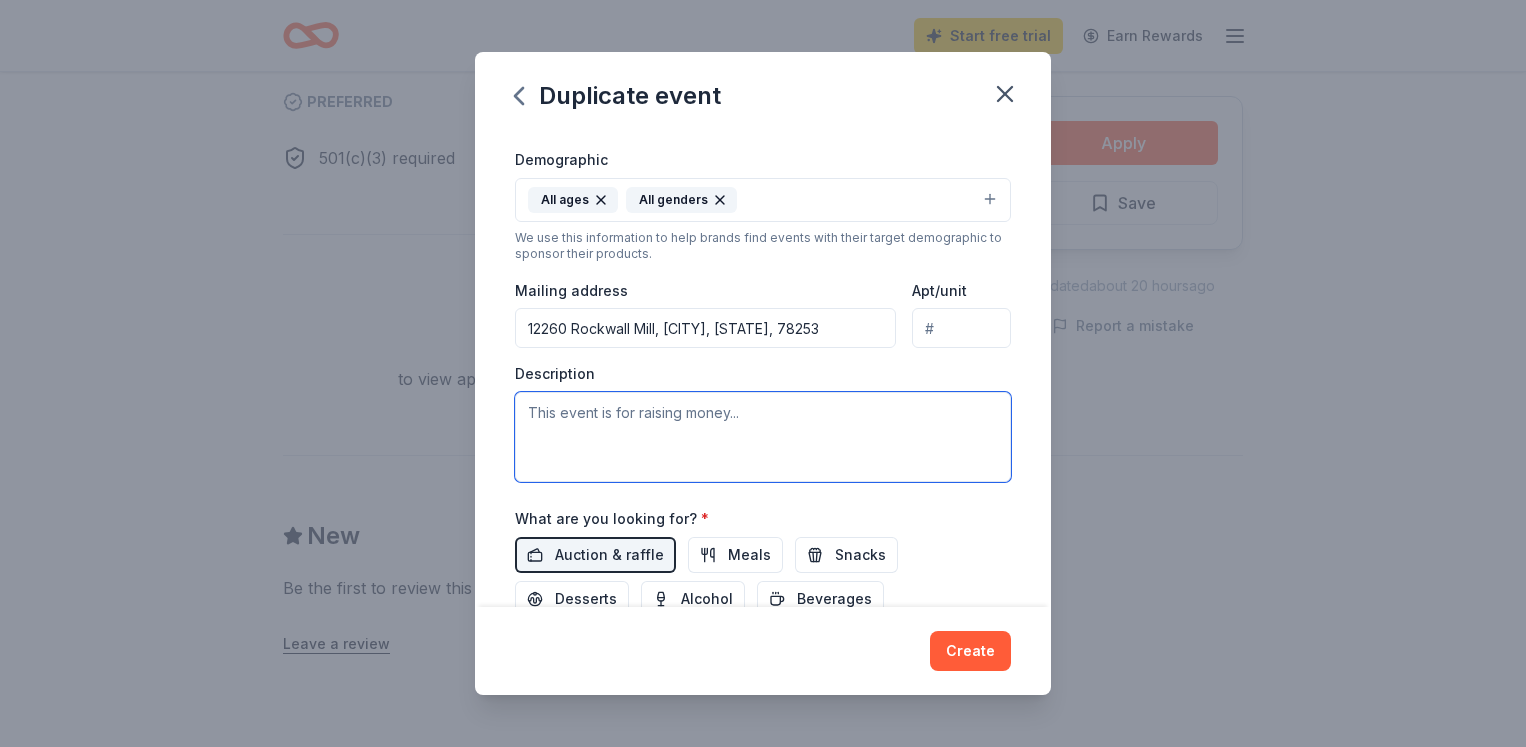 click at bounding box center [763, 437] 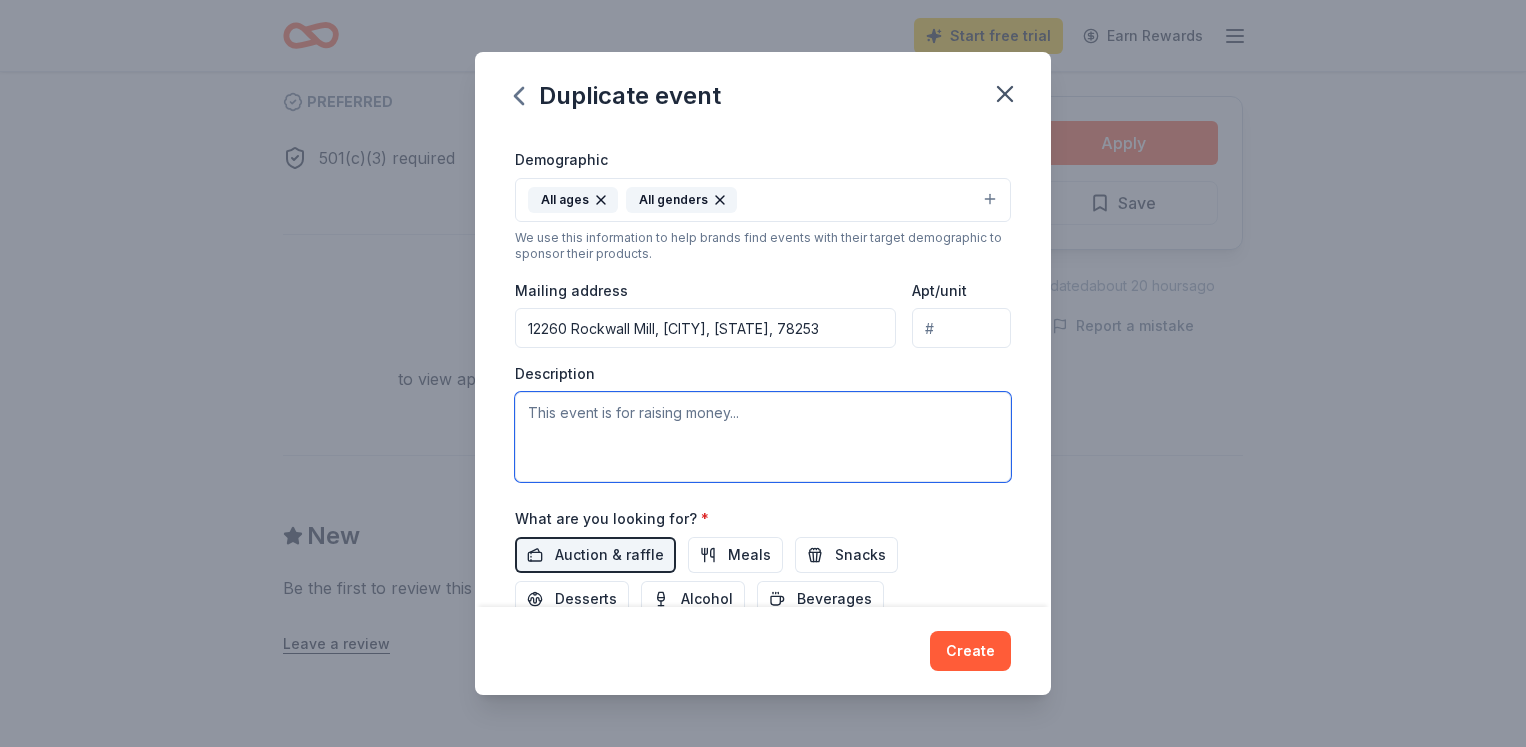 paste on "I was hoping you would like to help our organization by providing a donation for a fundraising event we are organizing. The 9th Annual Mireles Fall JAMboree will take place at JAM Elementary School on October 17th, 2025, and is one of the most anticipated events of the school year. Over 1500 students, families, and members of the community will be in attendance to enjoy a fun and collaborative environment of games and holiday treats! Your donation will be used for a silent auction, and the funds raised will go towards essential needs such as school supplies and equipment, field trips for all grades, the JAM PTA scholarship fund, and other school and community initiatives throughout the year. We would love to have you as a sponsor!" 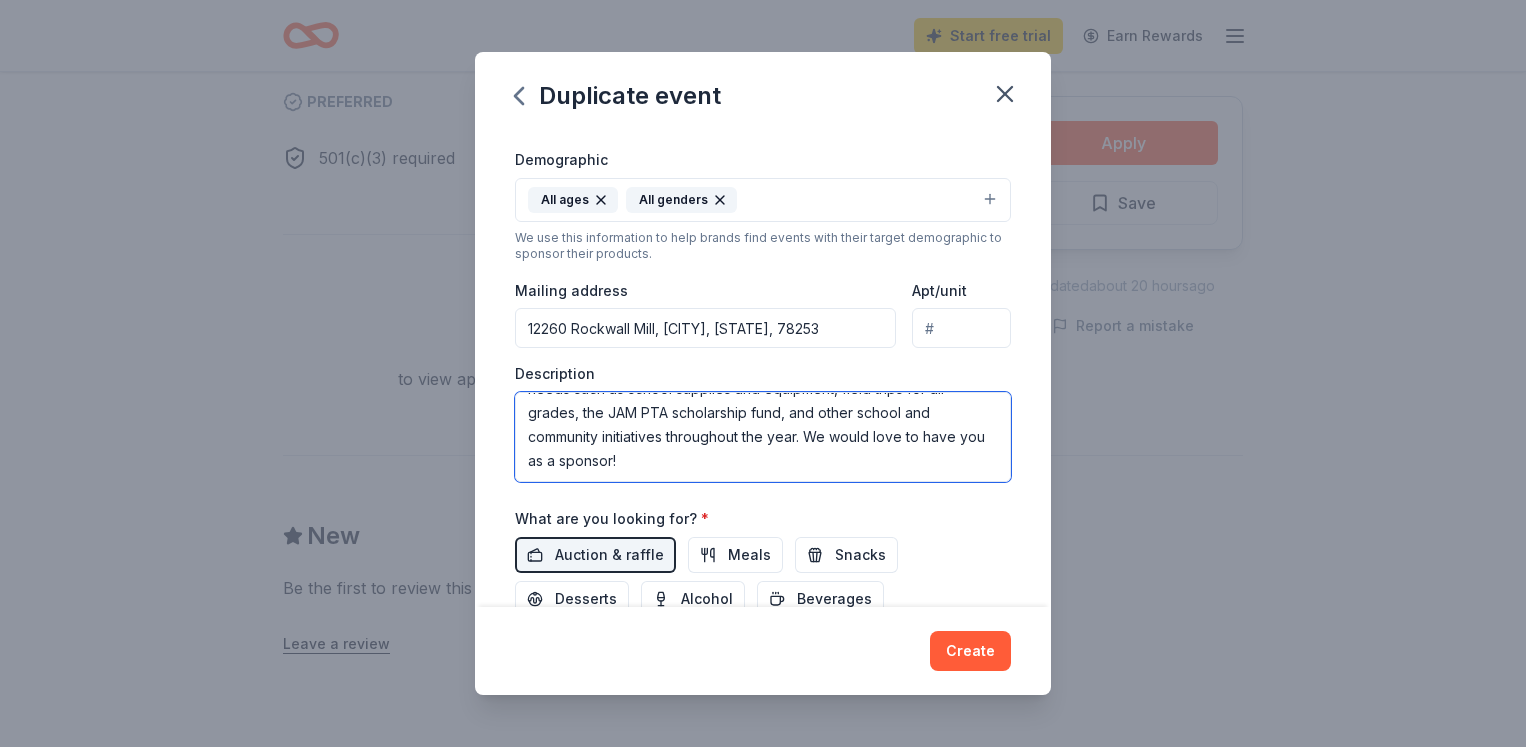scroll, scrollTop: 0, scrollLeft: 0, axis: both 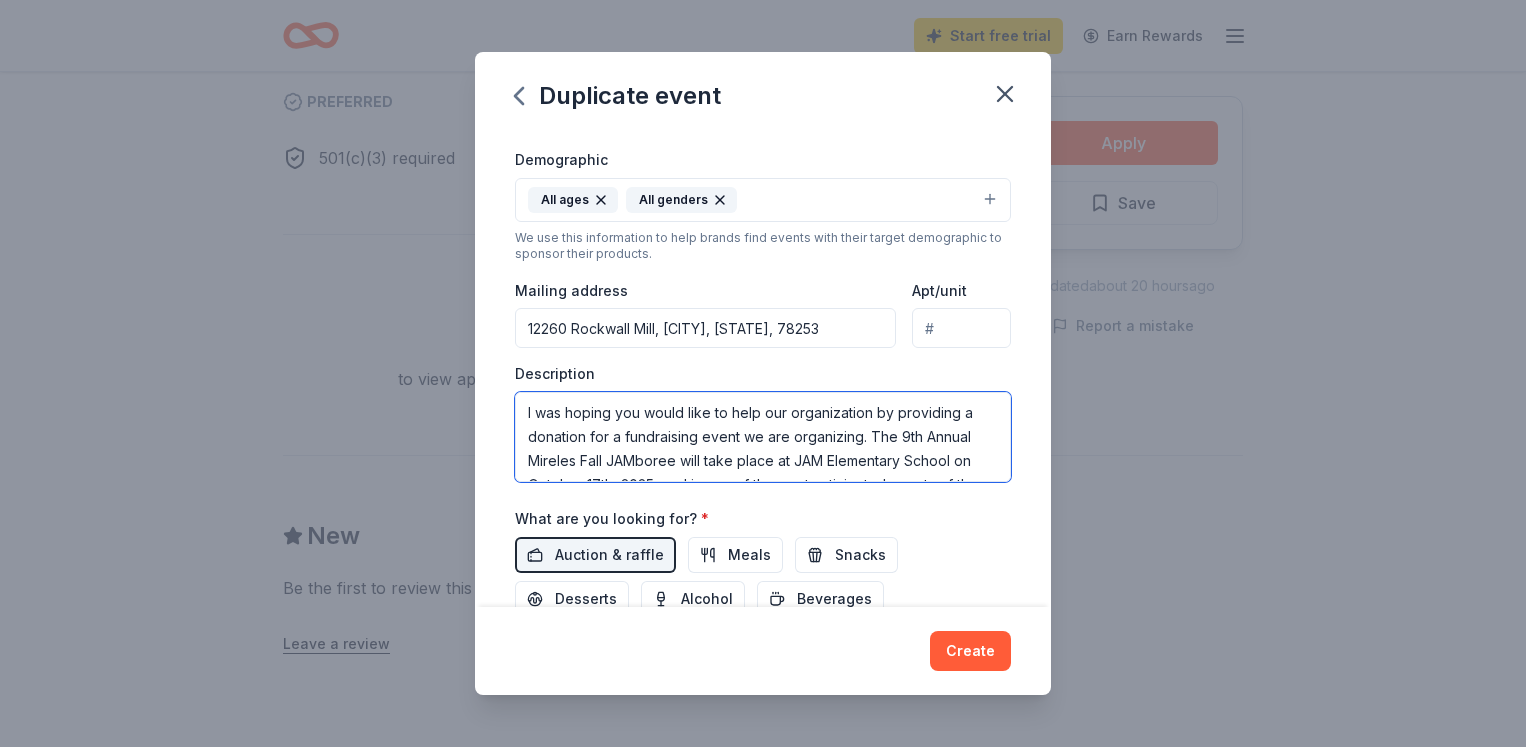 drag, startPoint x: 607, startPoint y: 426, endPoint x: 611, endPoint y: 274, distance: 152.05263 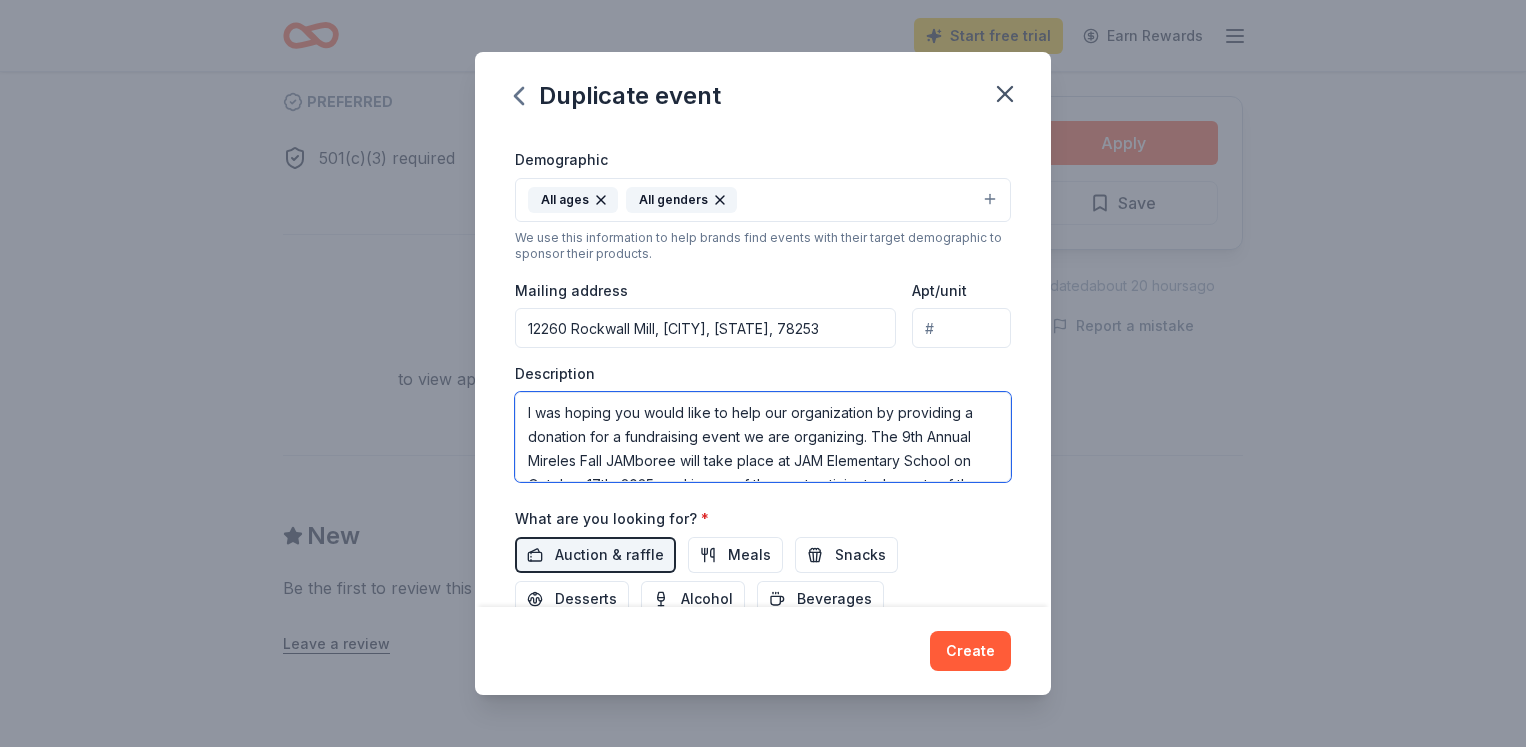 click on "I was hoping you would like to help our organization by providing a donation for a fundraising event we are organizing. The 9th Annual Mireles Fall JAMboree will take place at JAM Elementary School on October 17th, 2025, and is one of the most anticipated events of the school year. Over 1500 students, families, and members of the community will be in attendance to enjoy a fun and collaborative environment of games and holiday treats! Your donation will be used for a silent auction, and the funds raised will go towards essential needs such as school supplies and equipment, field trips for all grades, the JAM PTA scholarship fund, and other school and community initiatives throughout the year. We would love to have you as a sponsor!" at bounding box center [763, 437] 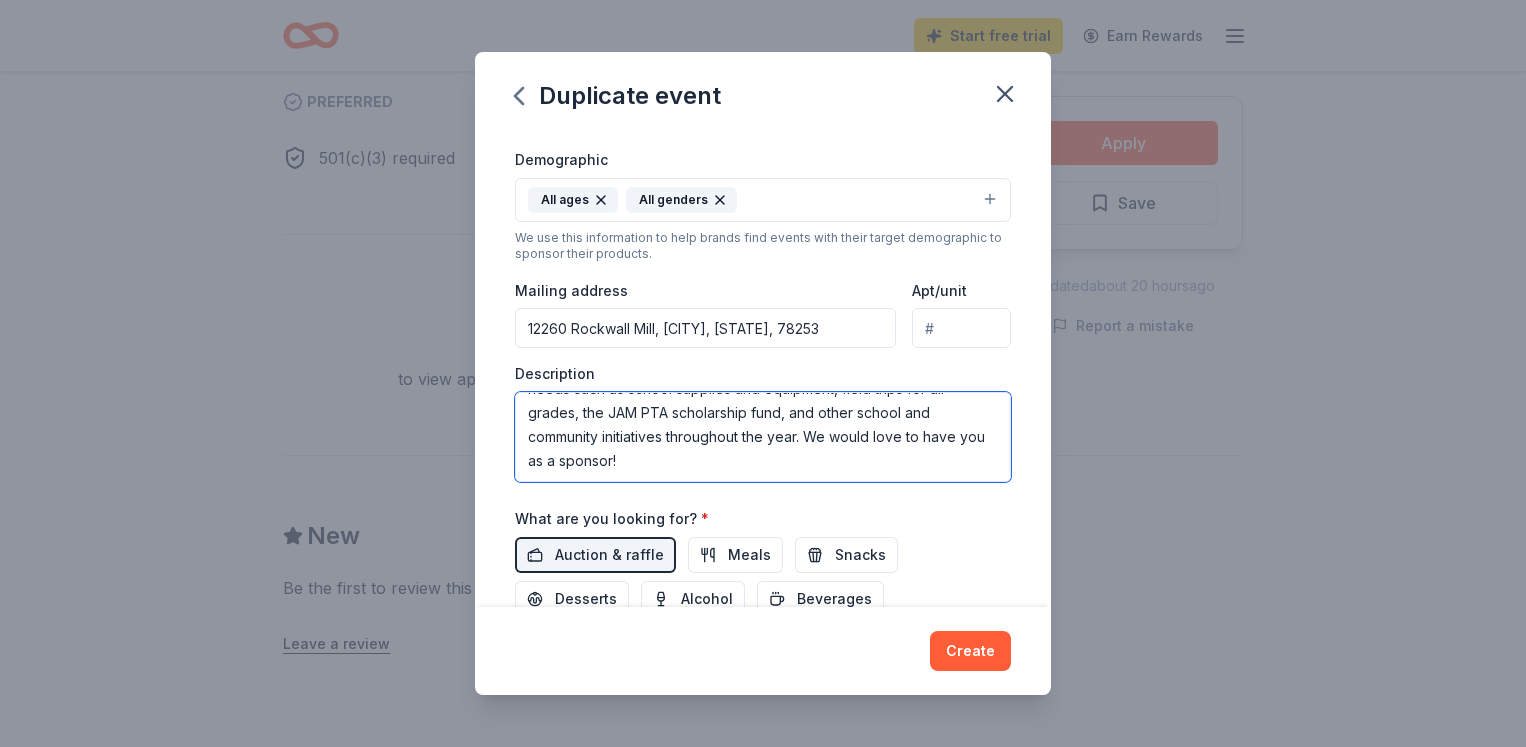 scroll, scrollTop: 228, scrollLeft: 0, axis: vertical 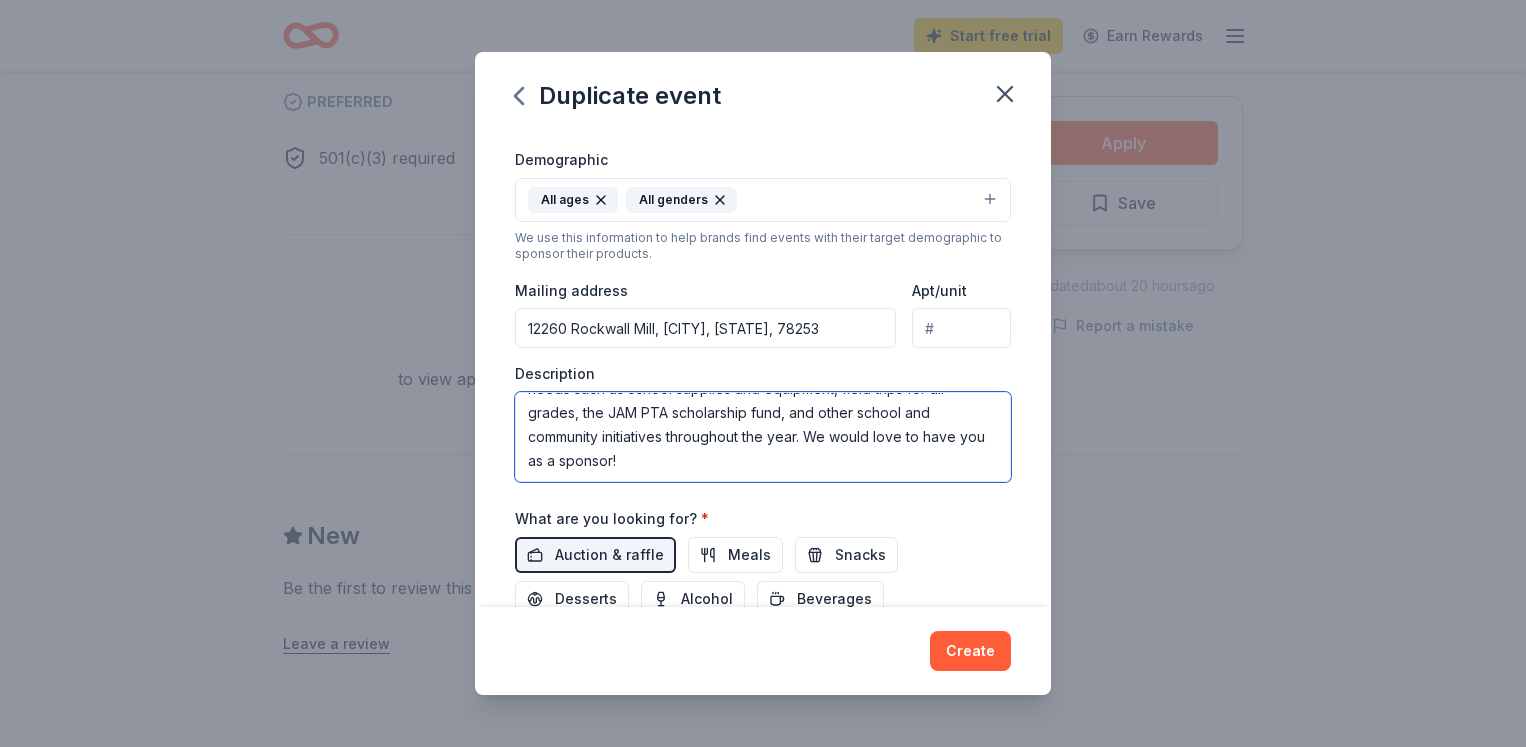 type on "I was hoping you would like to help our organization by providing a donation for a fundraising event we are organizing. The 9th Annual Mireles Fall JAMboree will take place at JAM Elementary School on October 17th, 2025, and is one of the most anticipated events of the school year. Over 1500 students, families, and members of the community will be in attendance to enjoy a fun and collaborative environment of games and holiday treats! Your donation will be used for a silent auction, and the funds raised will go towards essential needs such as school supplies and equipment, field trips for all grades, the JAM PTA scholarship fund, and other school and community initiatives throughout the year. We would love to have you as a sponsor!" 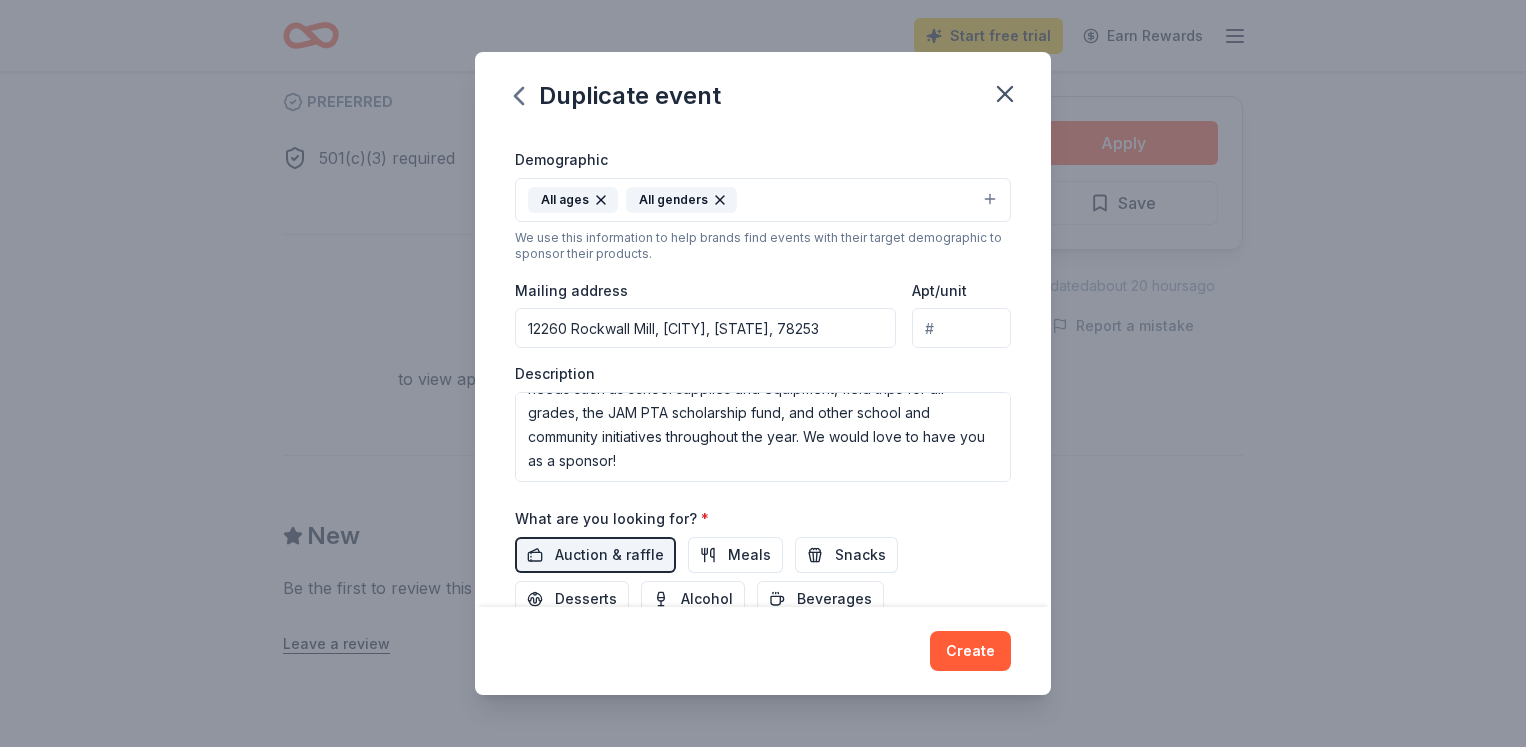 click on "Duplicate event Event name * 9th Annual Fall JAMboree 24 /100 Event website https://www.nisd.net/mireles Attendance * 1500 Date * 10/17/2025 ZIP code * 78253 Event type * Fundraiser Demographic All ages All genders We use this information to help brands find events with their target demographic to sponsor their products. Mailing address 12260 Rockwall Mill, [CITY], [STATE], 78253 Apt/unit Description What are you looking for? * Auction & raffle Meals Snacks Desserts Alcohol Beverages Send me reminders Email me reminders of donor application deadlines Recurring event Copy donors Saved Applied Approved Received Declined Not interested All copied donors will be given "saved" status in your new event. Companies that are no longer donating will not be copied." at bounding box center [763, 370] 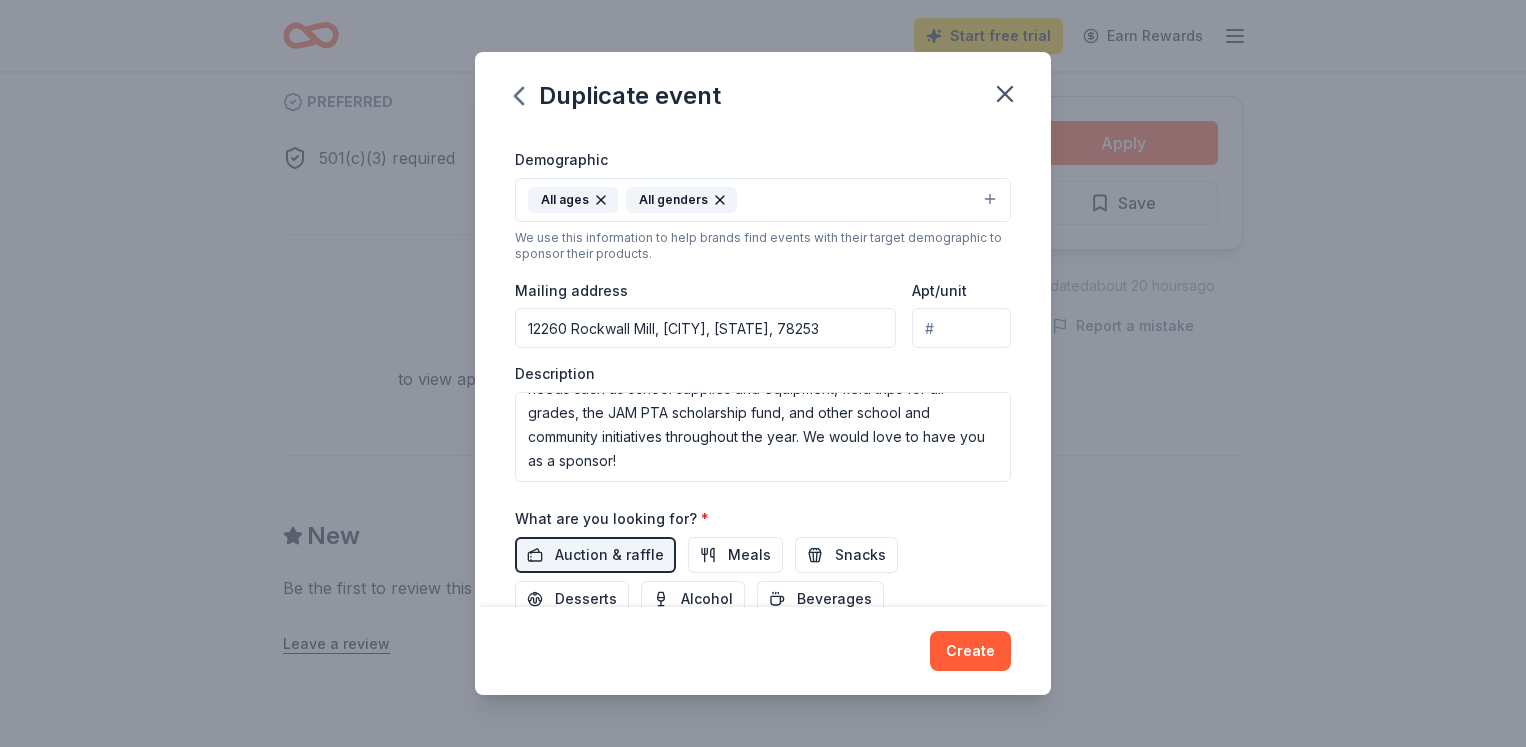 click on "Duplicate event Event name * 9th Annual Fall JAMboree 24 /100 Event website https://www.nisd.net/mireles Attendance * 1500 Date * 10/17/2025 ZIP code * 78253 Event type * Fundraiser Demographic All ages All genders We use this information to help brands find events with their target demographic to sponsor their products. Mailing address 12260 Rockwall Mill, [CITY], [STATE], 78253 Apt/unit Description What are you looking for? * Auction & raffle Meals Snacks Desserts Alcohol Beverages Send me reminders Email me reminders of donor application deadlines Recurring event Copy donors Saved Applied Approved Received Declined Not interested All copied donors will be given "saved" status in your new event. Companies that are no longer donating will not be copied." at bounding box center [763, 370] 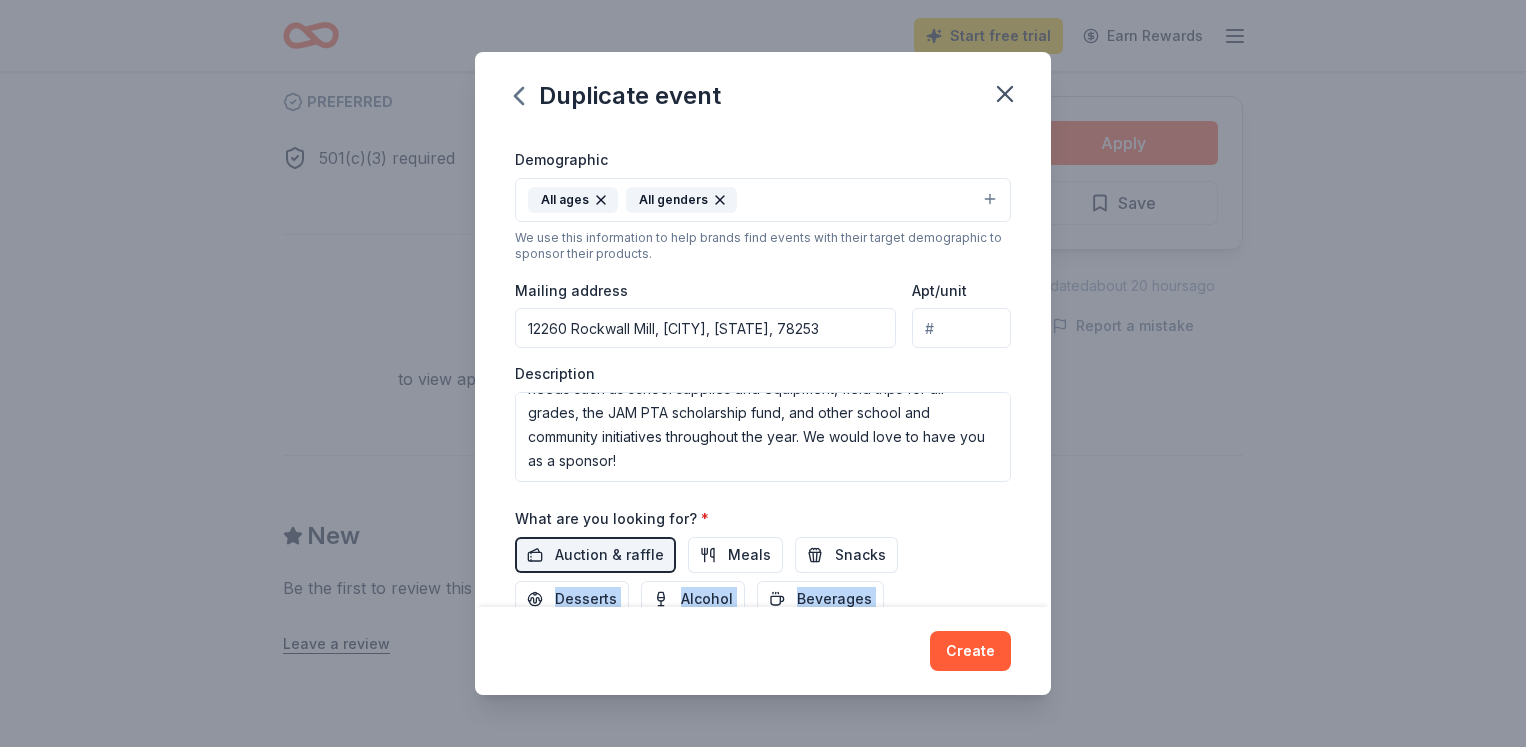 drag, startPoint x: 910, startPoint y: 594, endPoint x: 878, endPoint y: 657, distance: 70.66116 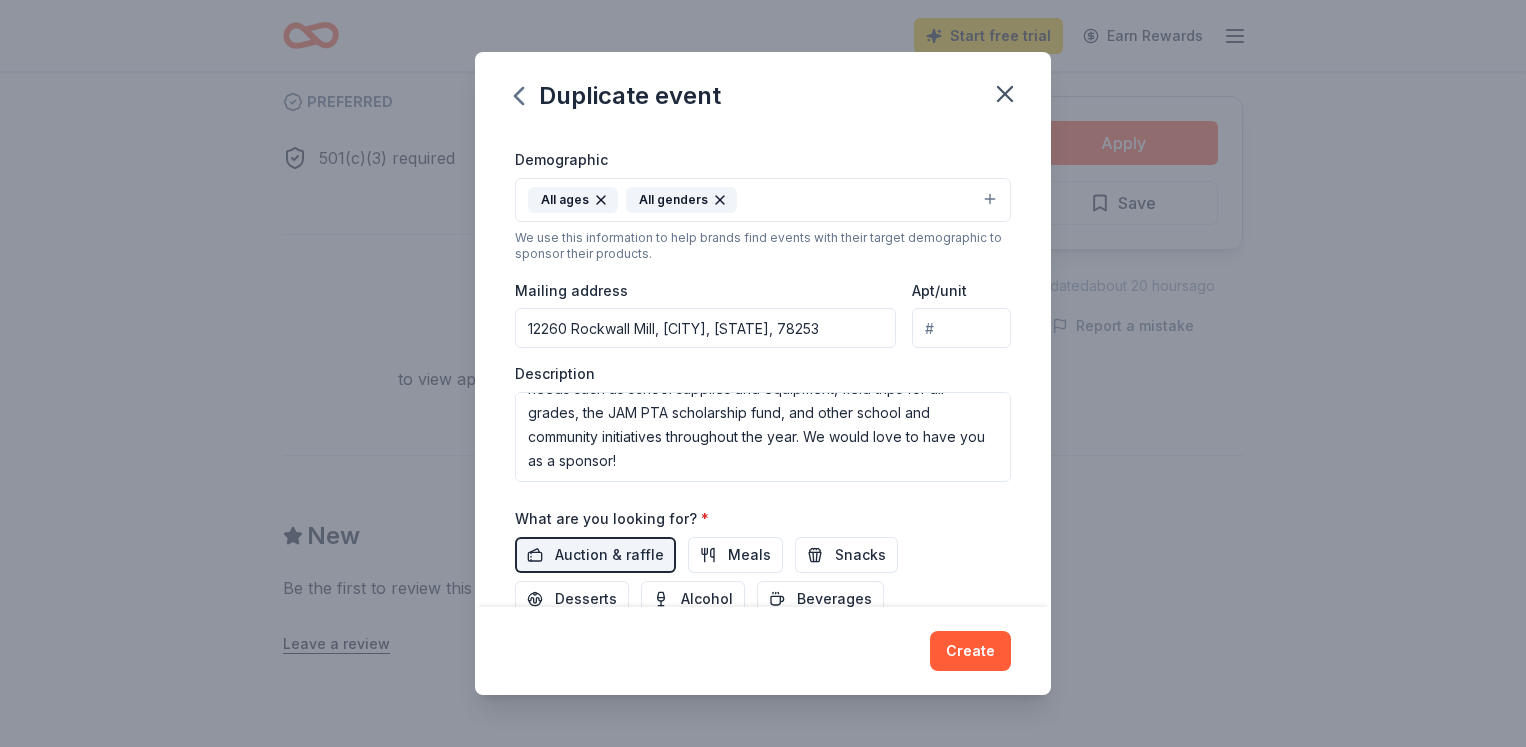 click on "Auction & raffle Meals Snacks Desserts Alcohol Beverages" at bounding box center (763, 577) 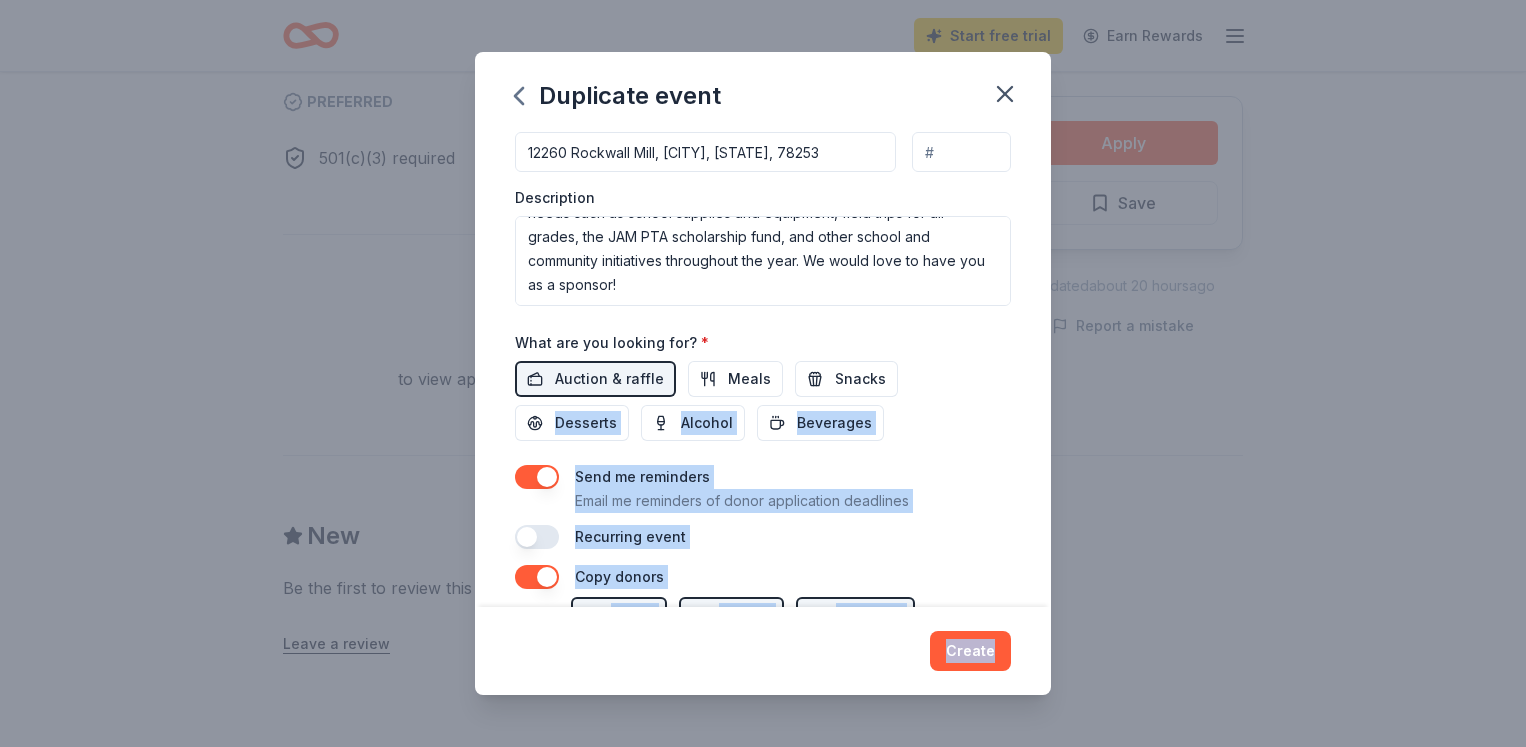 scroll, scrollTop: 680, scrollLeft: 0, axis: vertical 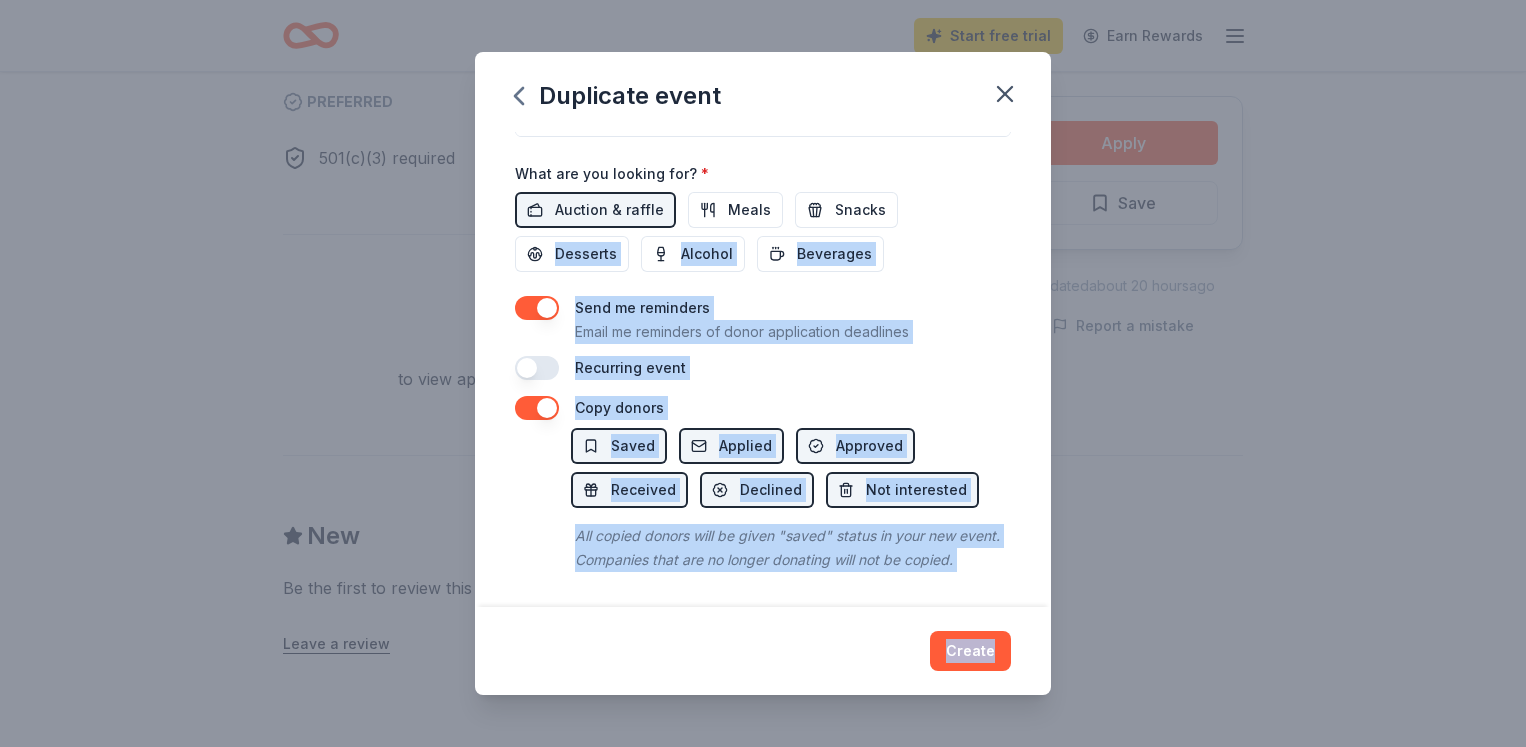 drag, startPoint x: 875, startPoint y: 581, endPoint x: 827, endPoint y: 670, distance: 101.118744 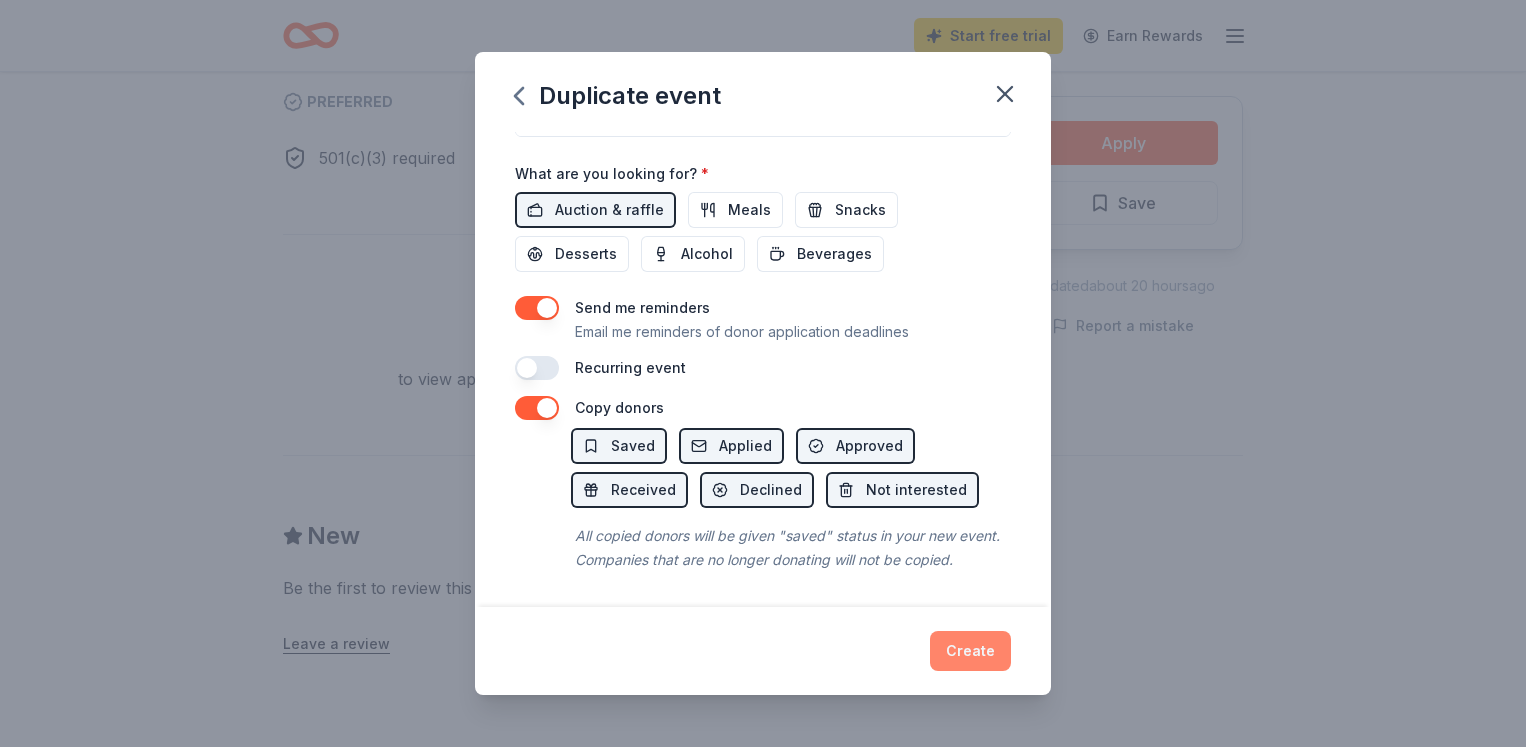 click on "Create" at bounding box center [970, 651] 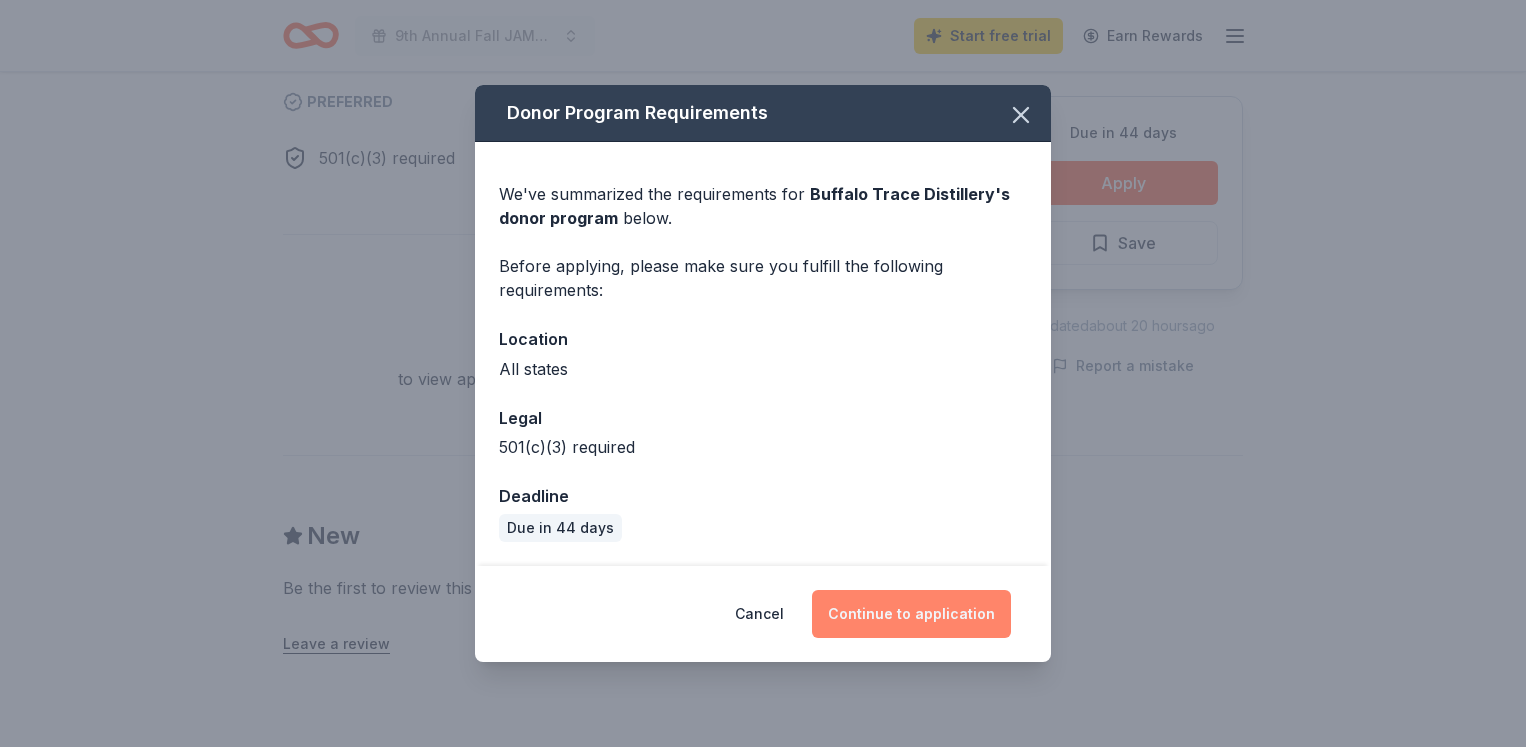 click on "Continue to application" at bounding box center (911, 614) 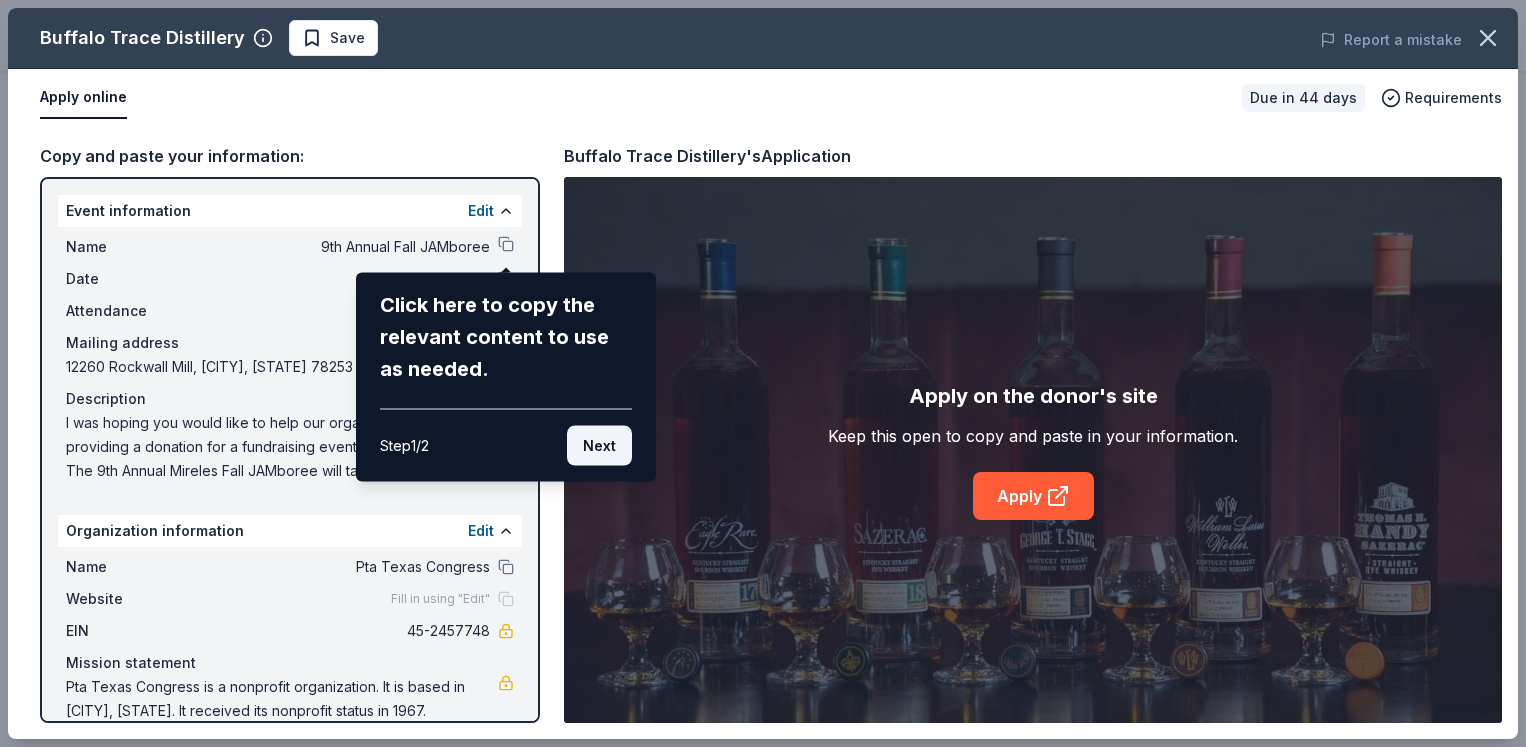click on "Next" at bounding box center [599, 446] 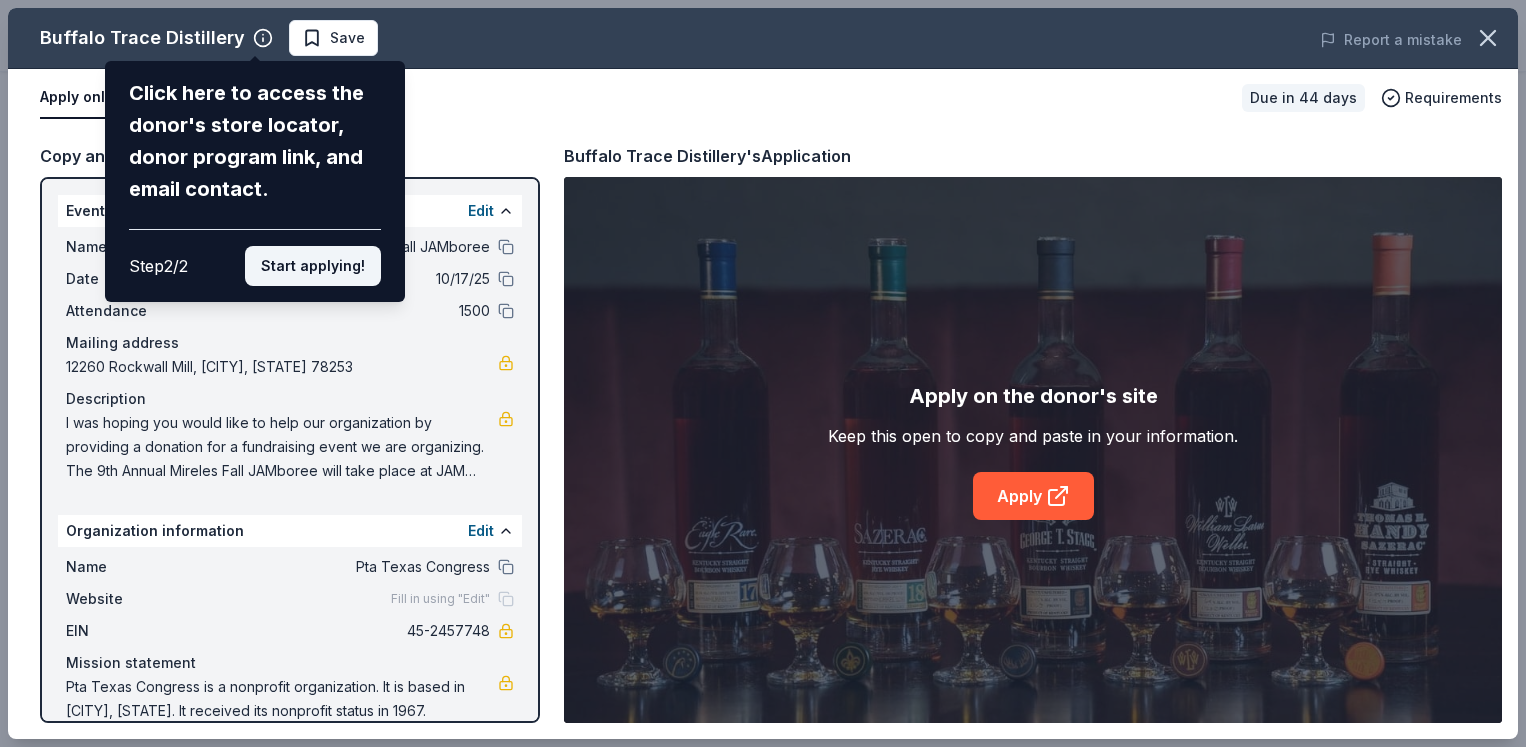 click on "Start applying!" at bounding box center (313, 266) 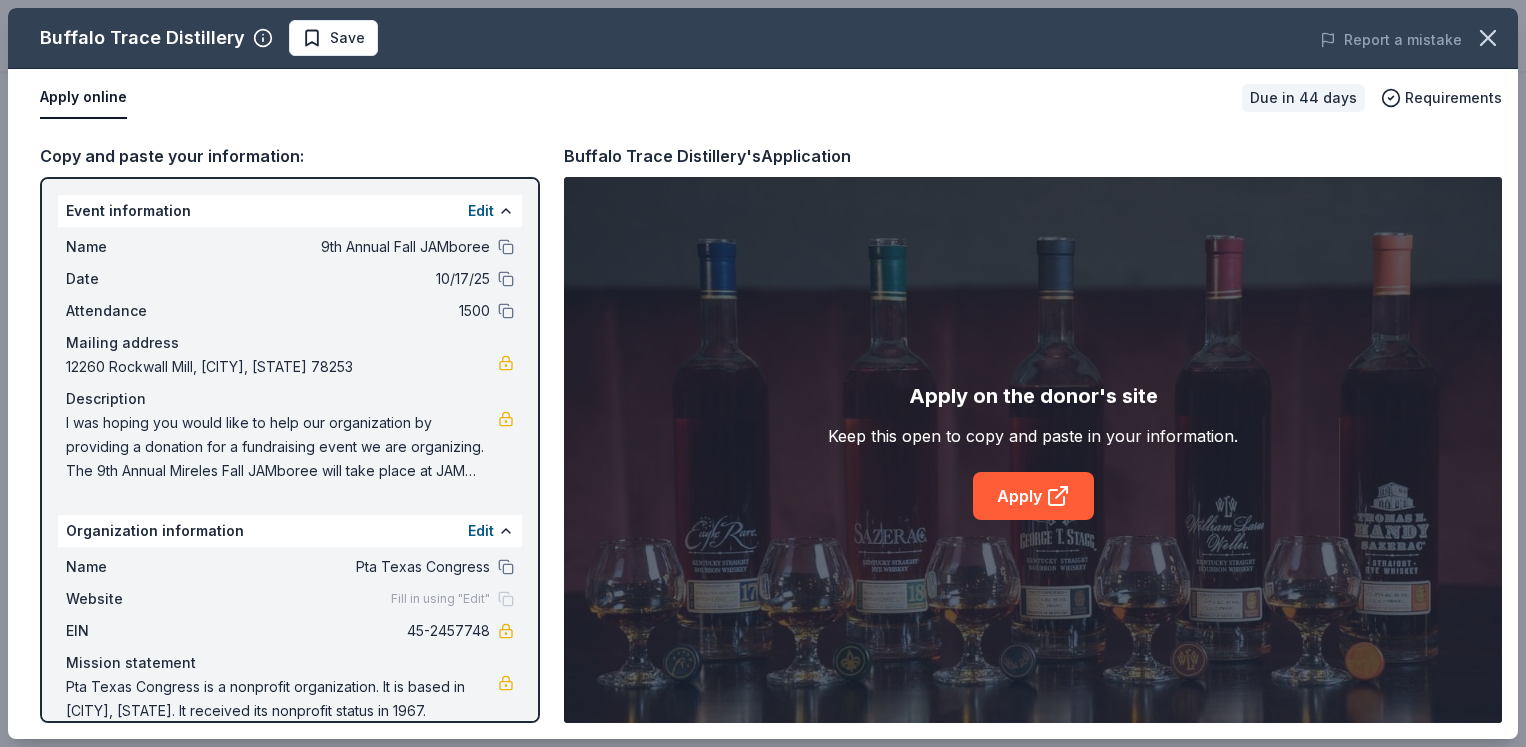 click on "Copy and paste your information: Event information Edit Name 9th Annual Fall JAMboree Date 10/17/25 Attendance 1500 Mailing address 12260 Rockwall Mill, [CITY], [STATE] 78253 Description I was hoping you would like to help our organization by providing a donation for a fundraising event we are organizing. The 9th Annual Mireles Fall JAMboree will take place at JAM Elementary School on October 17th, 2025, and is one of the most anticipated events of the school year. Over 1500 students, families, and members of the community will be in attendance to enjoy a fun and collaborative environment of games and holiday treats! Your donation will be used for a silent auction, and the funds raised will go towards essential needs such as school supplies and equipment, field trips for all grades, the JAM PTA scholarship fund, and other school and community initiatives throughout the year. We would love to have you as a sponsor!
Organization information Edit Name Pta Texas Congress Website Fill in using "Edit" EIN Apply" at bounding box center (763, 433) 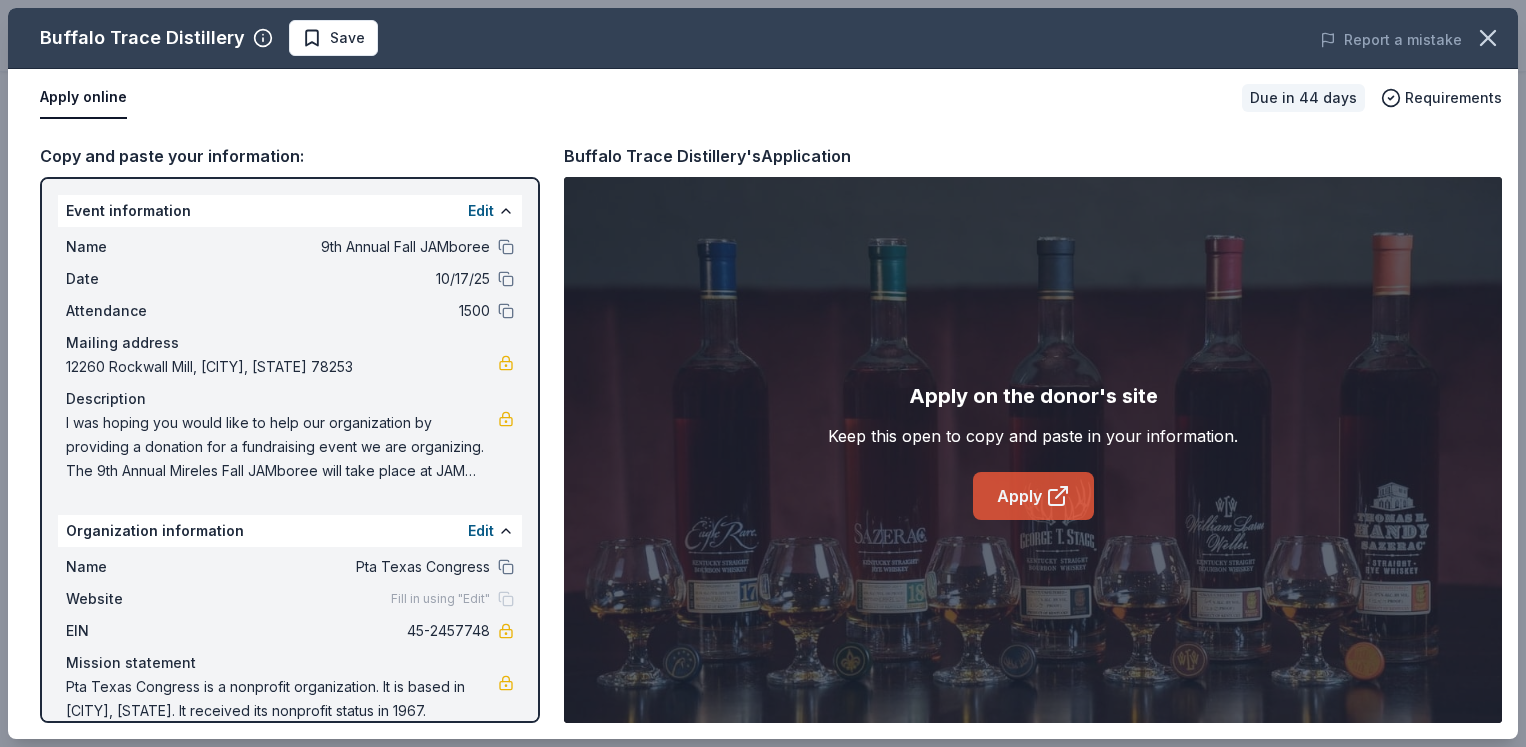 click 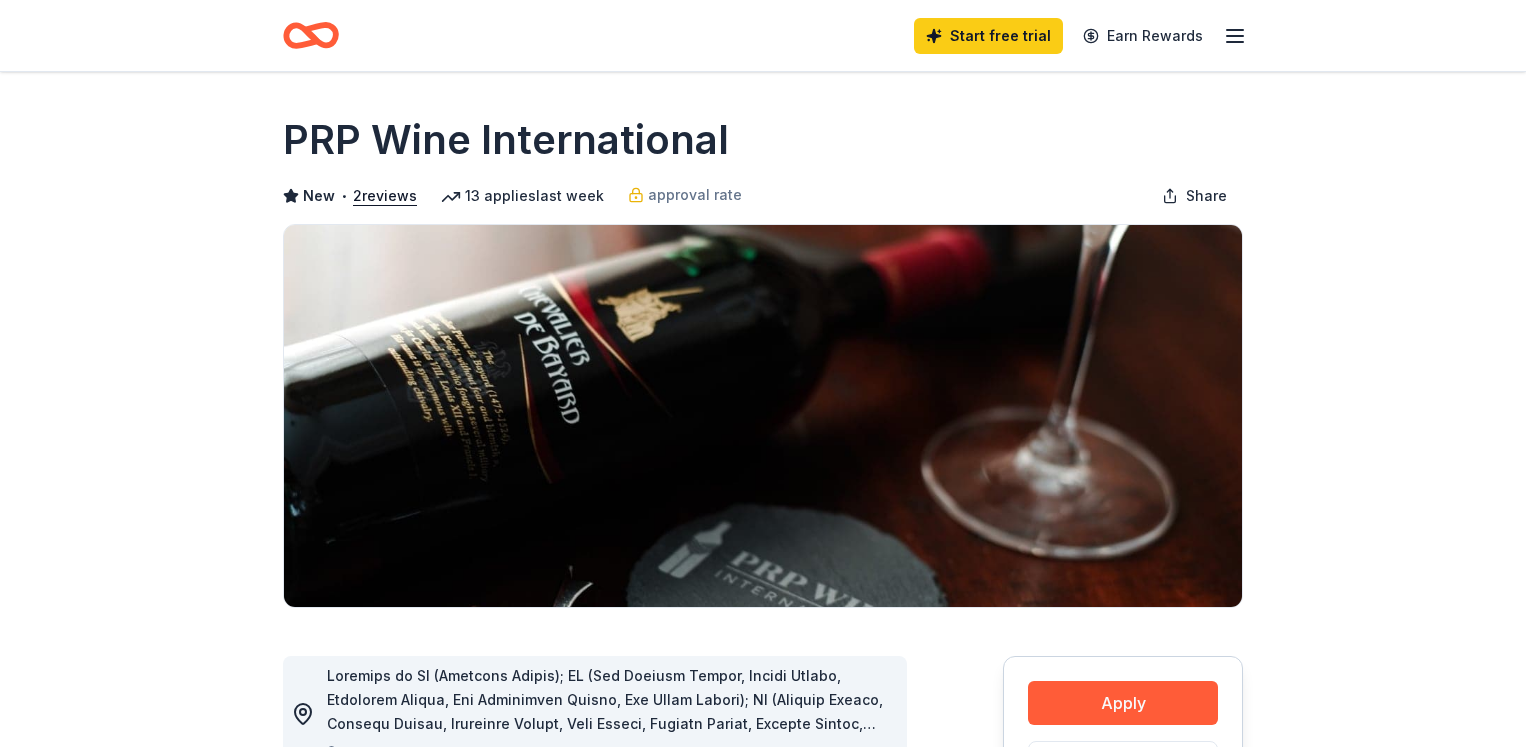 scroll, scrollTop: 0, scrollLeft: 0, axis: both 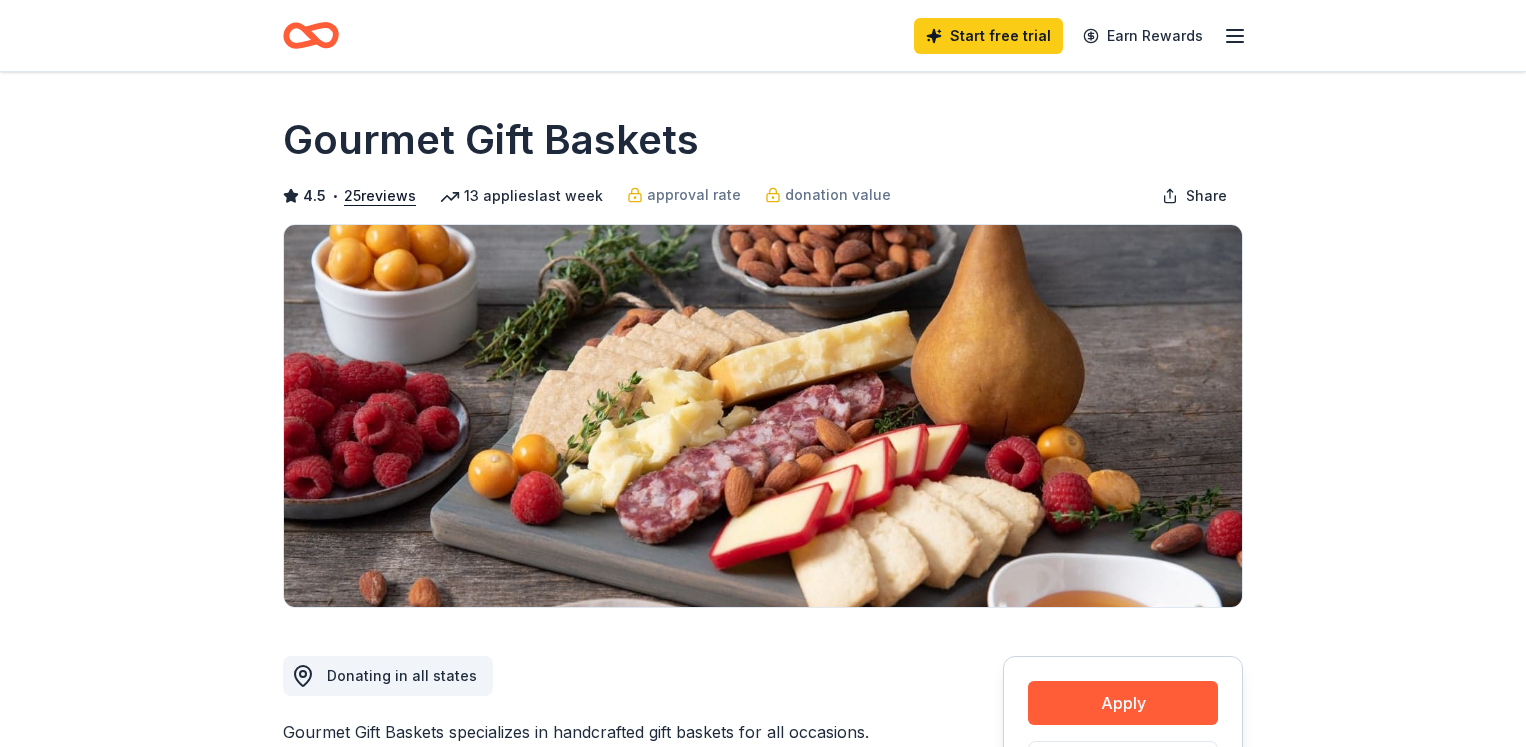 click on "Share Gourmet Gift Baskets 4.5 • 25  reviews 13   applies  last week approval rate donation value Share Donating in all states Gourmet Gift Baskets specializes in handcrafted gift baskets for all occasions. Their baskets may include a variety of artisan goods, fruits and snacks, and alcoholic beverages. What they donate Gift basket(s) Alcohol Beverages Desserts Auction & raffle Snacks Who they donate to  Preferred 501(c)(3) preferred Apply Save Application takes 10 min Usually responds in  a few weeks Updated  about 2 months  ago Report a mistake approval rate 20 % approved 30 % declined 50 % no response donation value (average) 20% 70% 0% 10% $xx - $xx $xx - $xx $xx - $xx $xx - $xx Start free Pro trial to view approval rates and average donation values 4.5 • 25  reviews See all  25  reviews The Confidence Campaign July 2025 • Approved The process was easy and they were very generous. Great company to work with! Mater Dei Catholic School July 2025 • Approved Very easy- greatly appreciated! July 2025" at bounding box center [763, 1550] 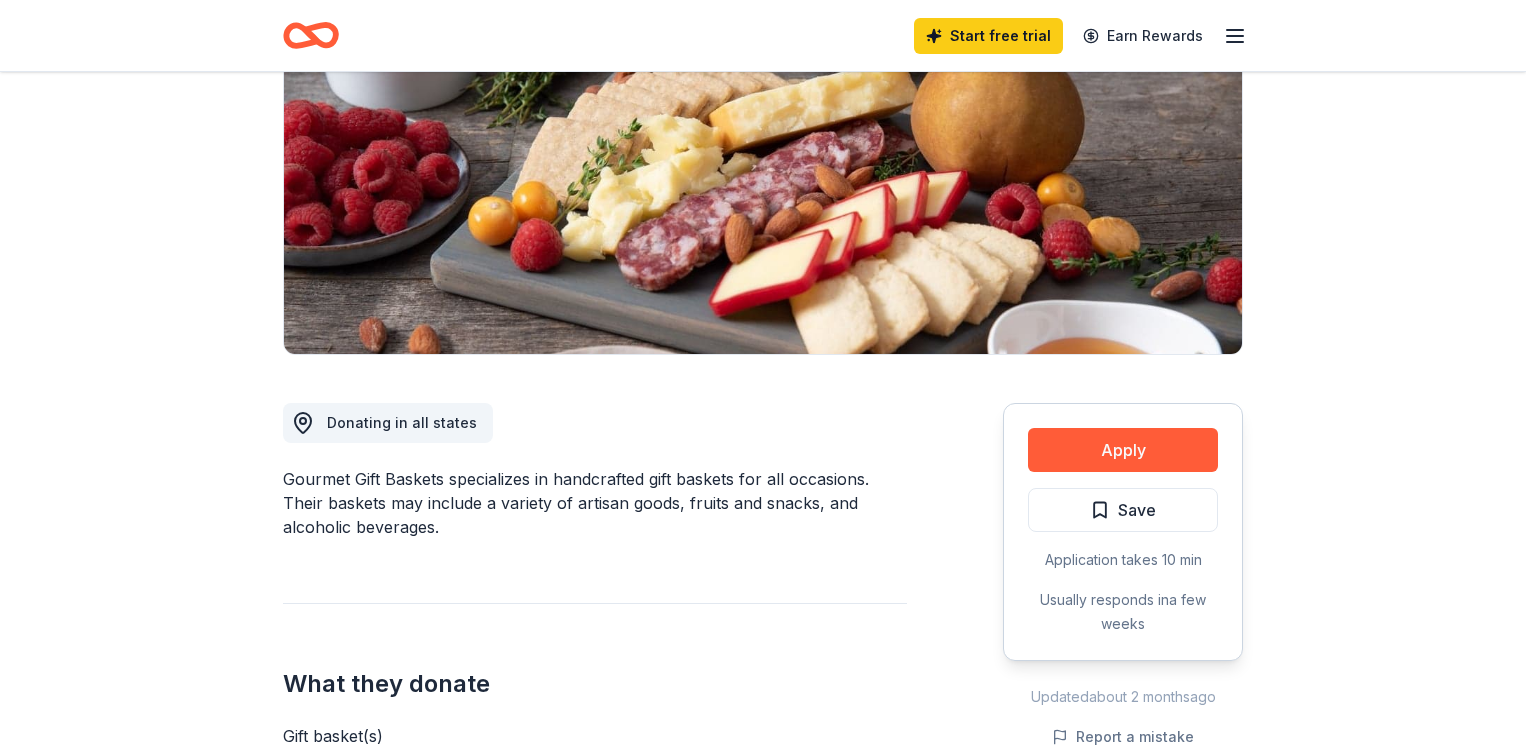 scroll, scrollTop: 240, scrollLeft: 0, axis: vertical 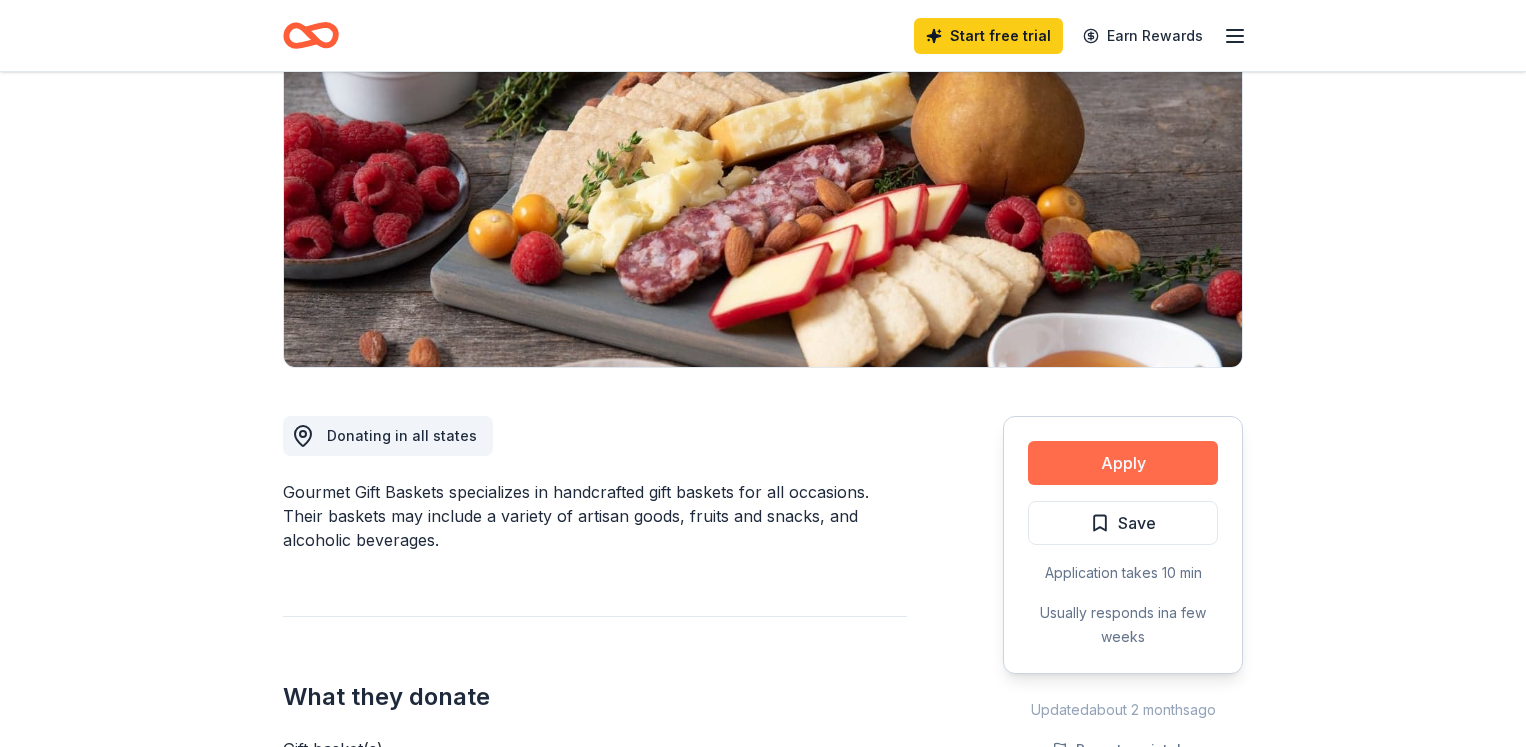 click on "Apply" at bounding box center [1123, 463] 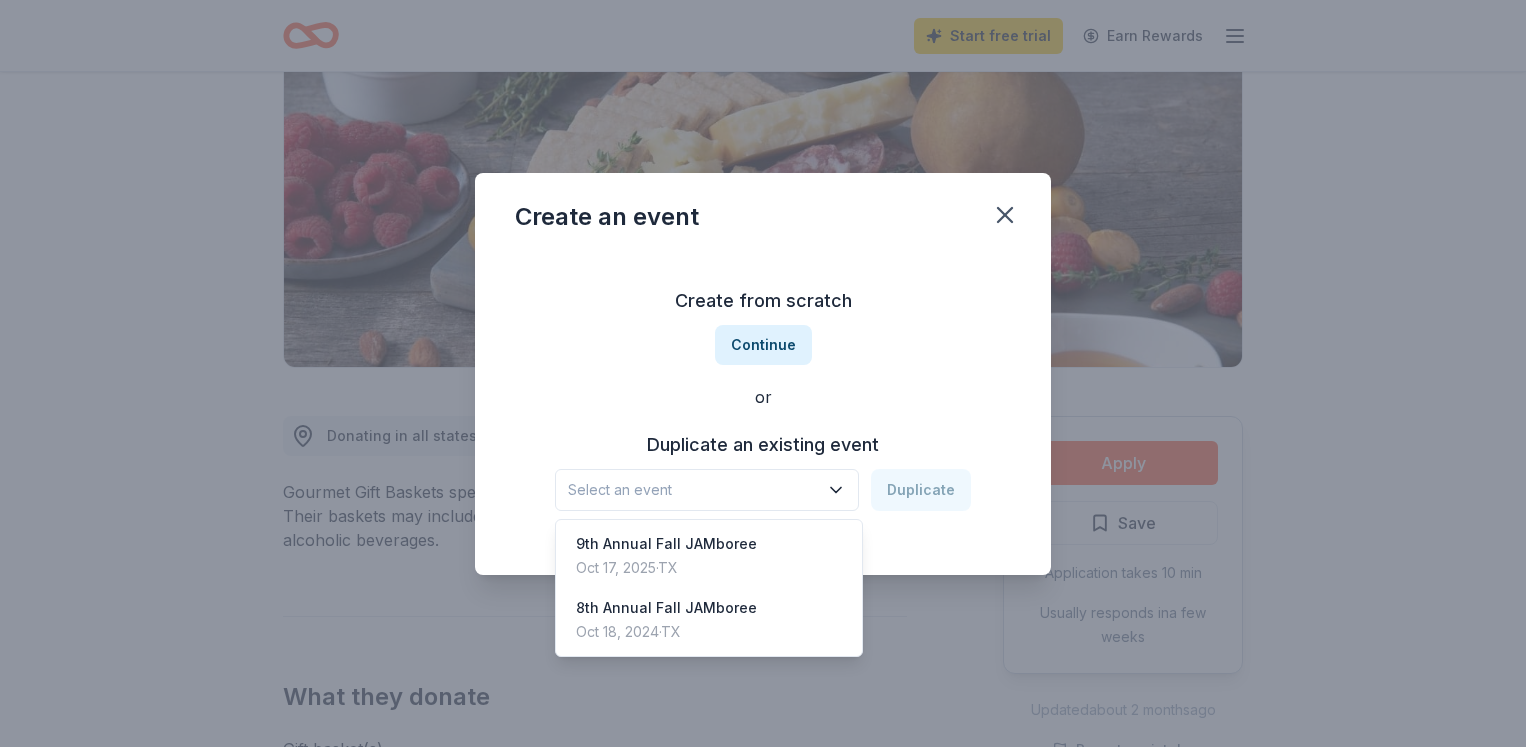 click on "Select an event" at bounding box center [693, 490] 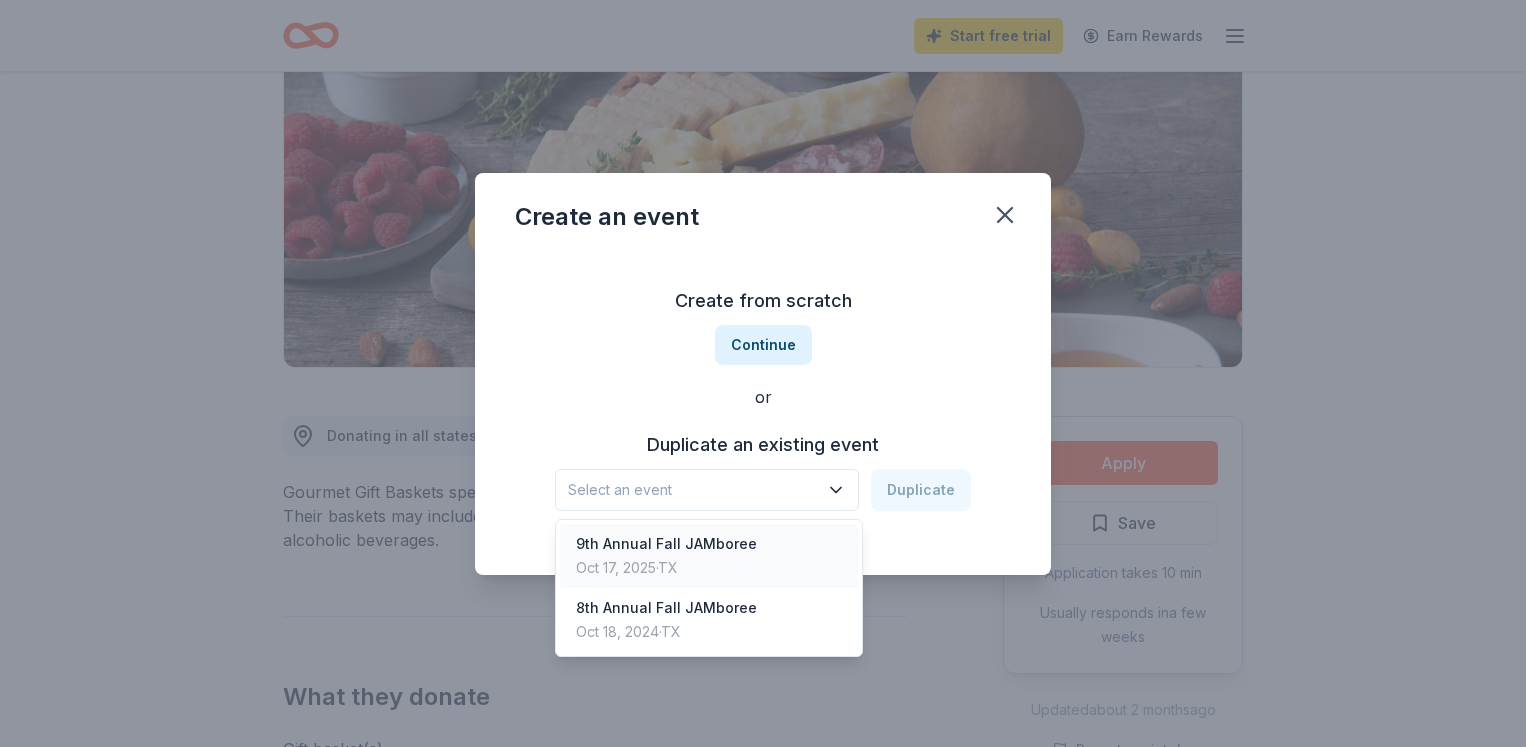 click on "9th Annual Fall JAMboree" at bounding box center [666, 544] 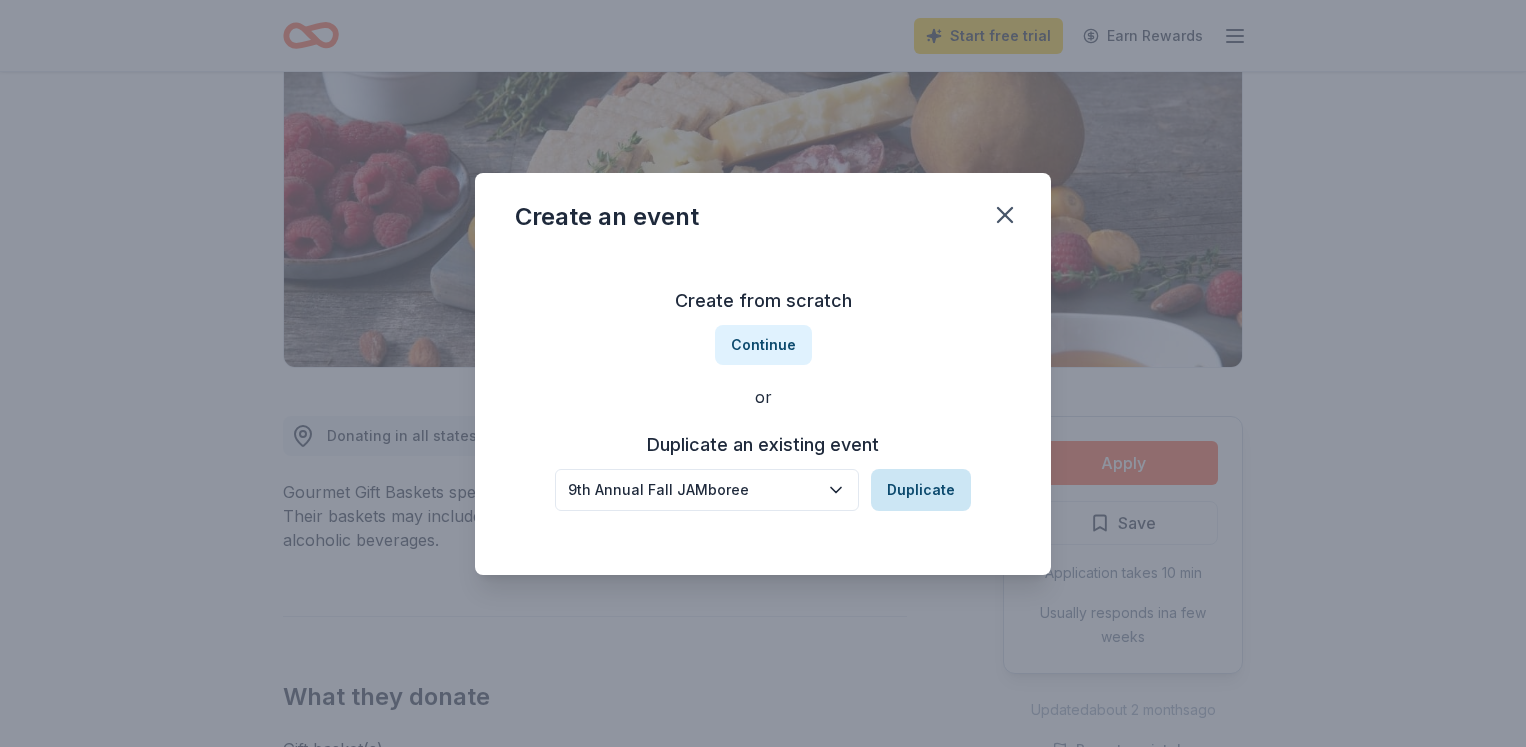 click on "Duplicate" at bounding box center (921, 490) 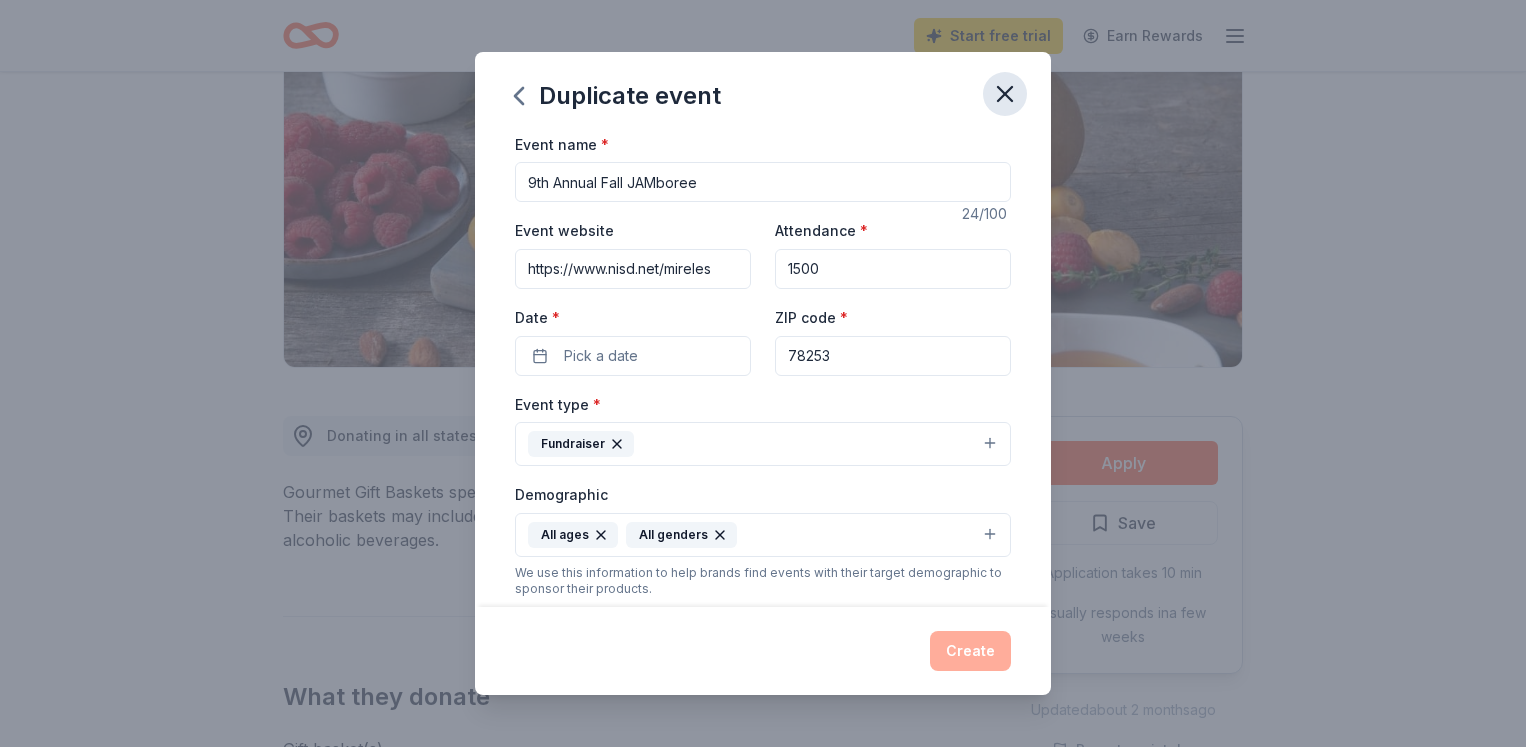 click 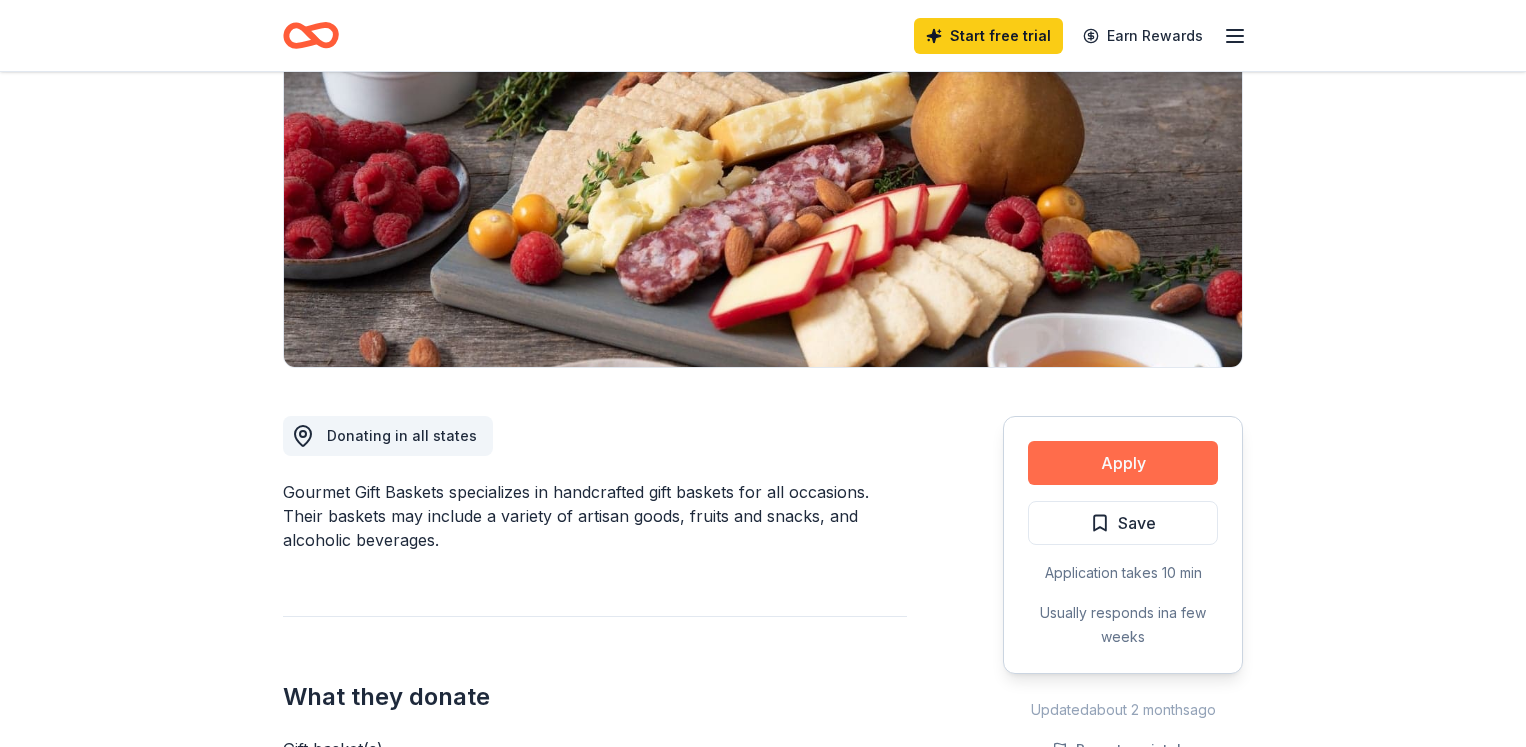 click on "Apply" at bounding box center (1123, 463) 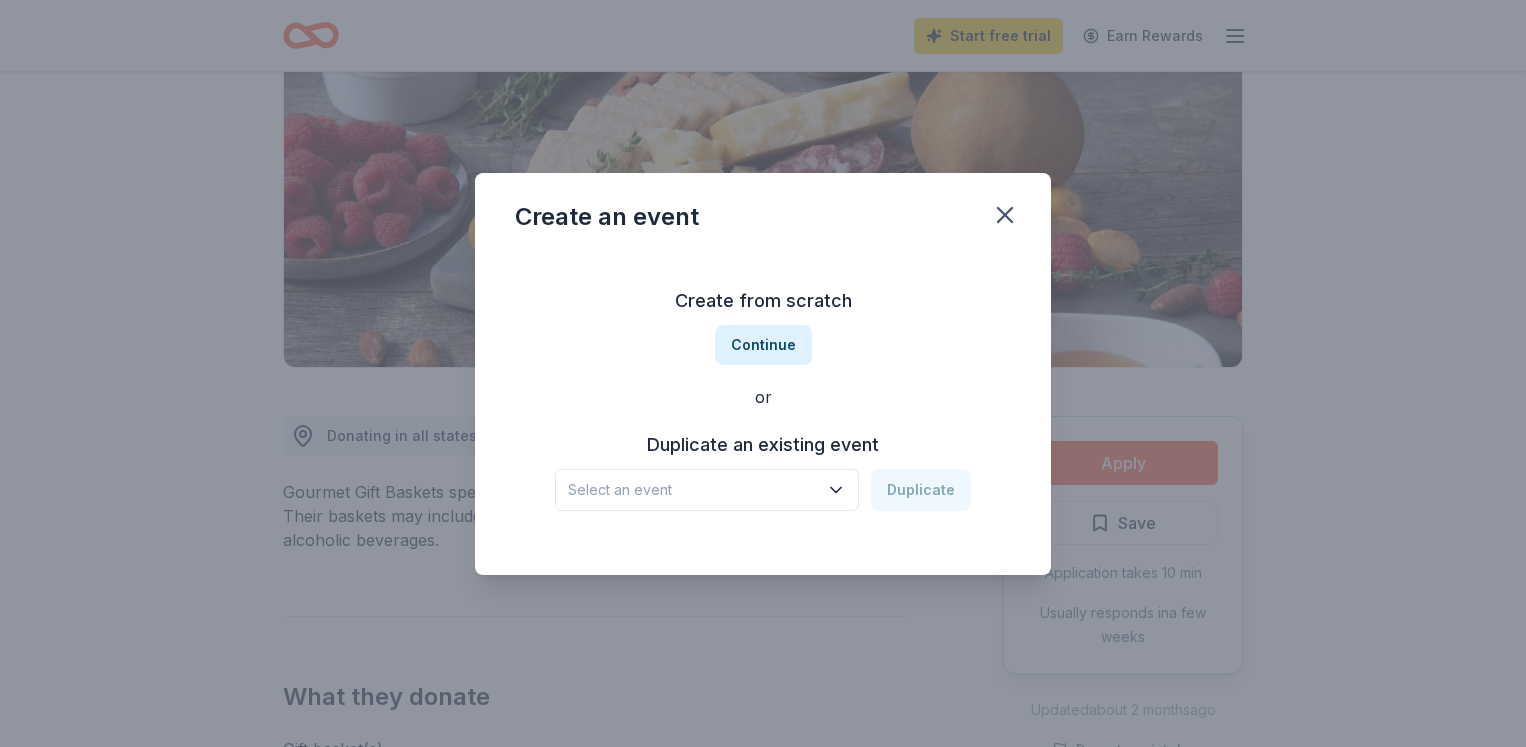click on "Select an event" at bounding box center (693, 490) 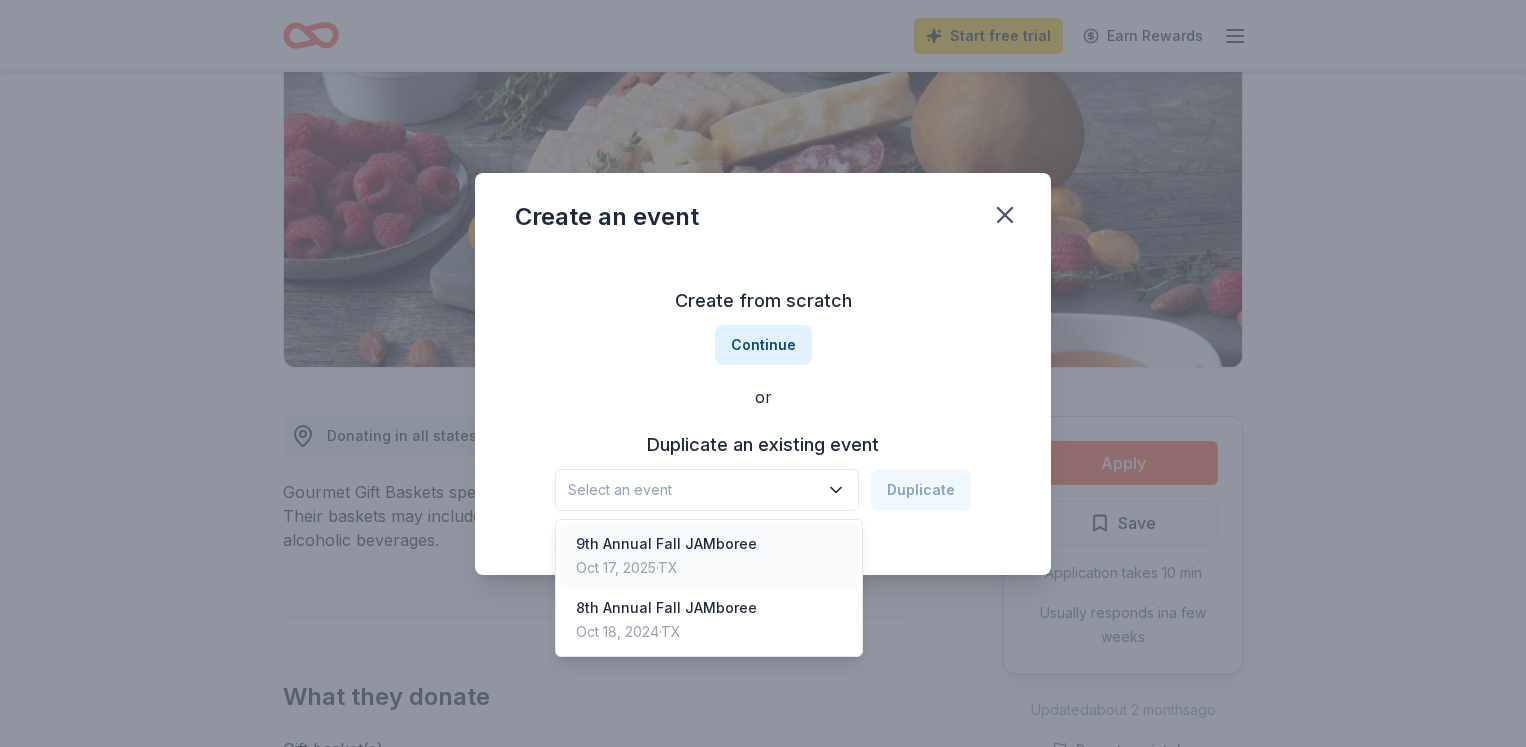 click on "9th Annual Fall JAMboree" at bounding box center [666, 544] 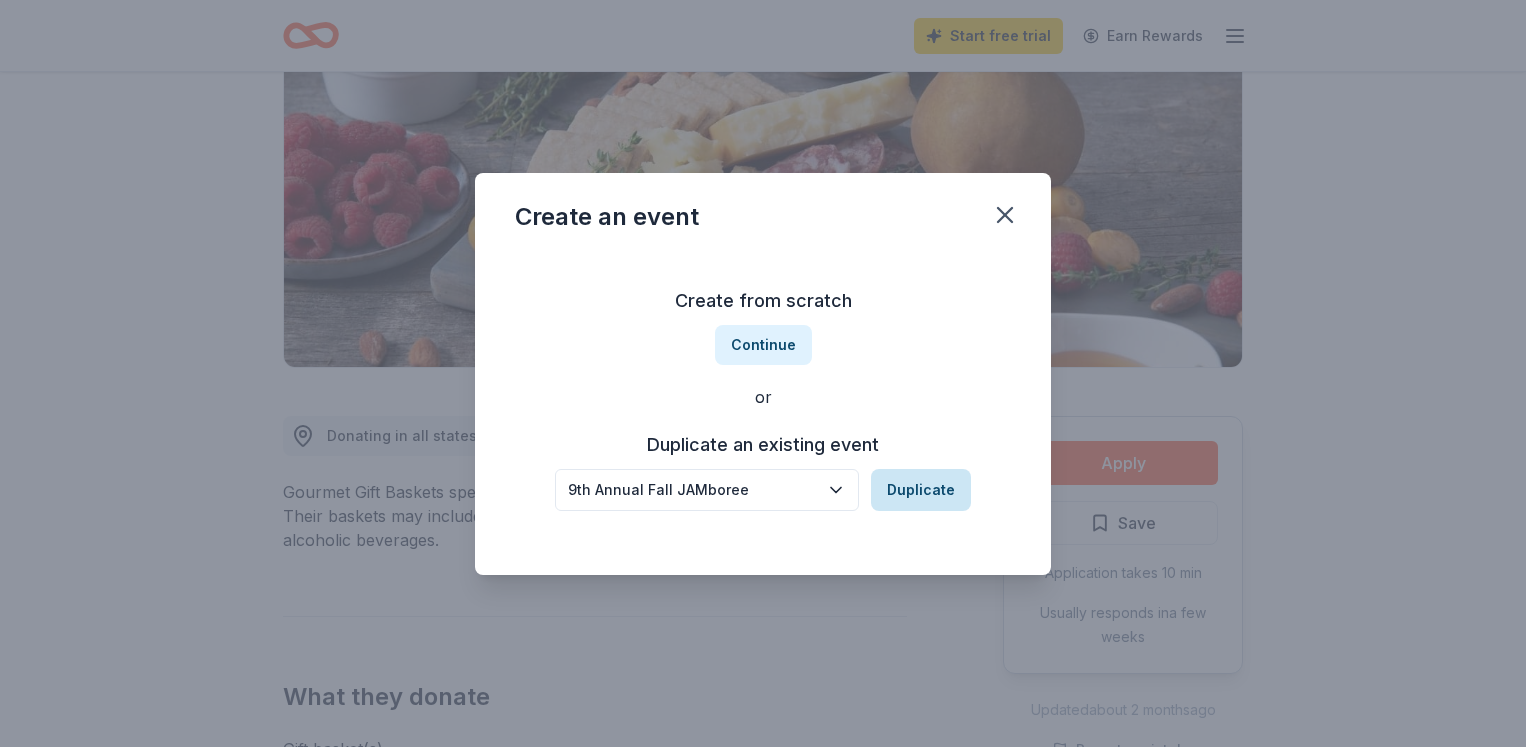 click on "Duplicate" at bounding box center [921, 490] 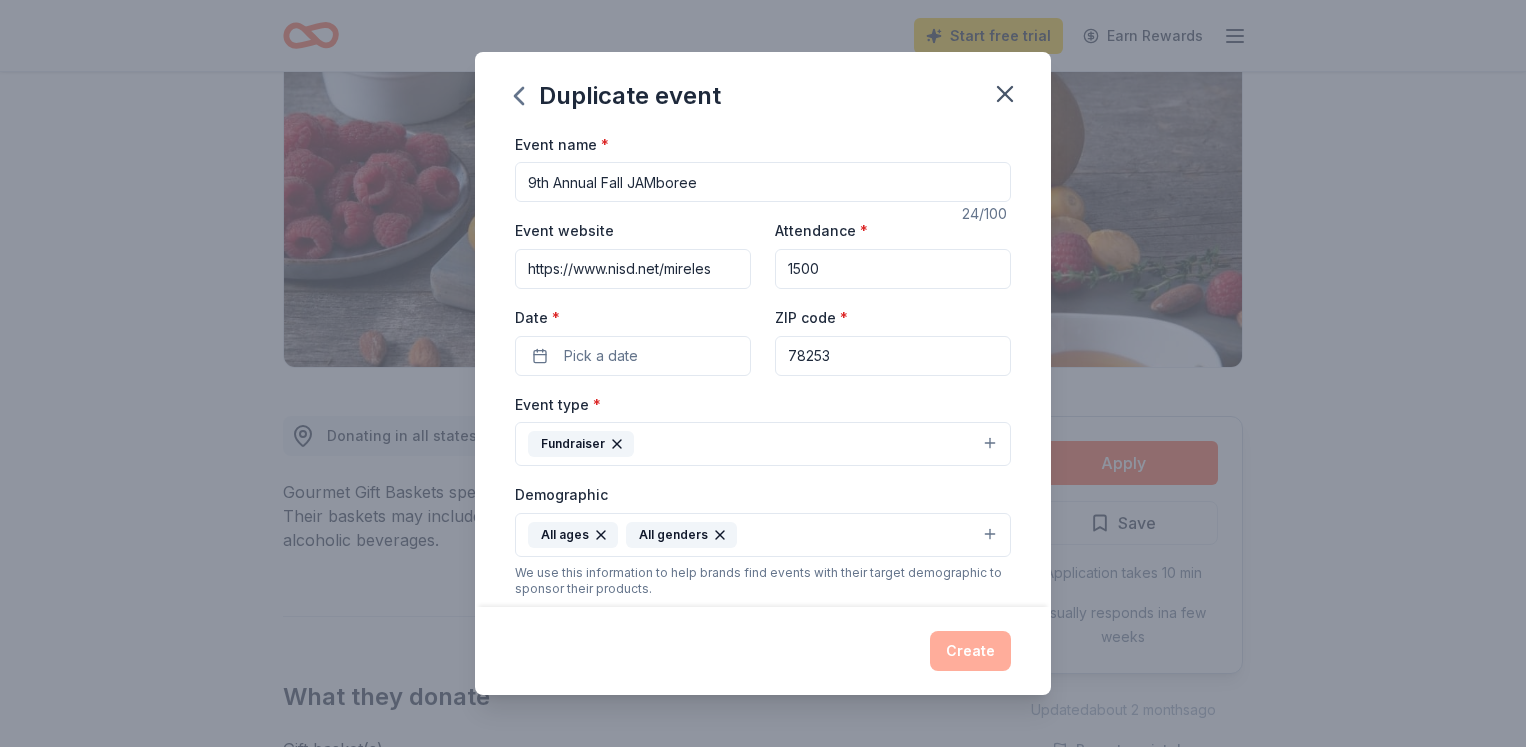 click on "We use this information to help brands find events with their target demographic to sponsor their products." at bounding box center (763, 581) 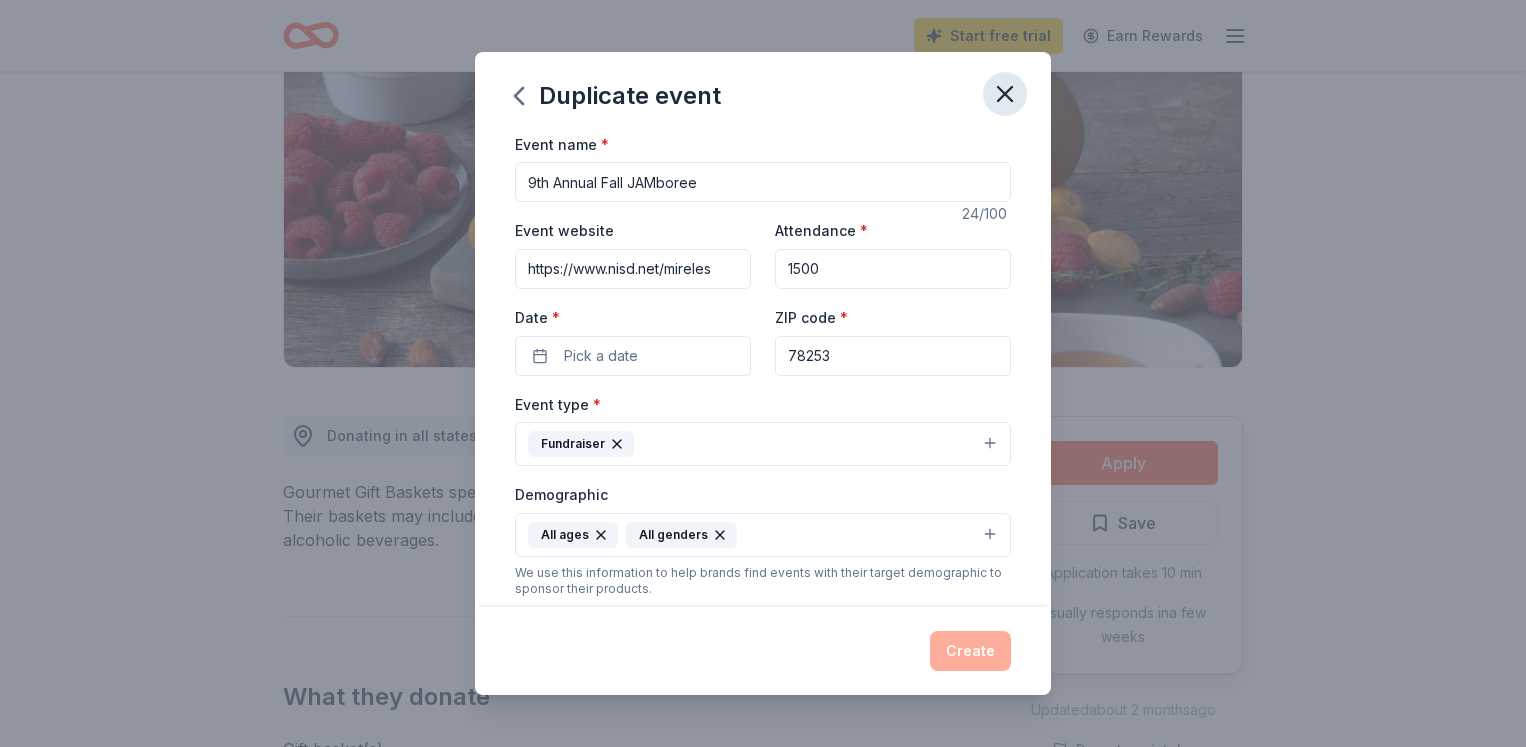 click 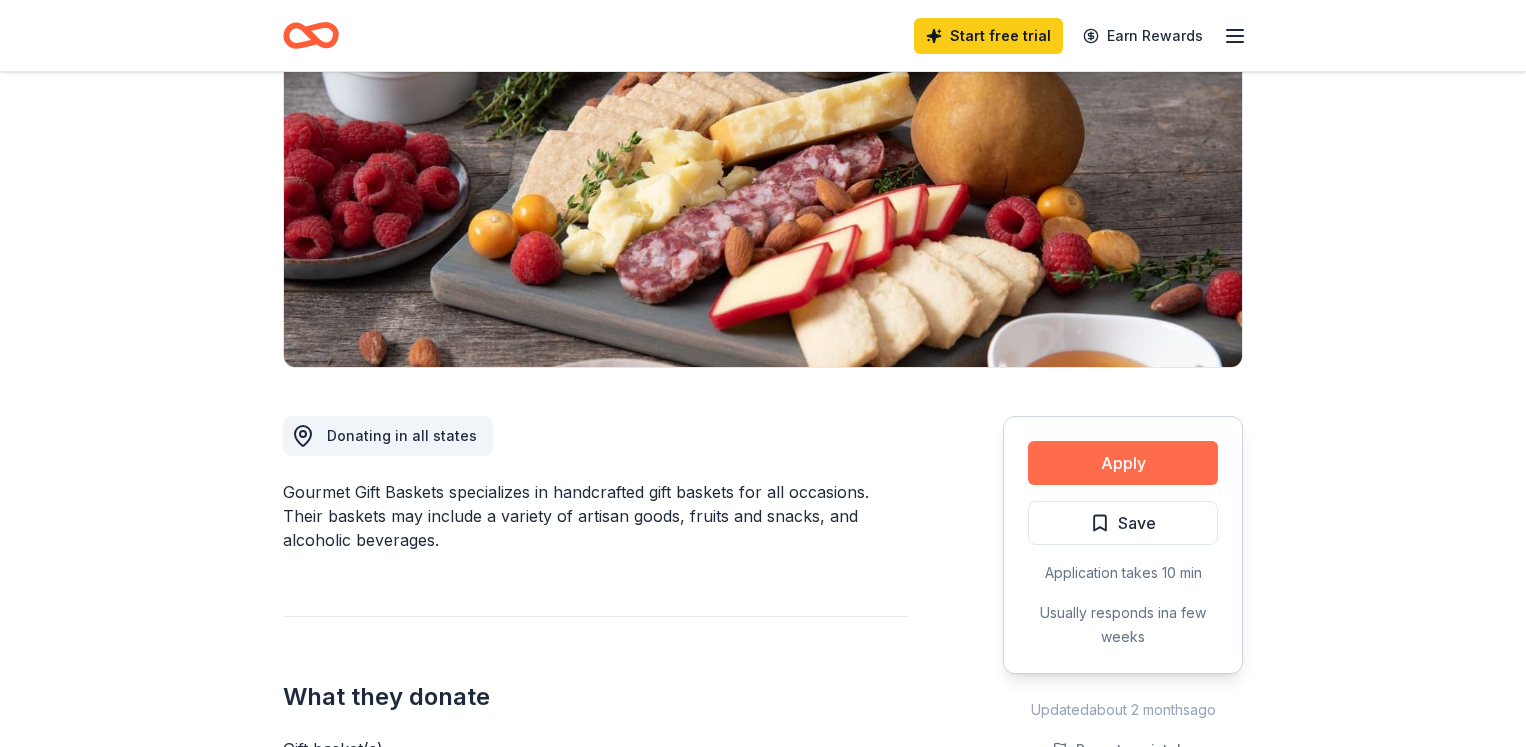 click on "Apply" at bounding box center (1123, 463) 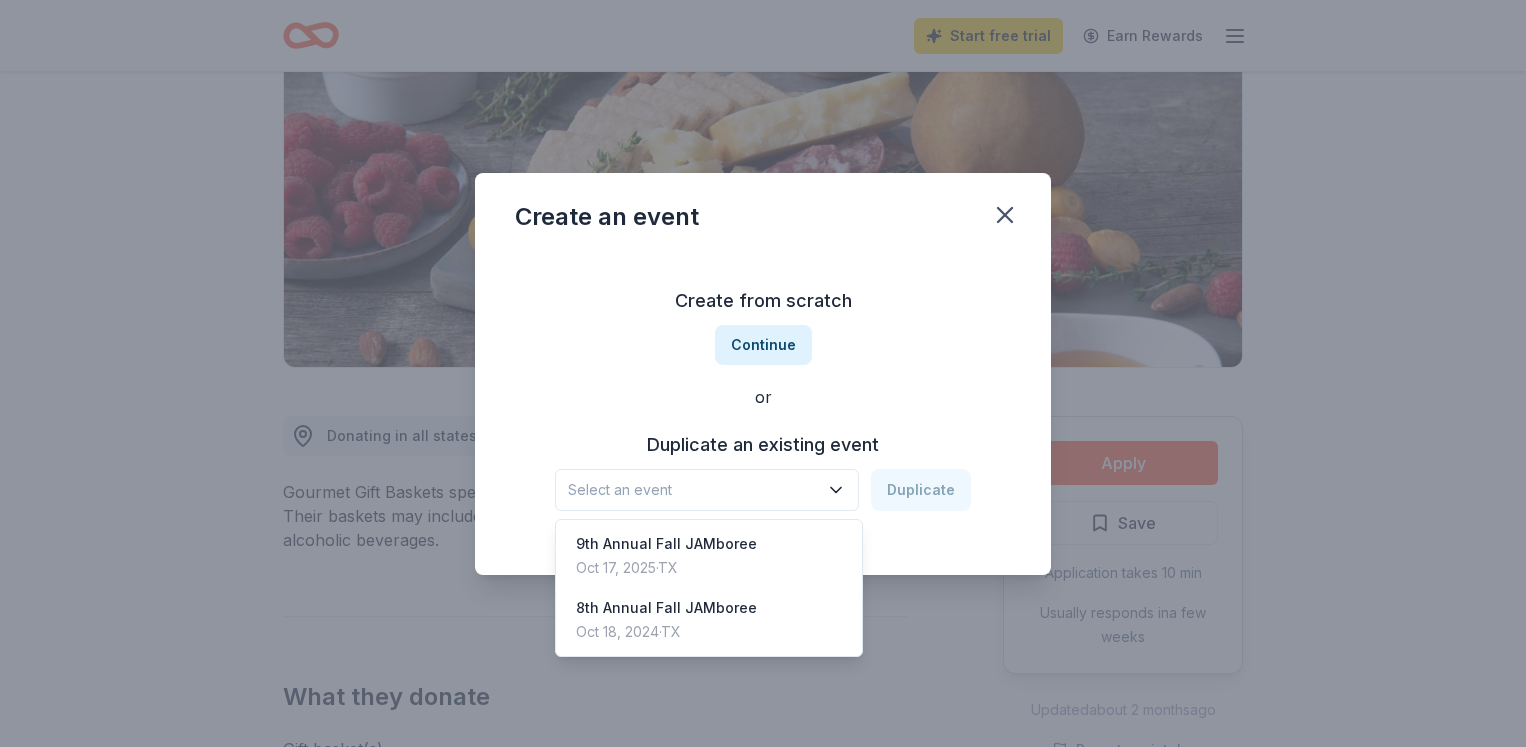 click on "Select an event" at bounding box center [693, 490] 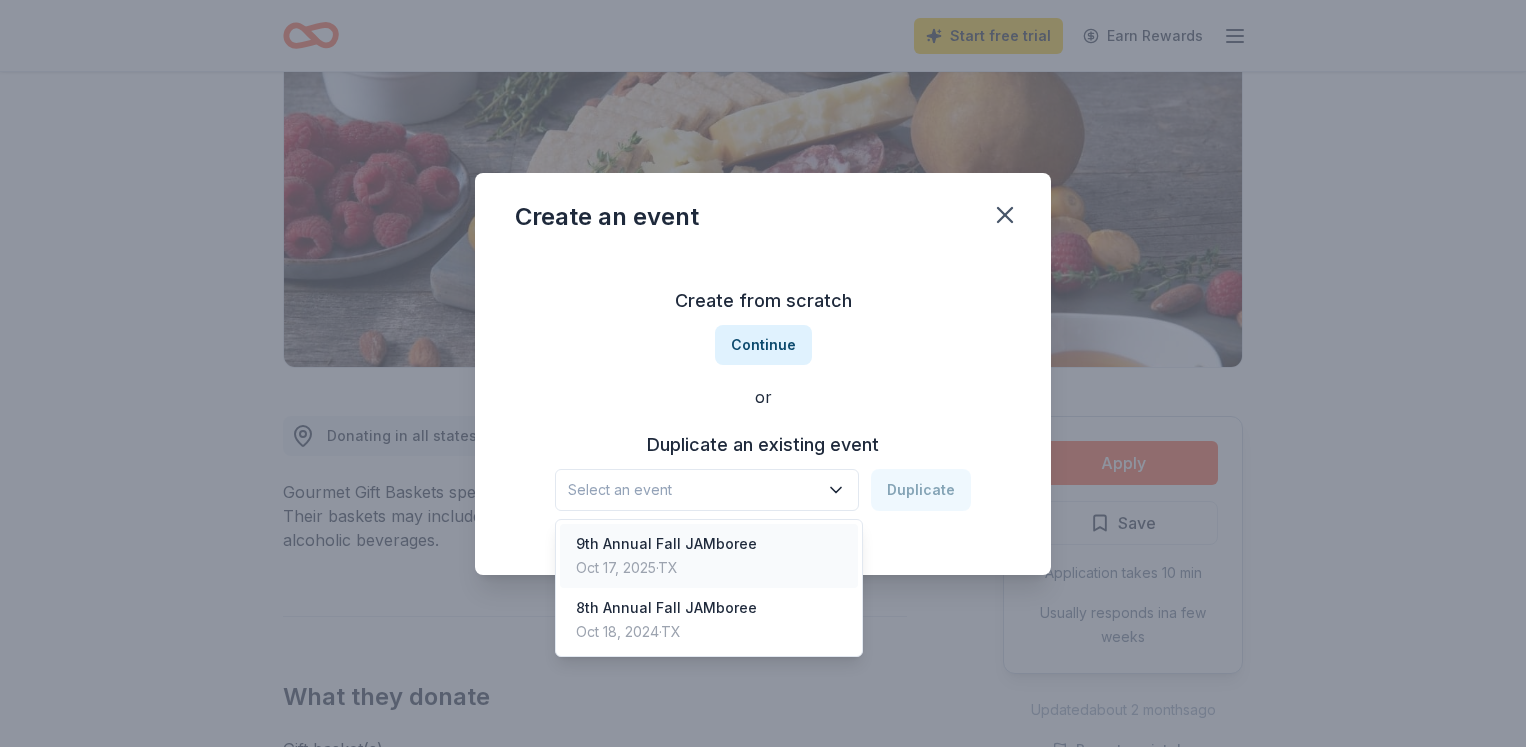 click on "9th Annual Fall JAMboree" at bounding box center (666, 544) 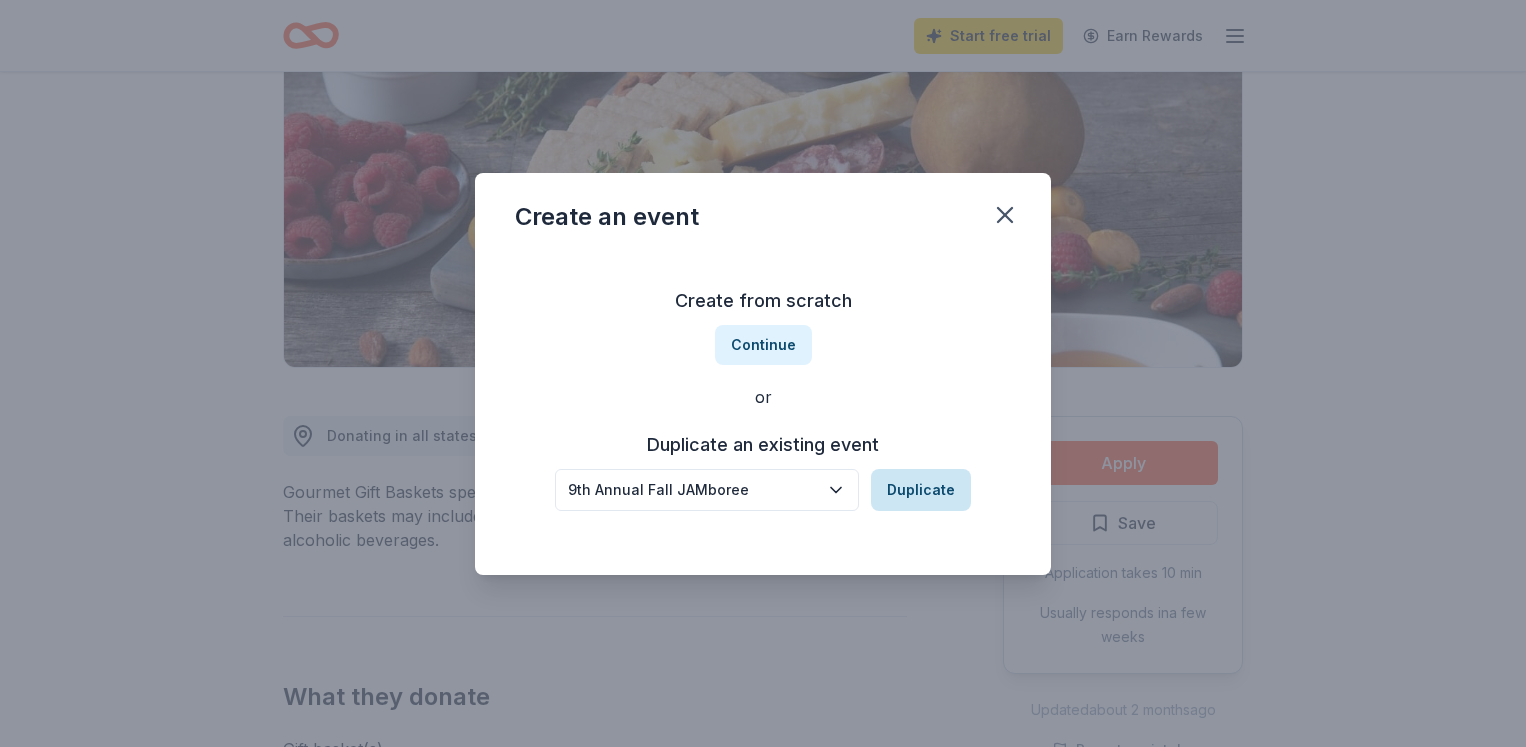 click on "Duplicate" at bounding box center (921, 490) 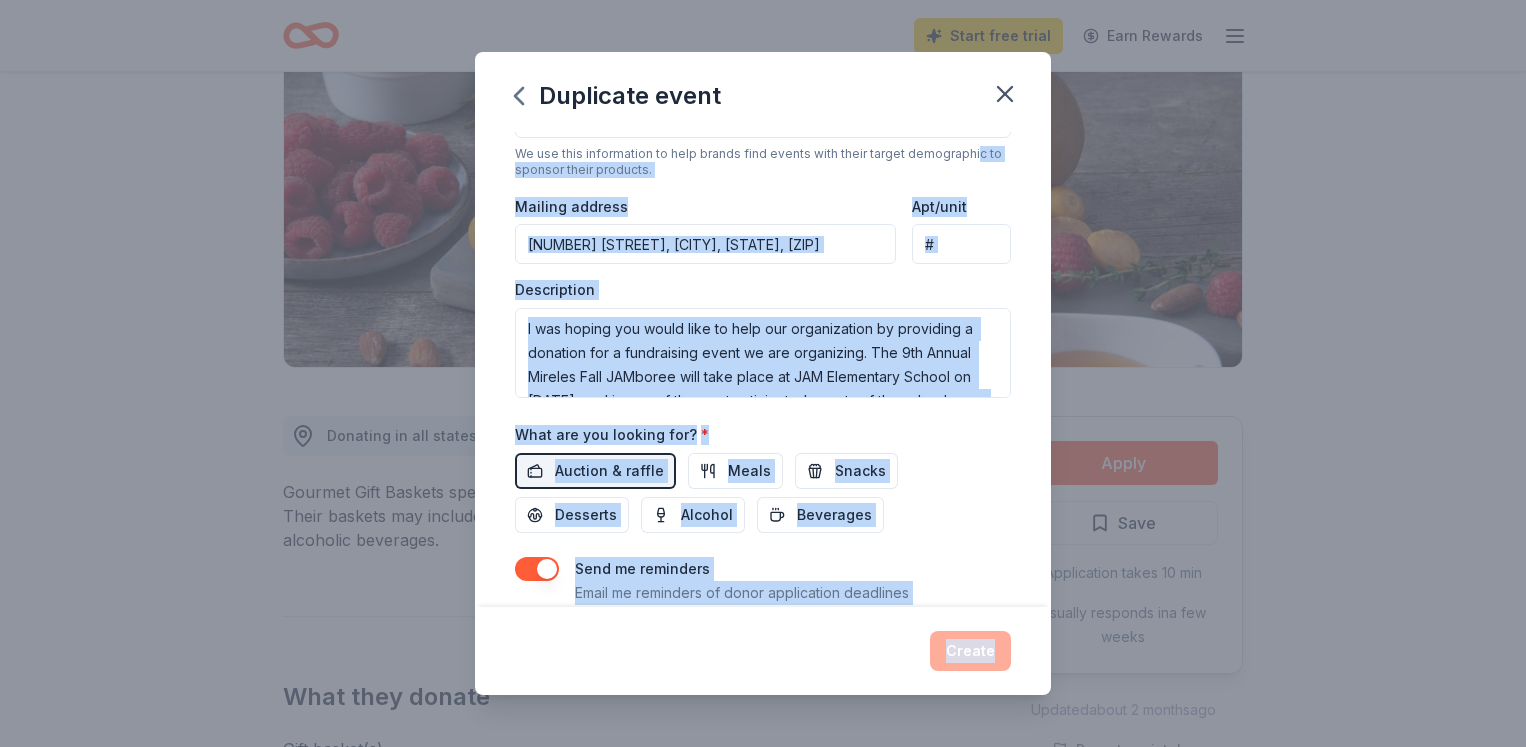 scroll, scrollTop: 680, scrollLeft: 0, axis: vertical 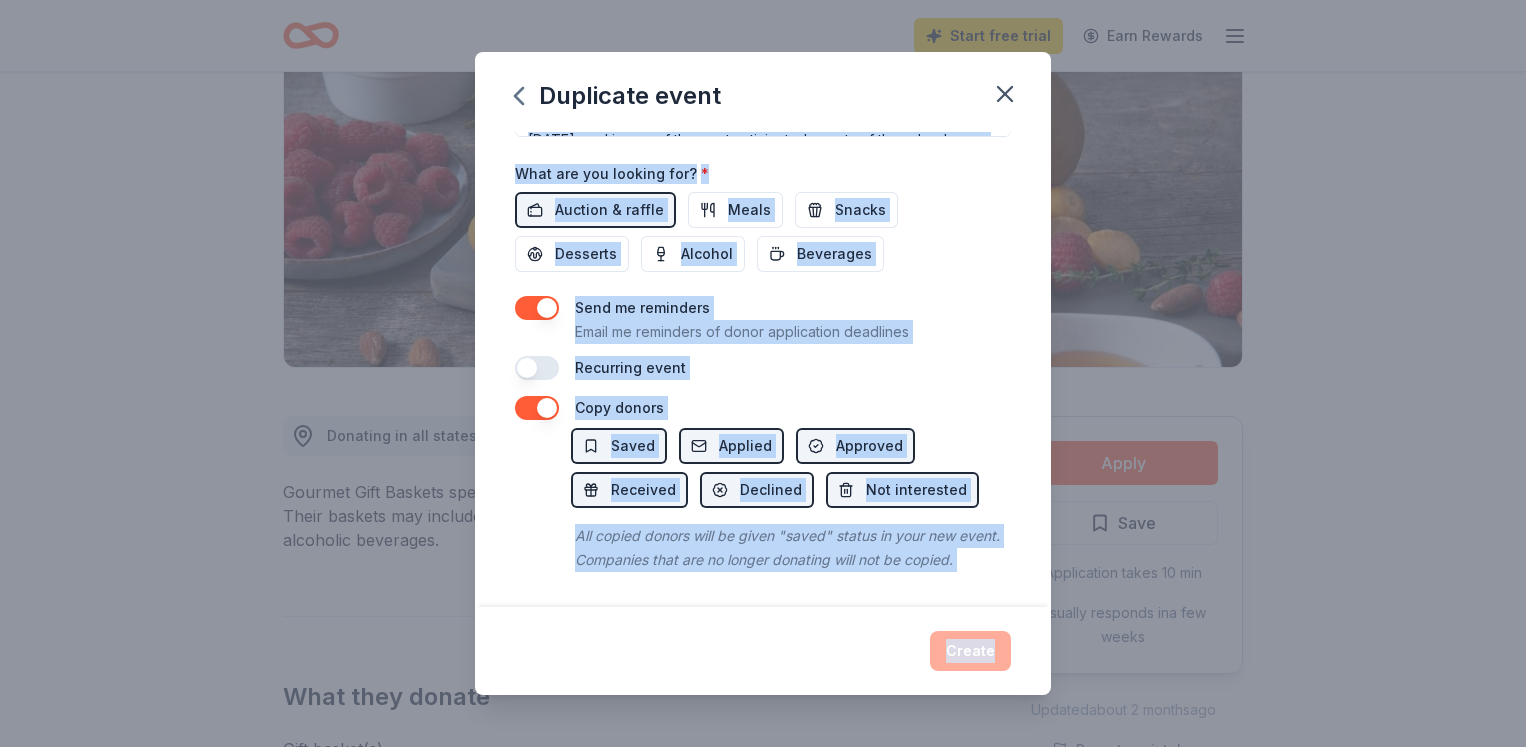 drag, startPoint x: 963, startPoint y: 571, endPoint x: 920, endPoint y: 711, distance: 146.45477 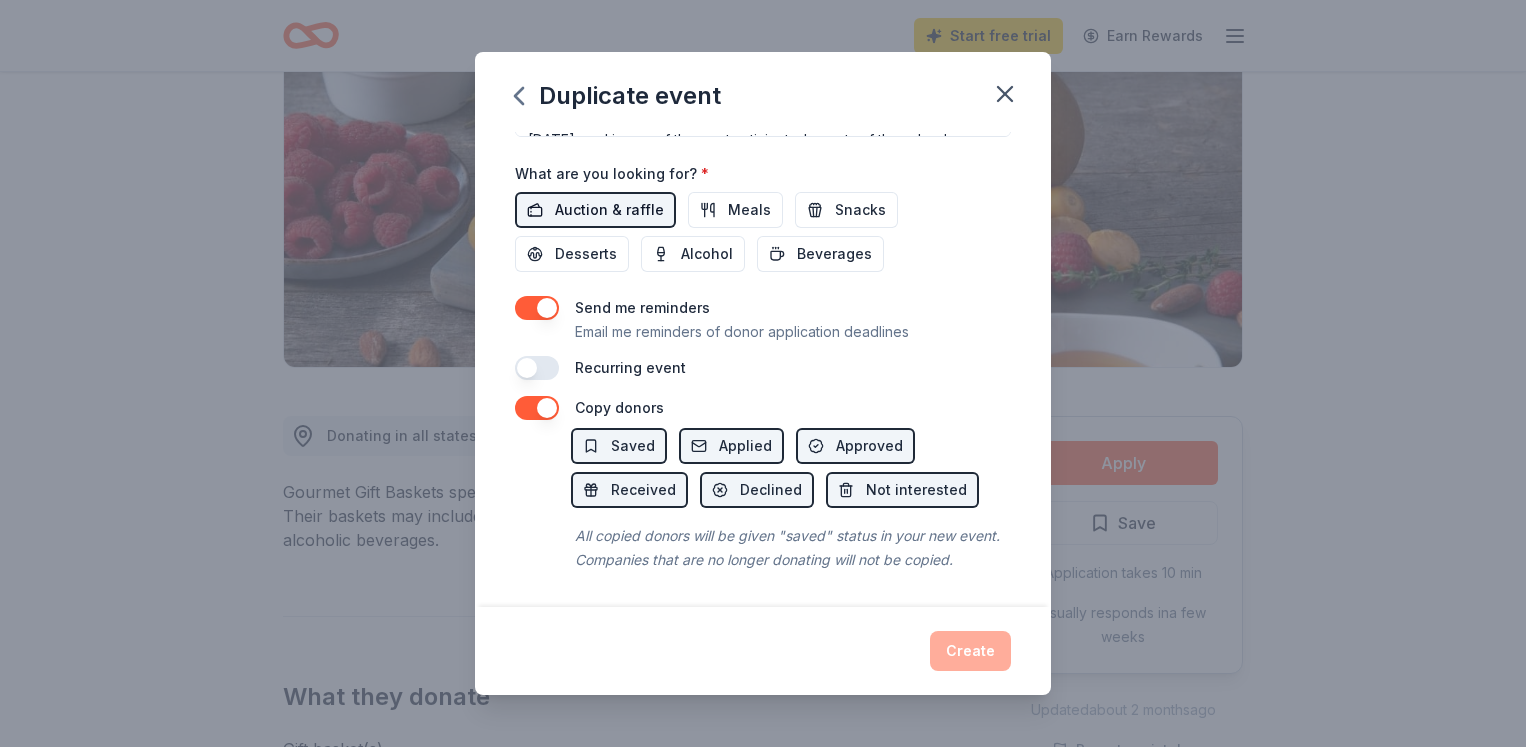 click on "Auction & raffle" at bounding box center [609, 210] 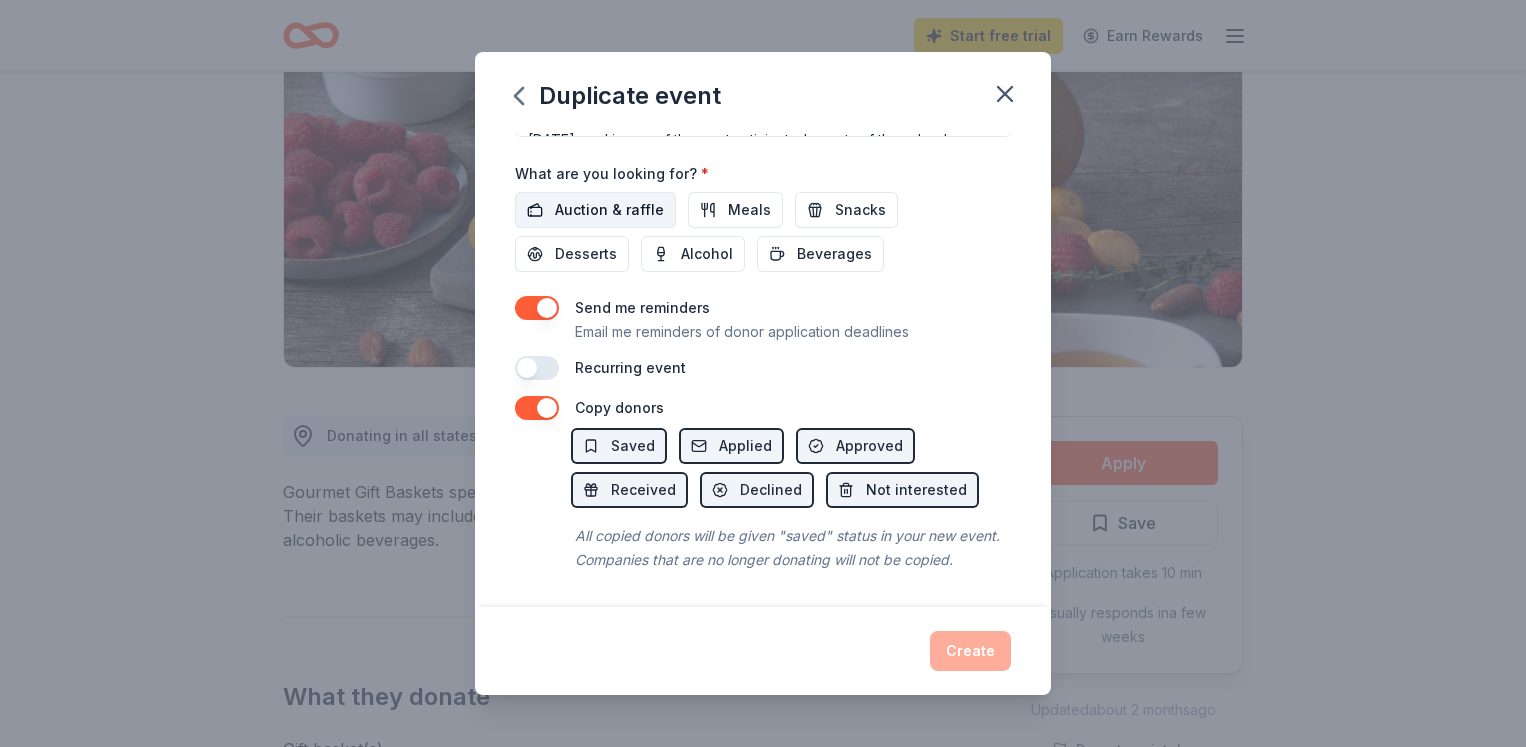 click on "Auction & raffle" at bounding box center [609, 210] 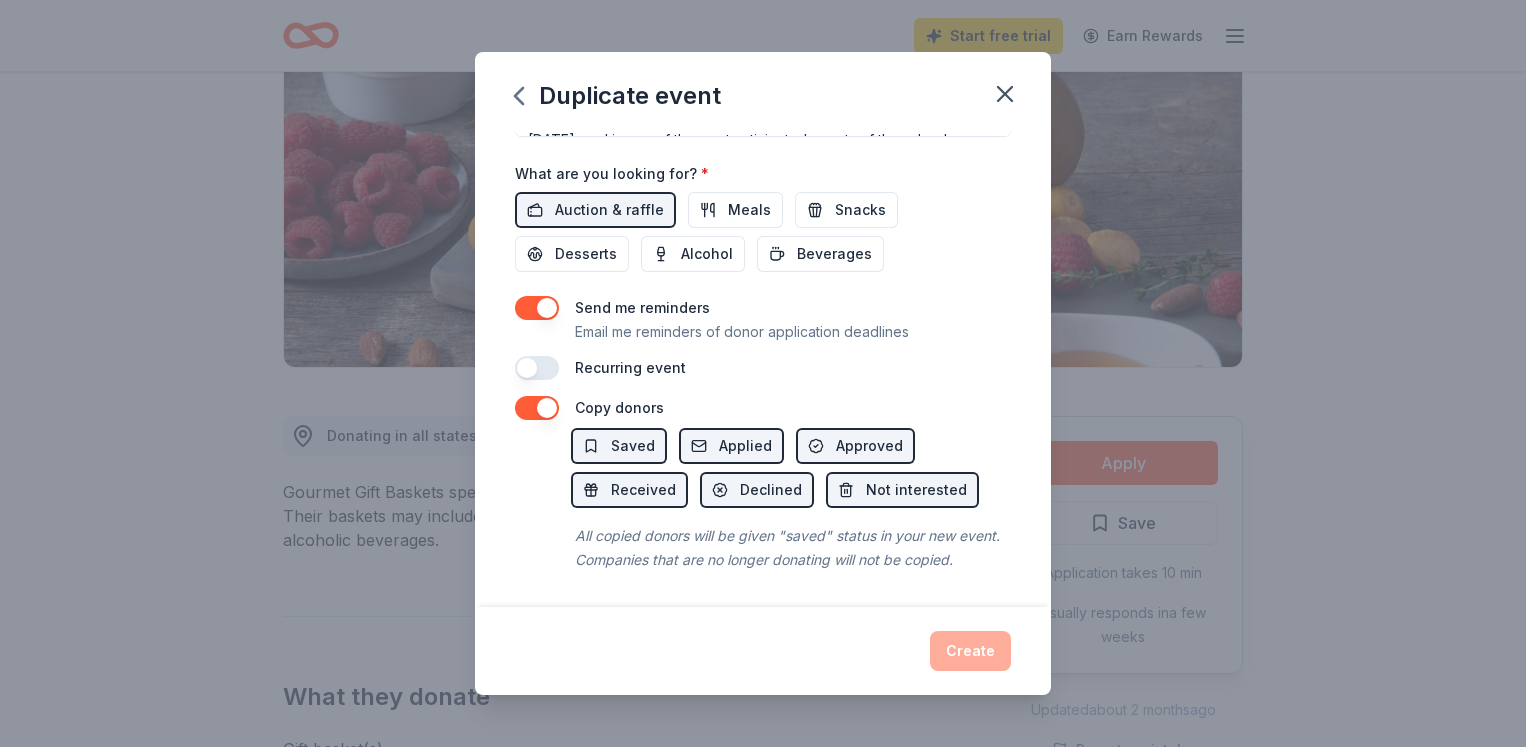 click on "Create" at bounding box center (763, 651) 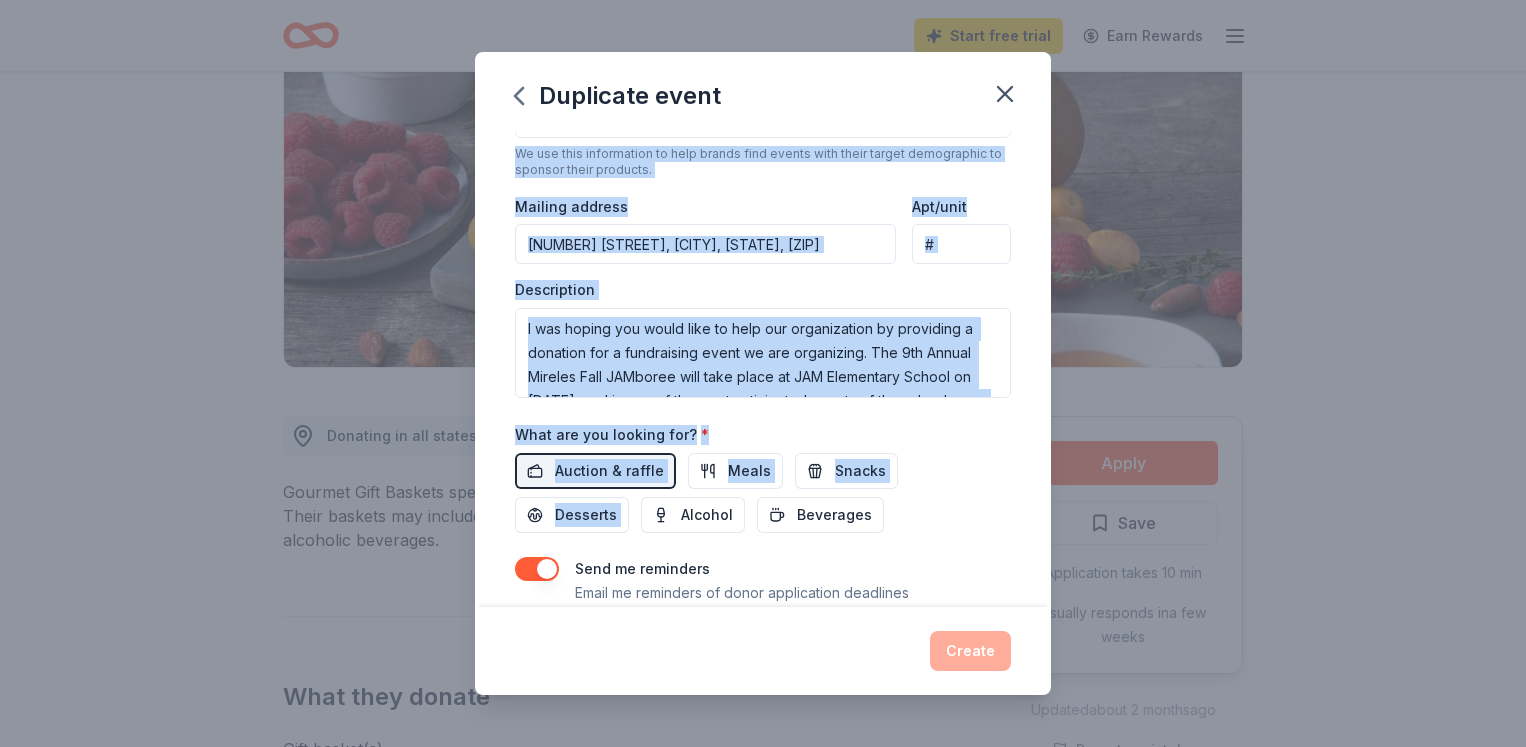scroll, scrollTop: 405, scrollLeft: 0, axis: vertical 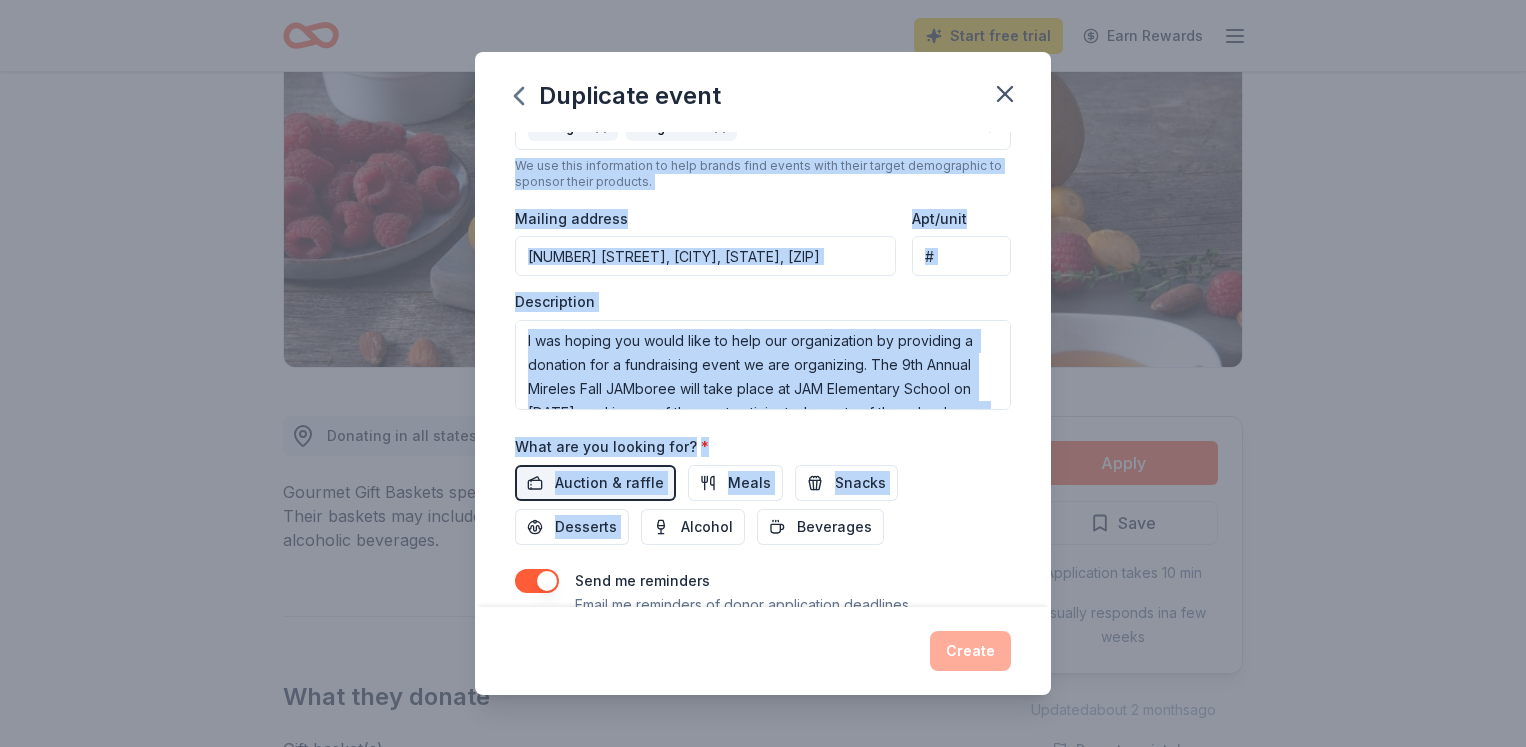 drag, startPoint x: 953, startPoint y: 254, endPoint x: 968, endPoint y: 139, distance: 115.97414 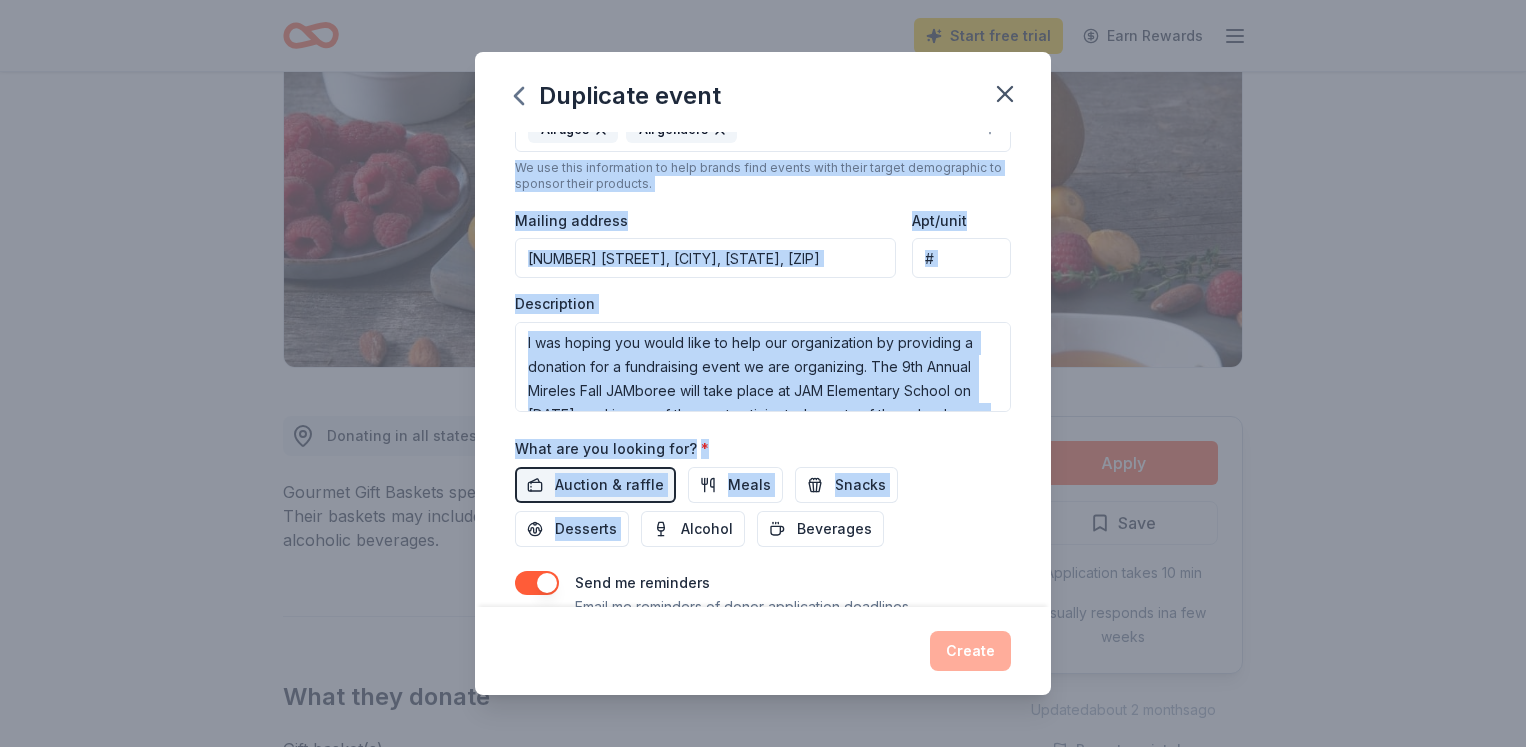 click on "I was hoping you would like to help our organization by providing a donation for a fundraising event we are organizing. The 9th Annual Mireles Fall JAMboree will take place at JAM Elementary School on October 17th, 2025, and is one of the most anticipated events of the school year. Over 1500 students, families, and members of the community will be in attendance to enjoy a fun and collaborative environment of games and holiday treats! Your donation will be used for a silent auction, and the funds raised will go towards essential needs such as school supplies and equipment, field trips for all grades, the JAM PTA scholarship fund, and other school and community initiatives throughout the year. We would love to have you as a sponsor!" at bounding box center [763, 367] 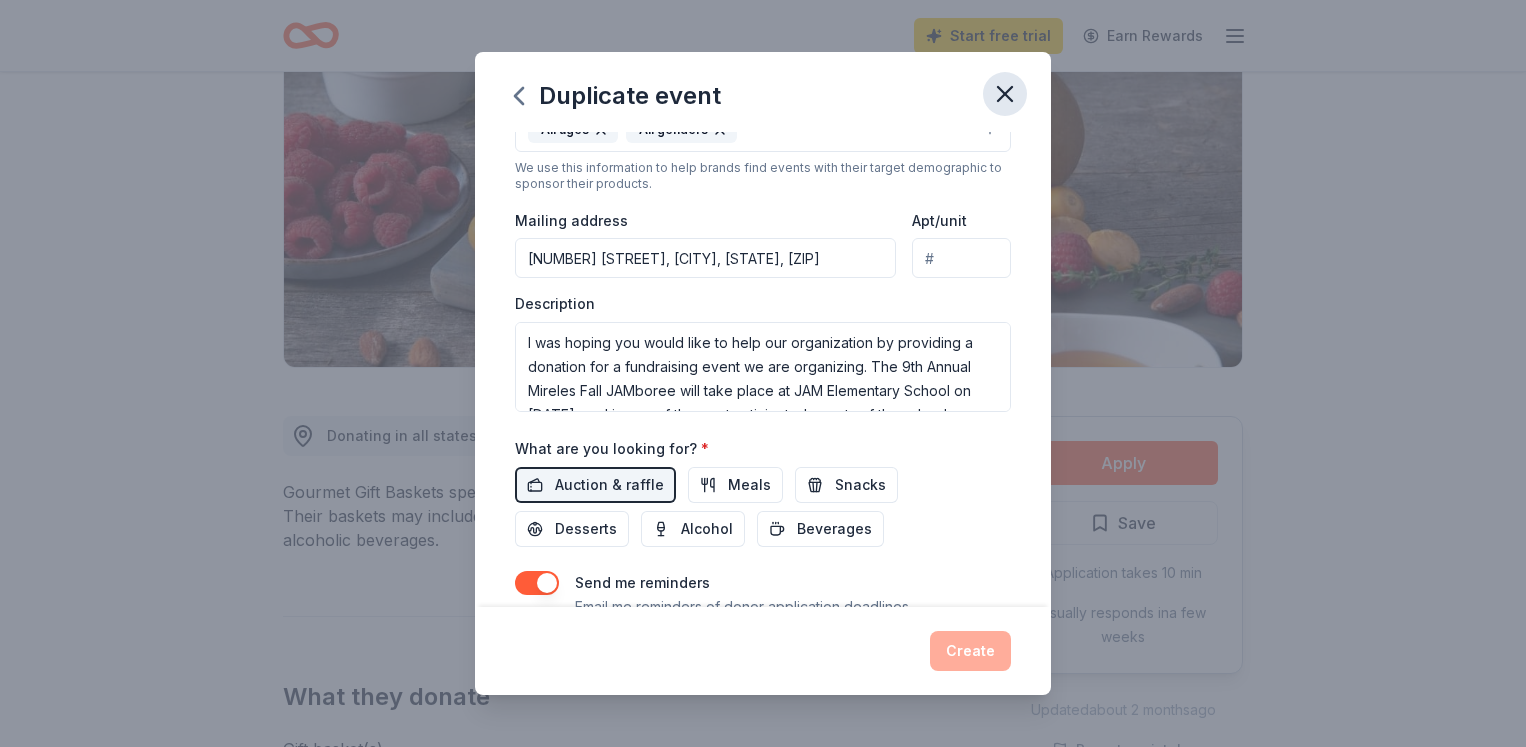 click 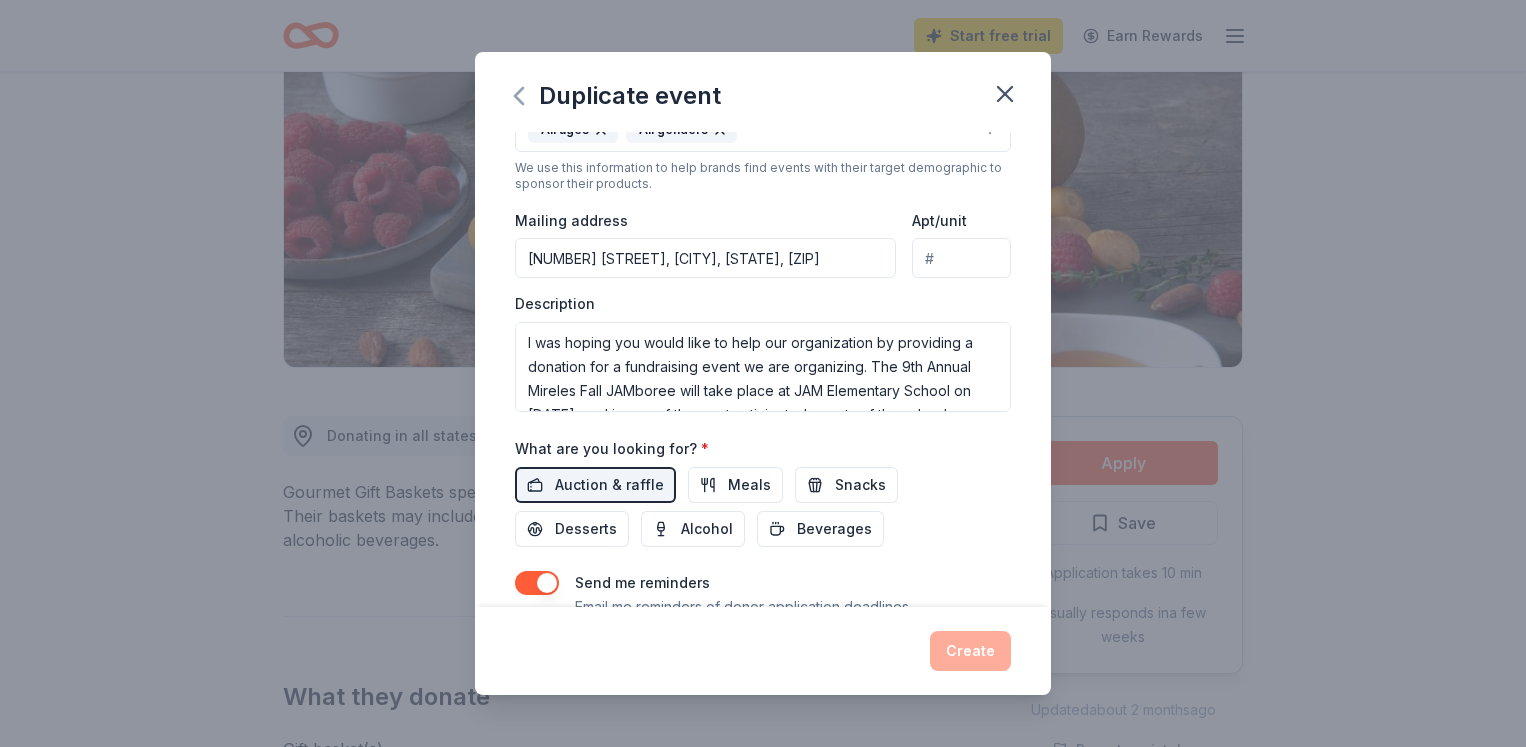 click 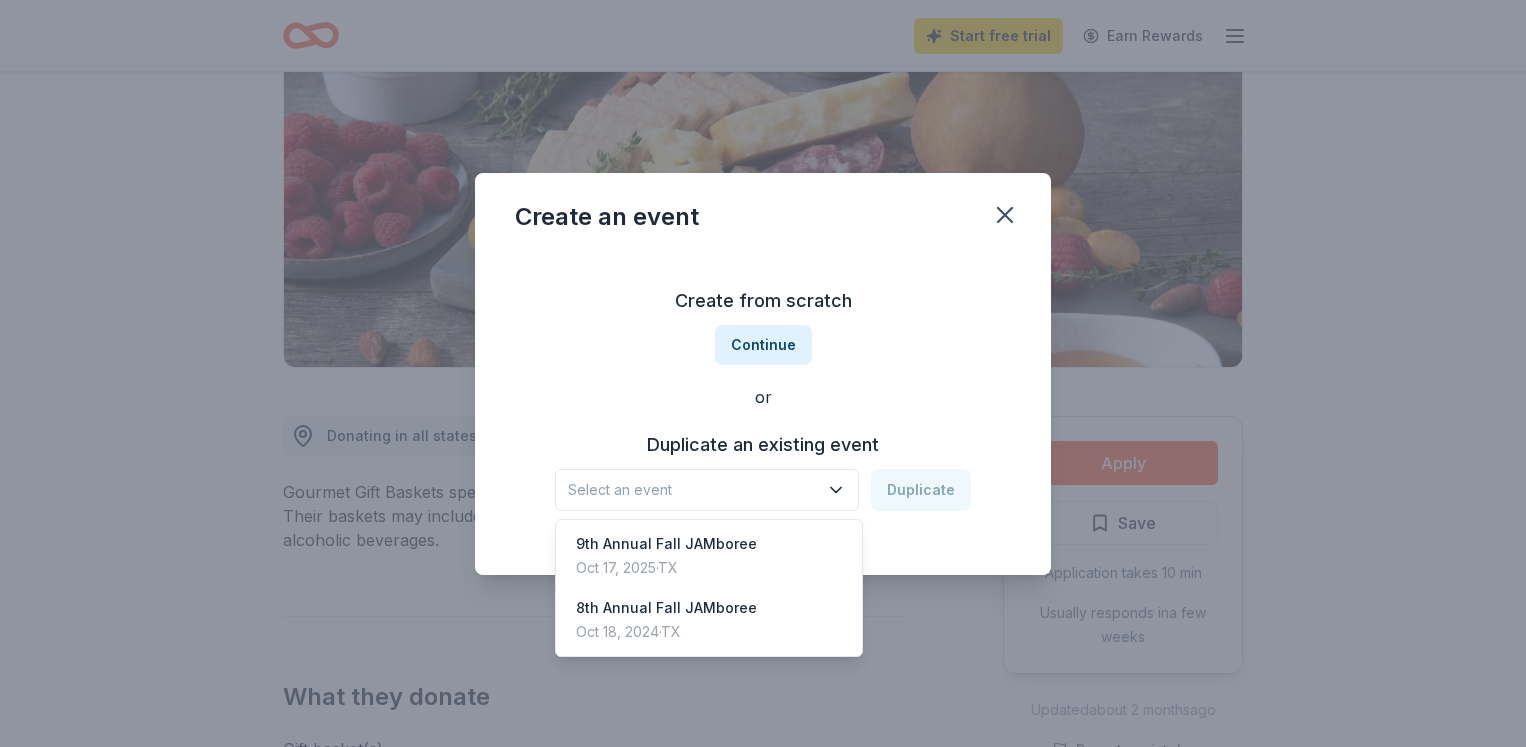 click on "Select an event" at bounding box center [693, 490] 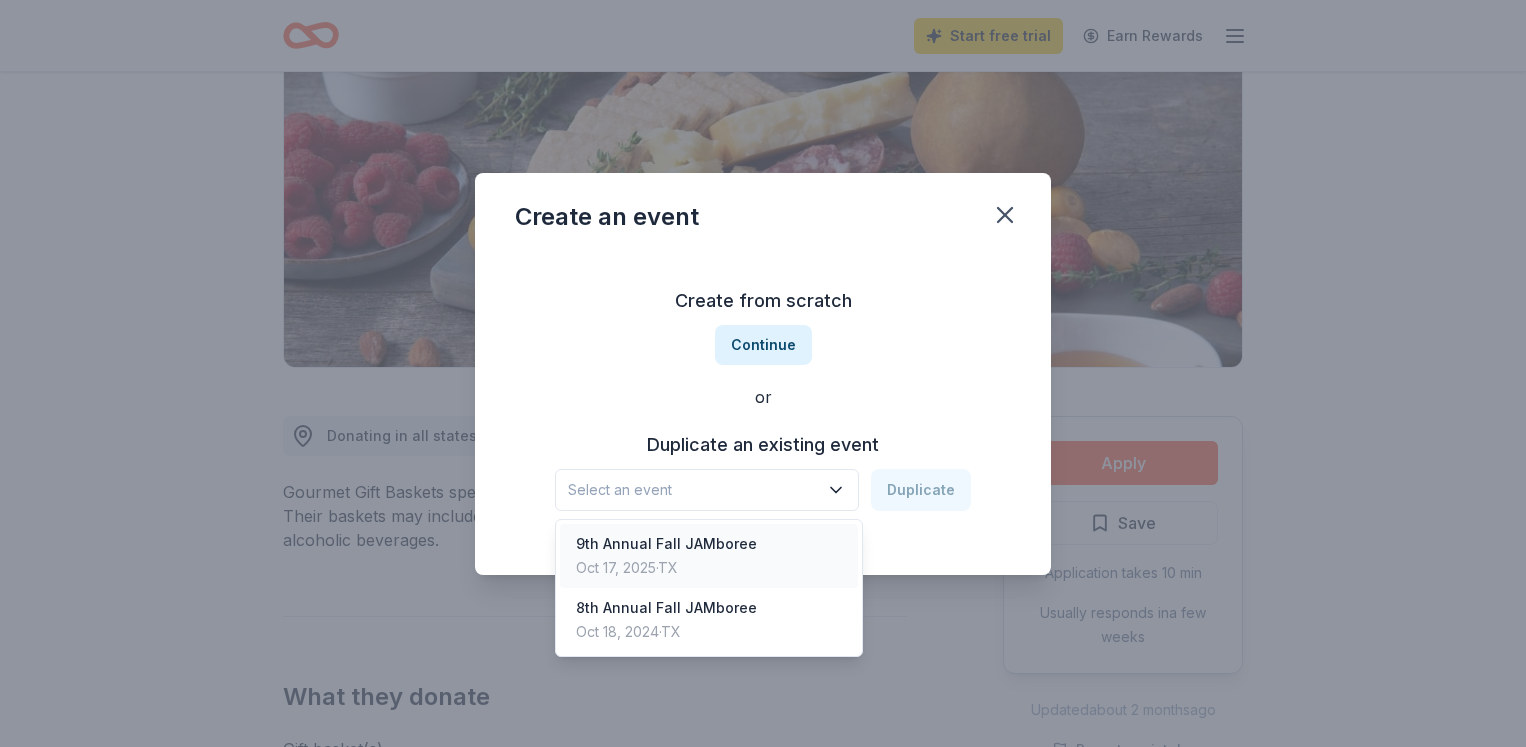 click on "9th Annual Fall JAMboree" at bounding box center (666, 544) 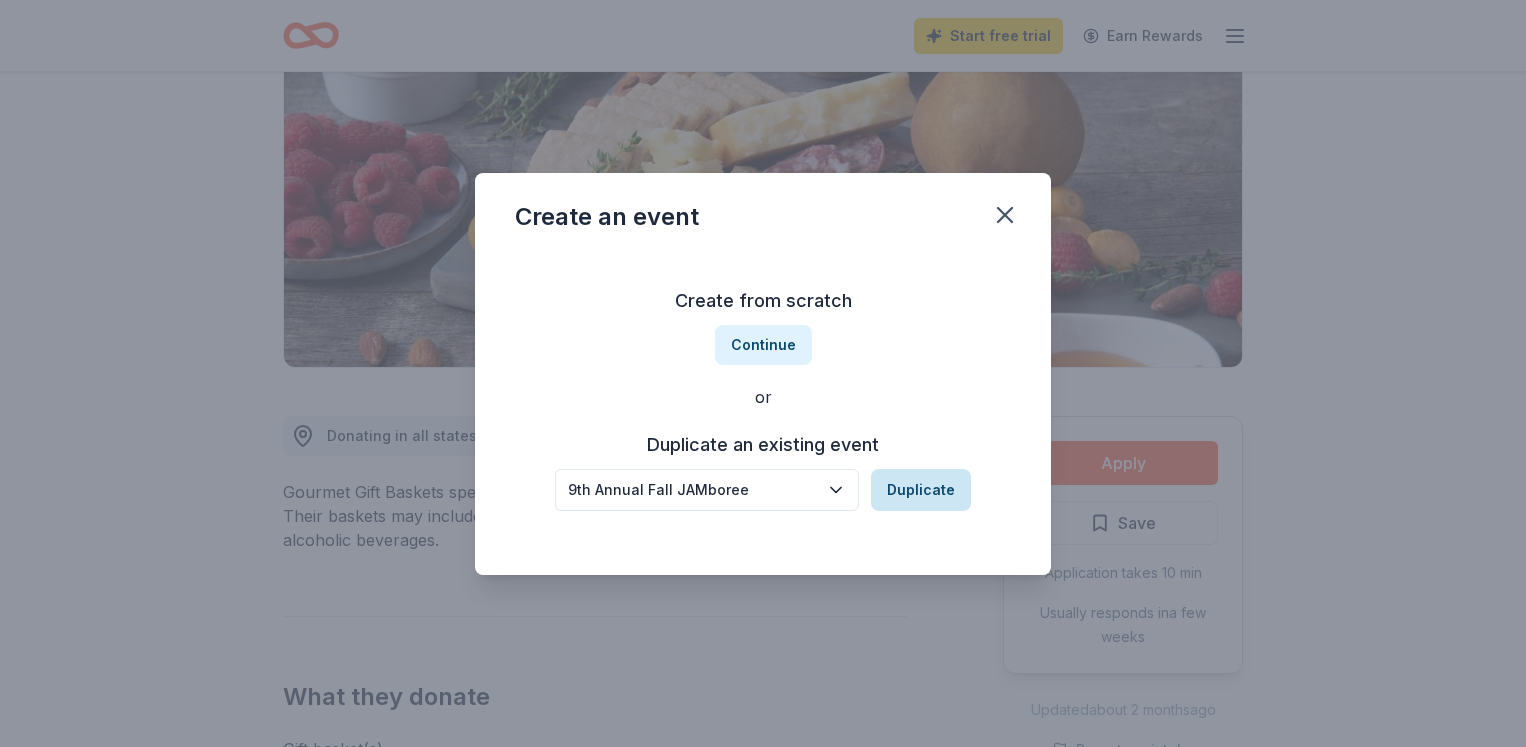 click on "Duplicate" at bounding box center [921, 490] 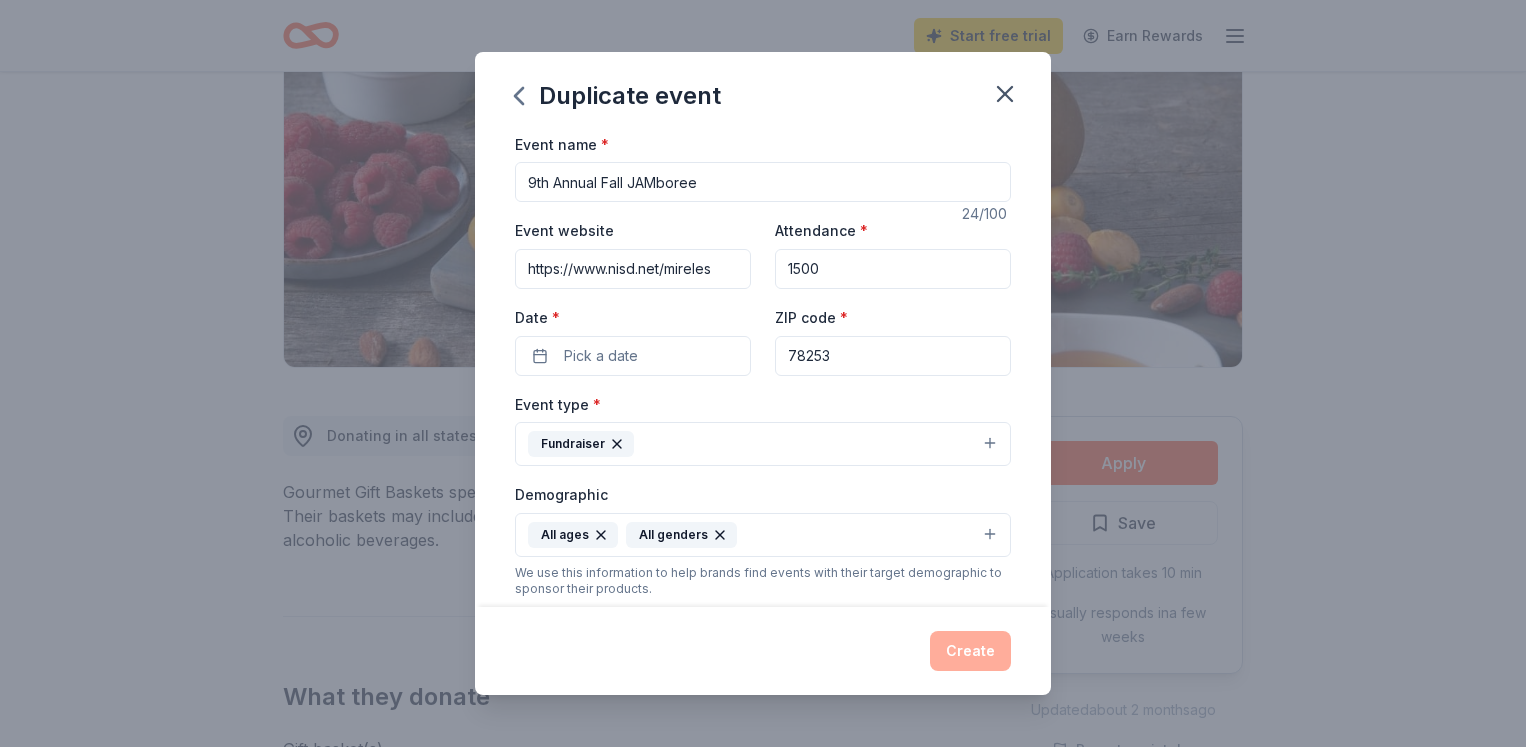 click on "1500" at bounding box center (893, 269) 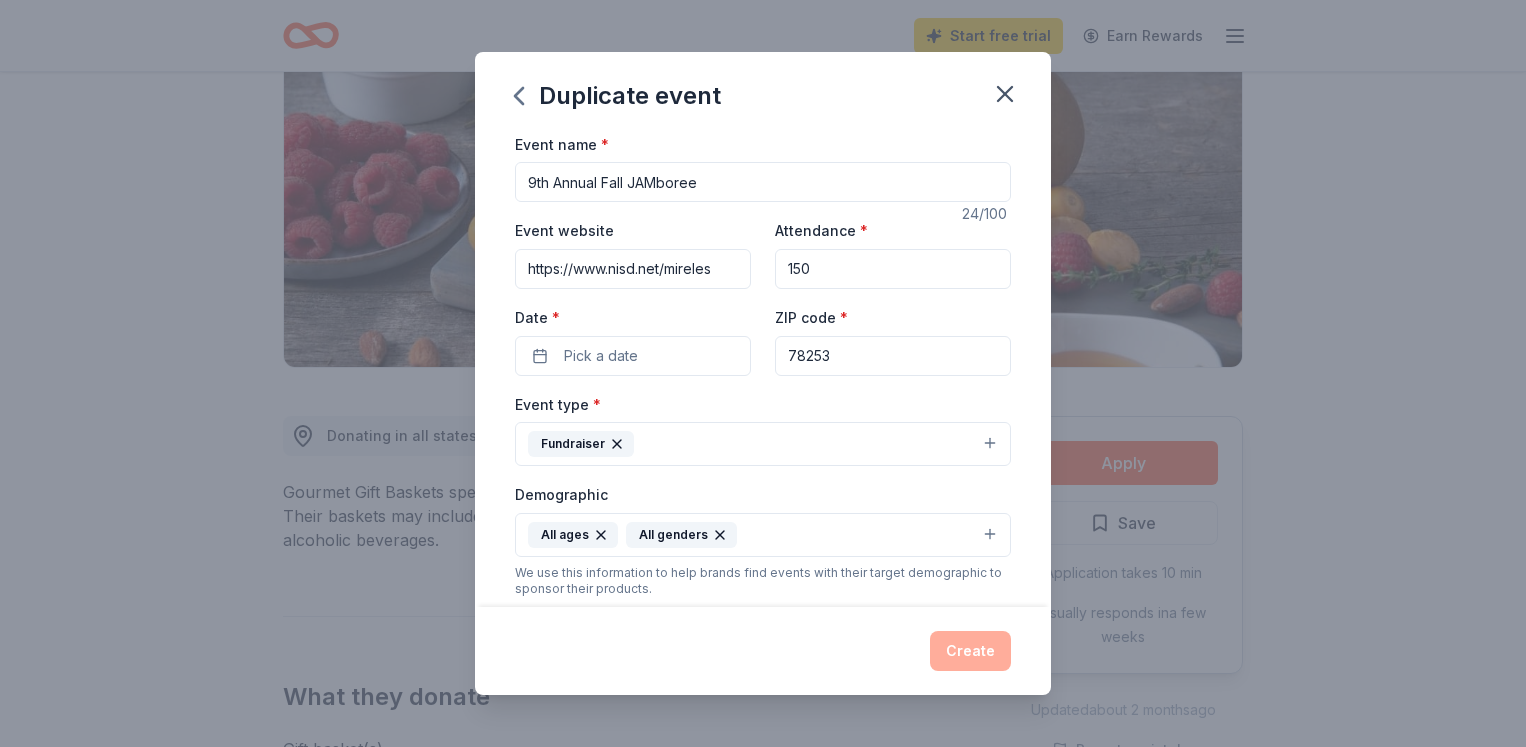 type on "1500" 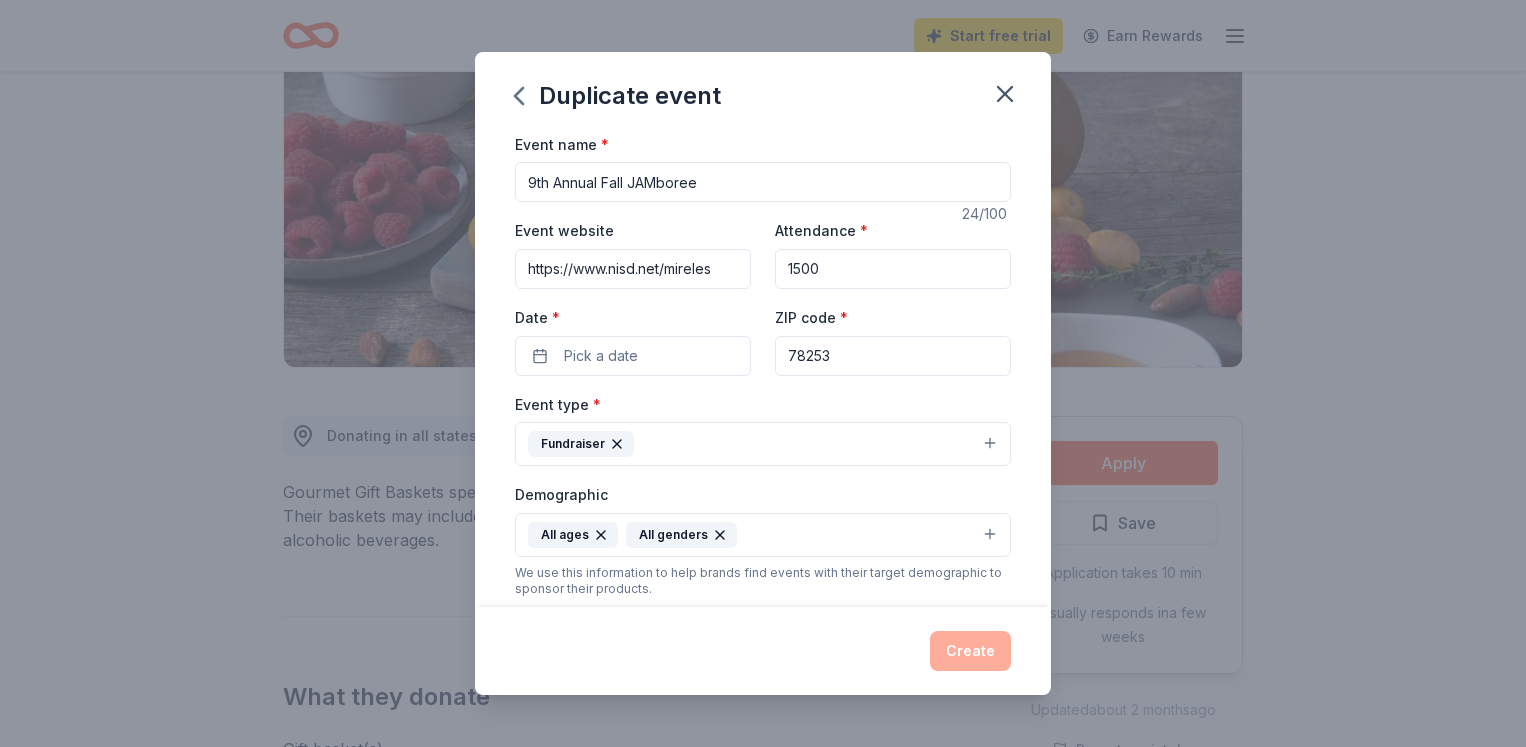 click on "78253" at bounding box center (893, 356) 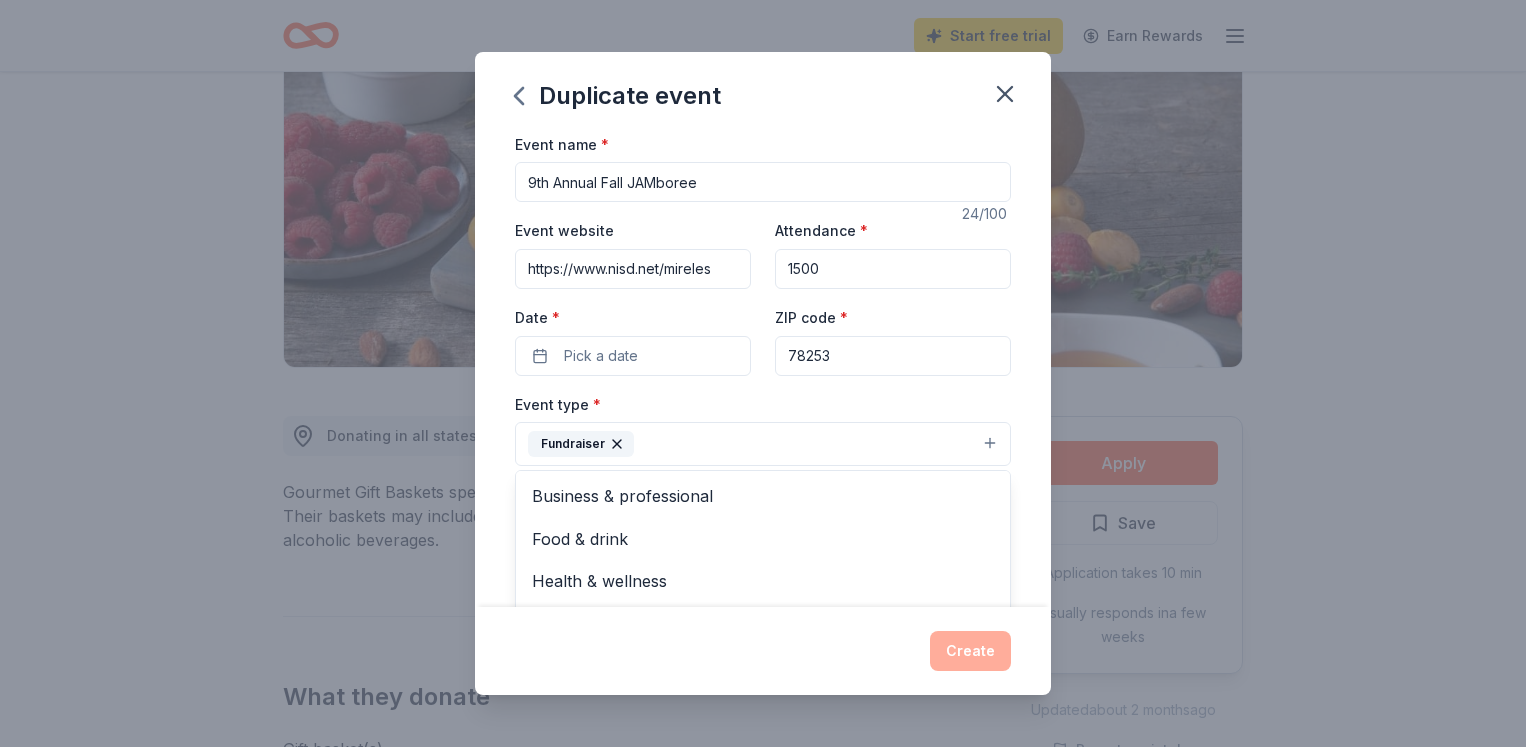click on "Fundraiser" at bounding box center [763, 444] 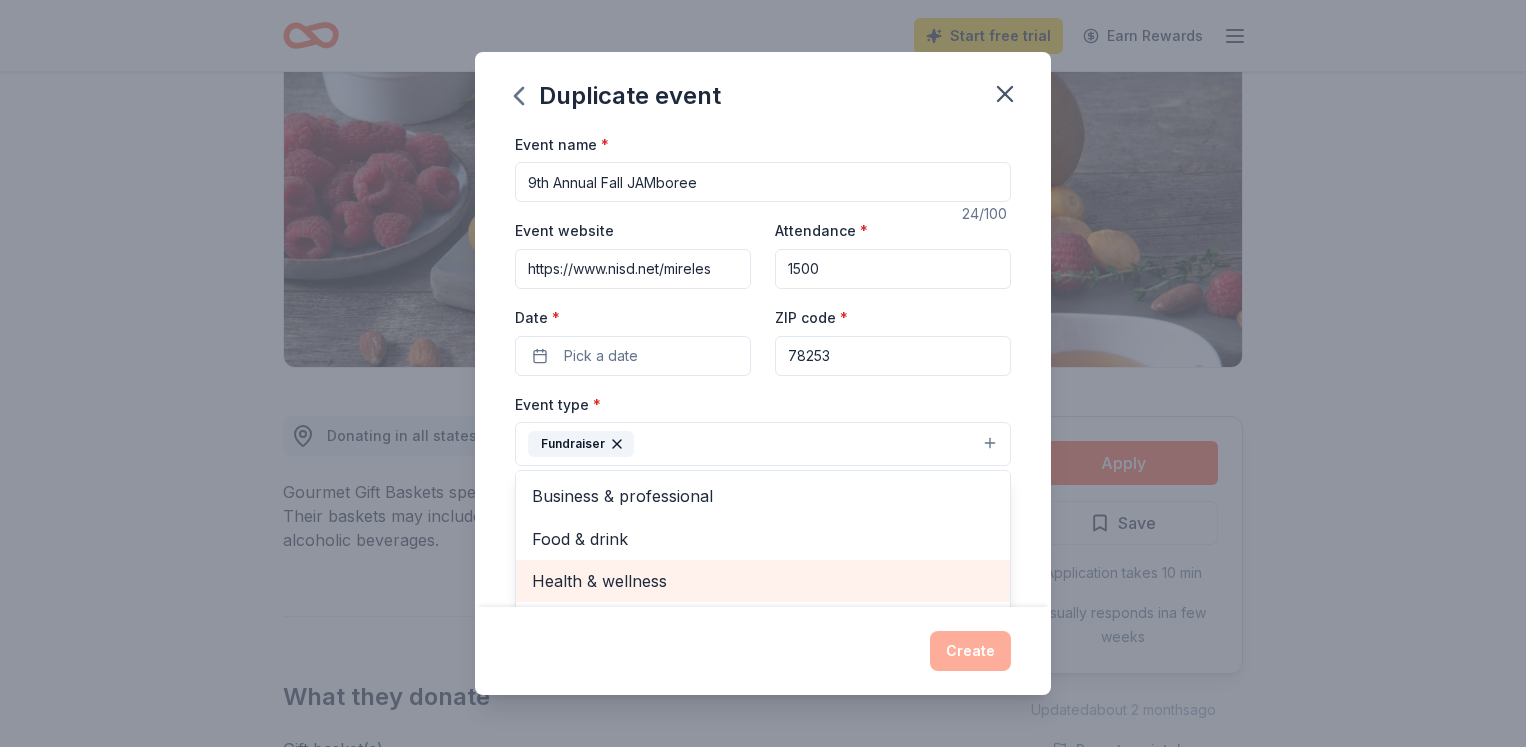 click on "Health & wellness" at bounding box center (763, 581) 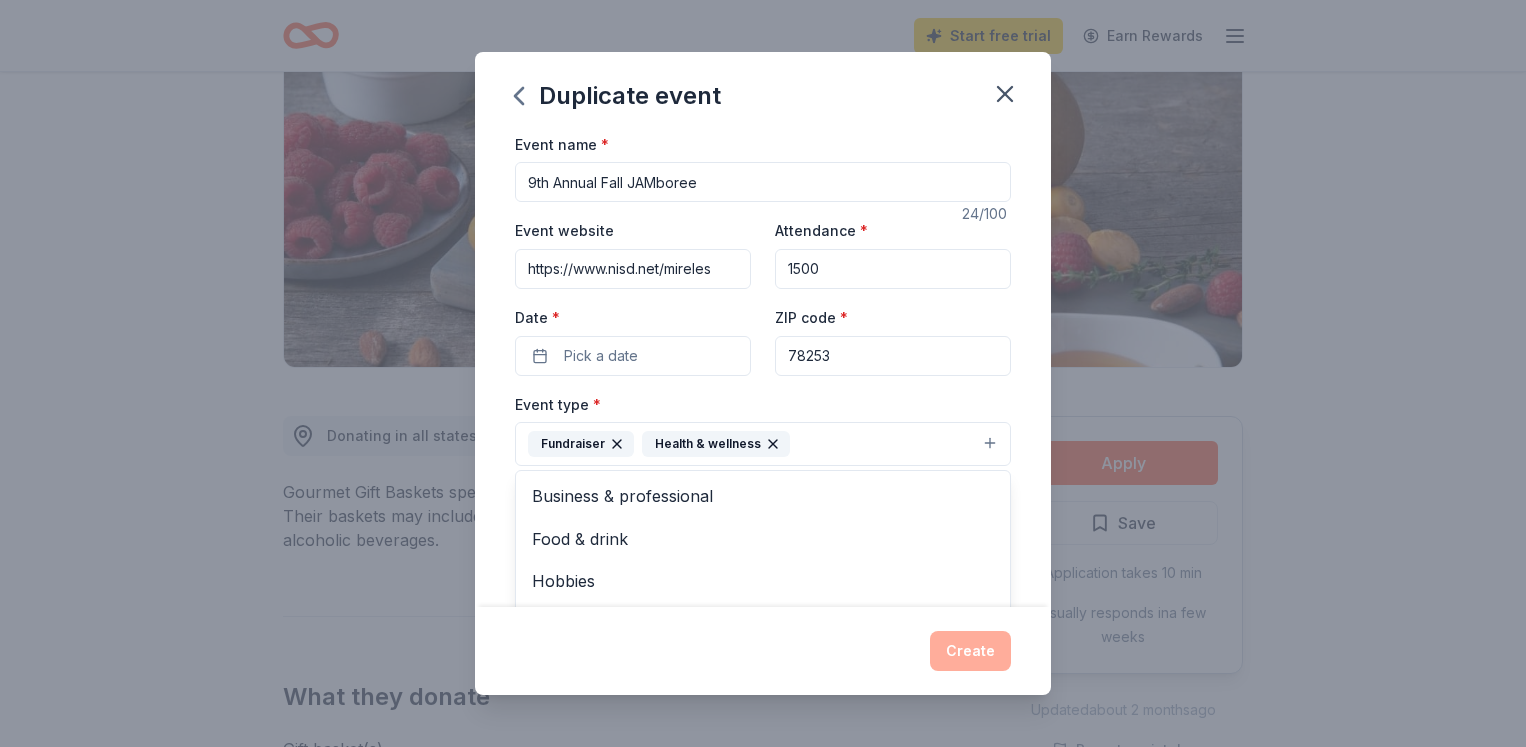 click on "Duplicate event Event name * 9th Annual Fall JAMboree 24 /100 Event website https://www.nisd.net/mireles Attendance * 1500 Date * Pick a date ZIP code * 78253 Event type * Fundraiser Health & wellness Business & professional Food & drink Hobbies Music Performing & visual arts Demographic All ages All genders We use this information to help brands find events with their target demographic to sponsor their products. Mailing address 12260 Rockwall Mill, San Antonio, TX, 78253 Apt/unit Description What are you looking for? * Auction & raffle Meals Snacks Desserts Alcohol Beverages Send me reminders Email me reminders of donor application deadlines Recurring event Copy donors Saved Applied Approved Received Declined Not interested All copied donors will be given "saved" status in your new event. Companies that are no longer donating will not be copied. Create" at bounding box center (763, 374) 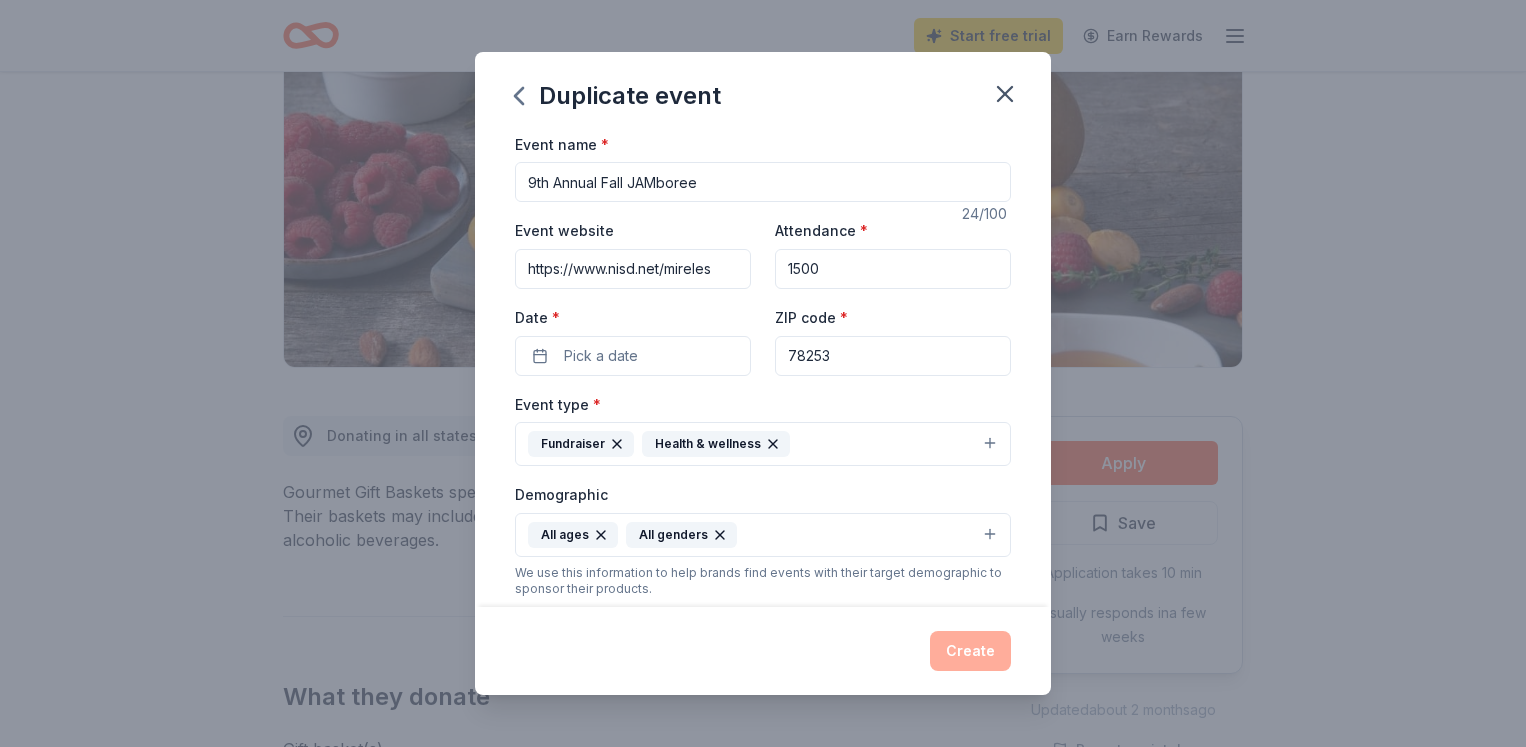 click 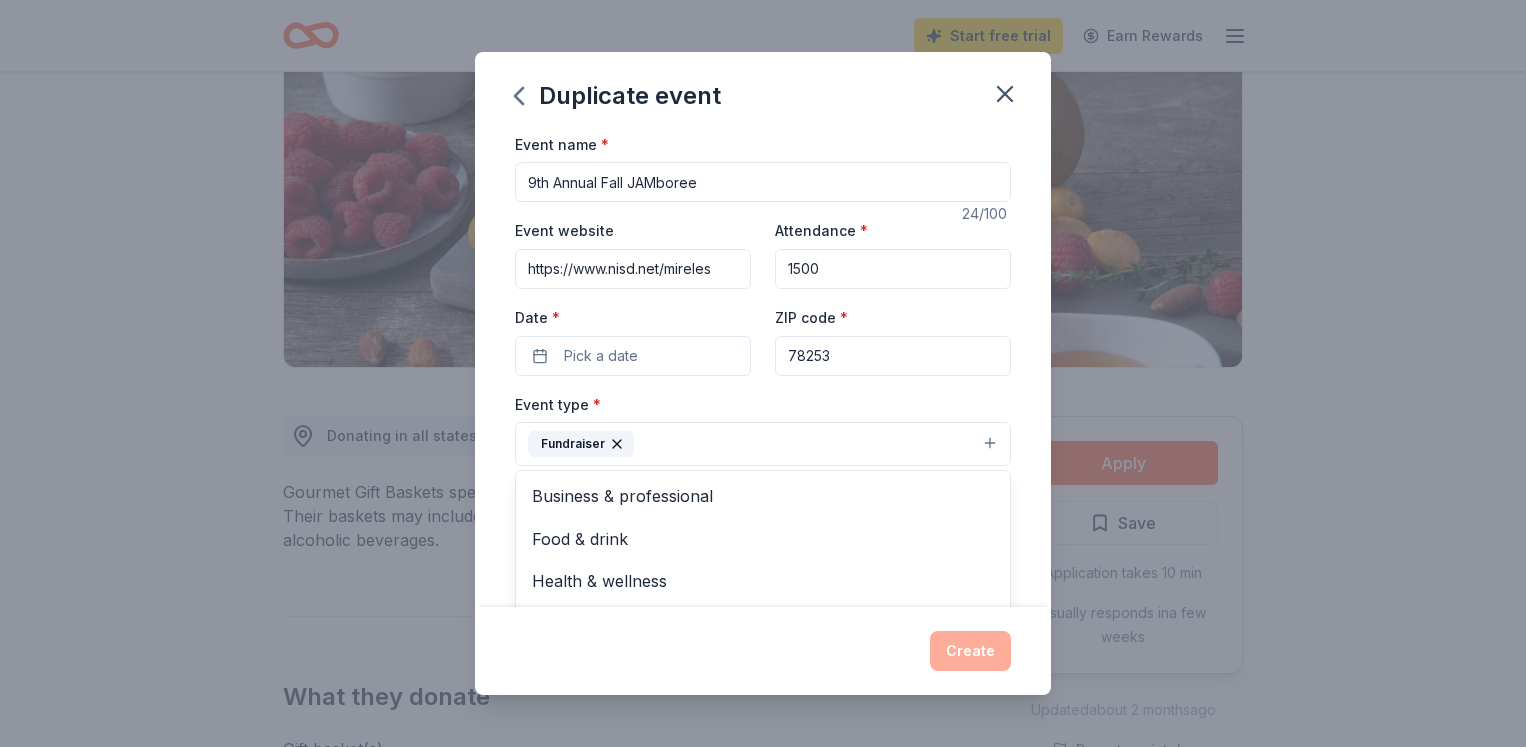 click on "Event name * 9th Annual Fall JAMboree 24 /100 Event website https://www.nisd.net/mireles Attendance * 1500 Date * Pick a date ZIP code * 78253 Event type * Fundraiser Business & professional Food & drink Health & wellness Hobbies Music Performing & visual arts Demographic All ages All genders We use this information to help brands find events with their target demographic to sponsor their products. Mailing address 12260 Rockwall Mill, San Antonio, TX, 78253 Apt/unit Description What are you looking for? * Auction & raffle Meals Snacks Desserts Alcohol Beverages Send me reminders Email me reminders of donor application deadlines Recurring event" at bounding box center [763, 596] 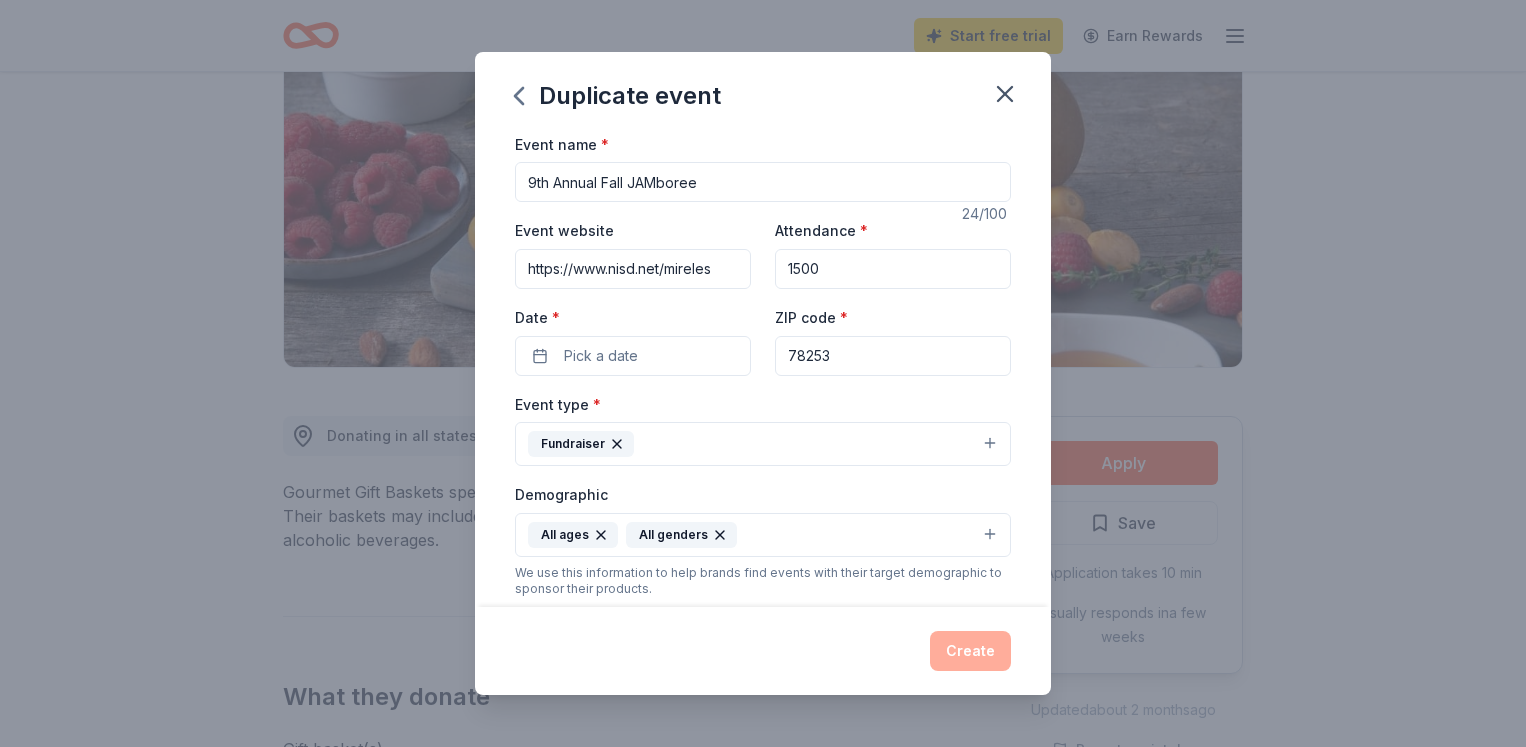 click on "Pick a date" at bounding box center (601, 356) 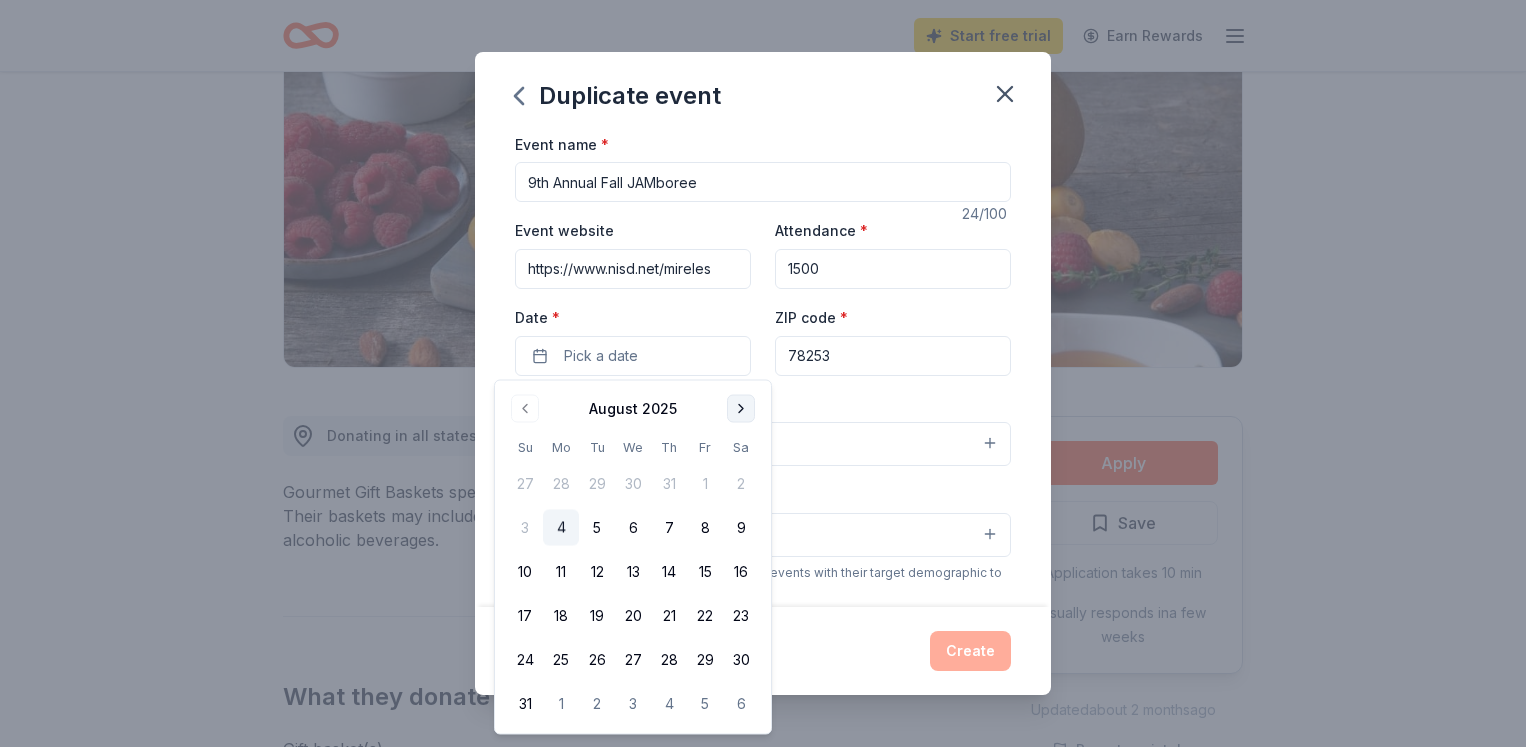click at bounding box center [741, 409] 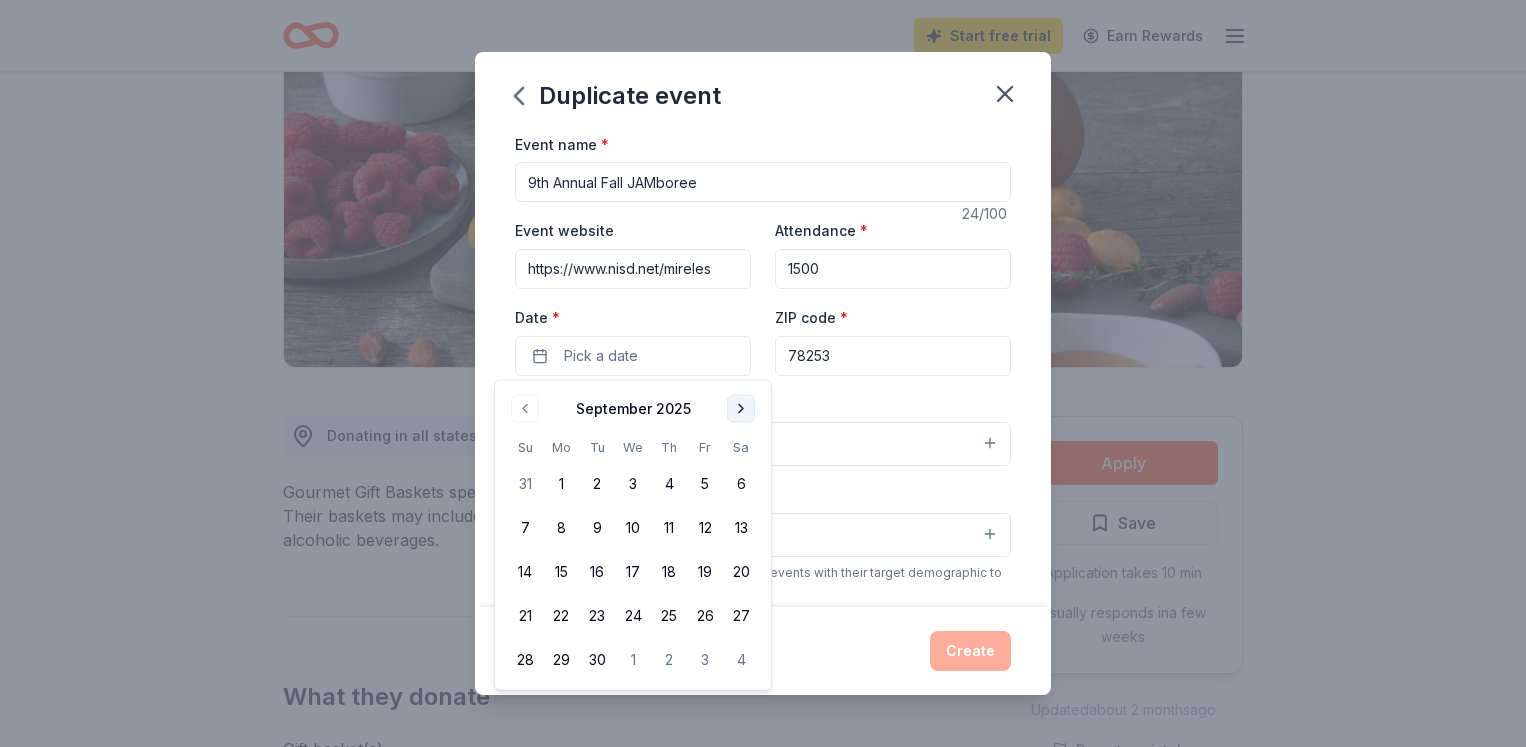 click at bounding box center [741, 409] 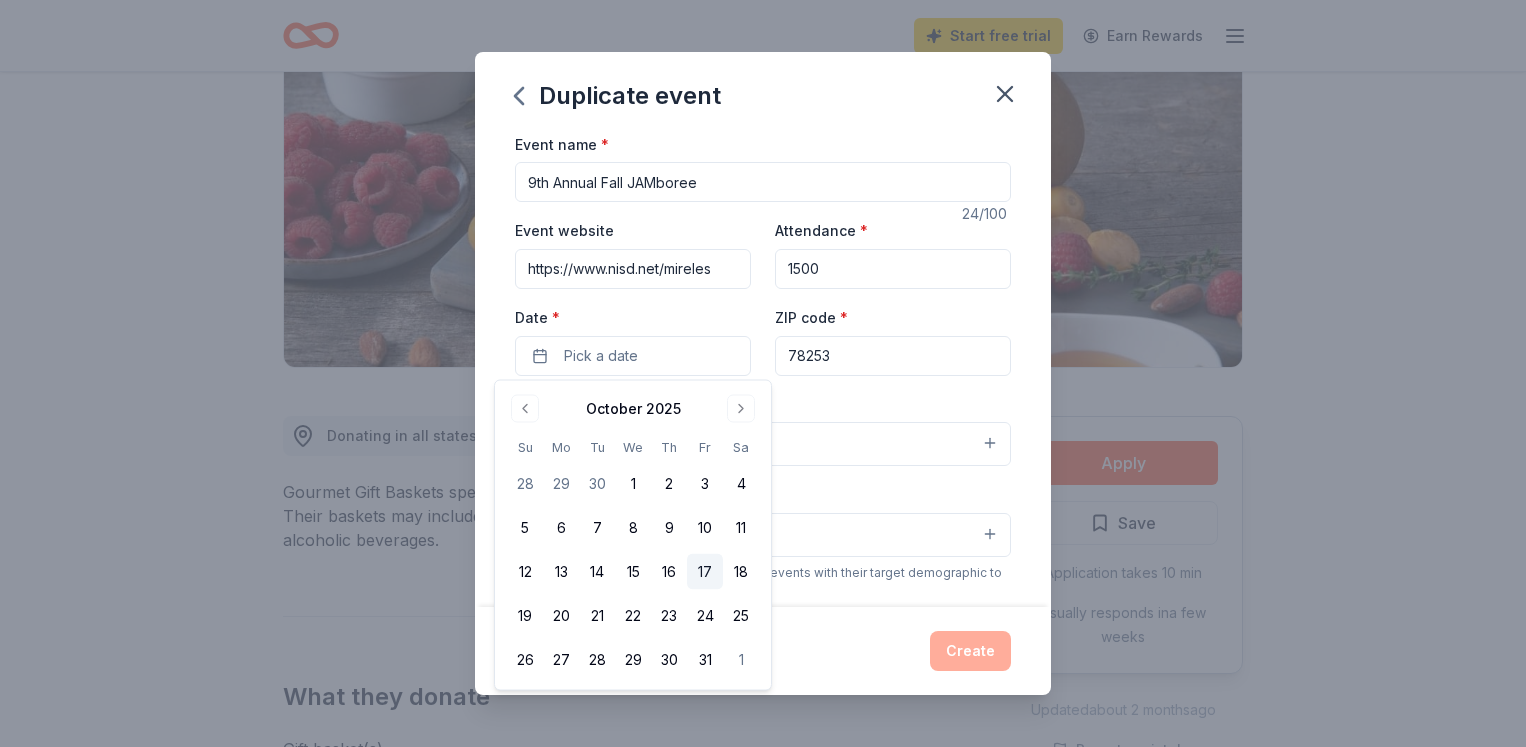 click on "17" at bounding box center [705, 572] 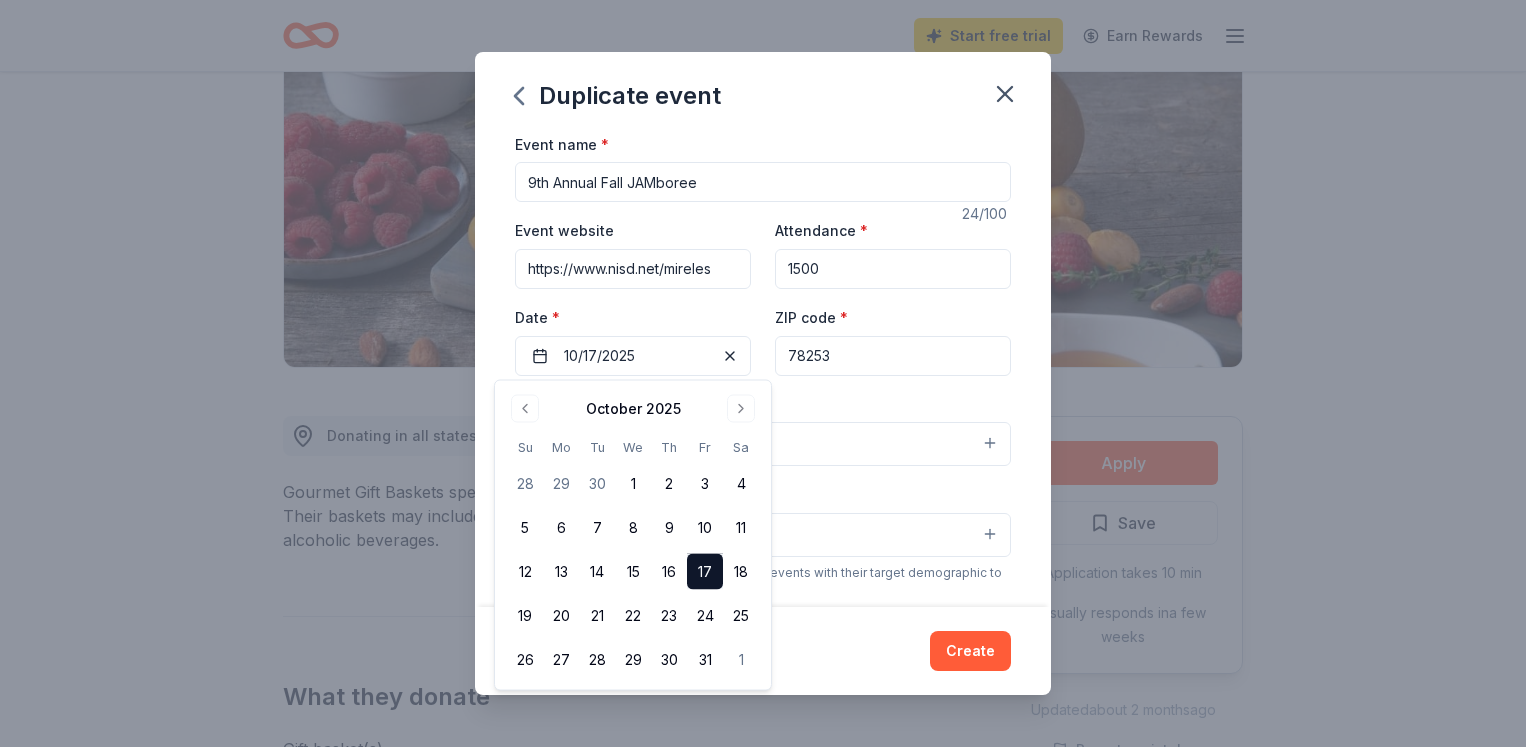 click on "Event type * Fundraiser" at bounding box center [763, 429] 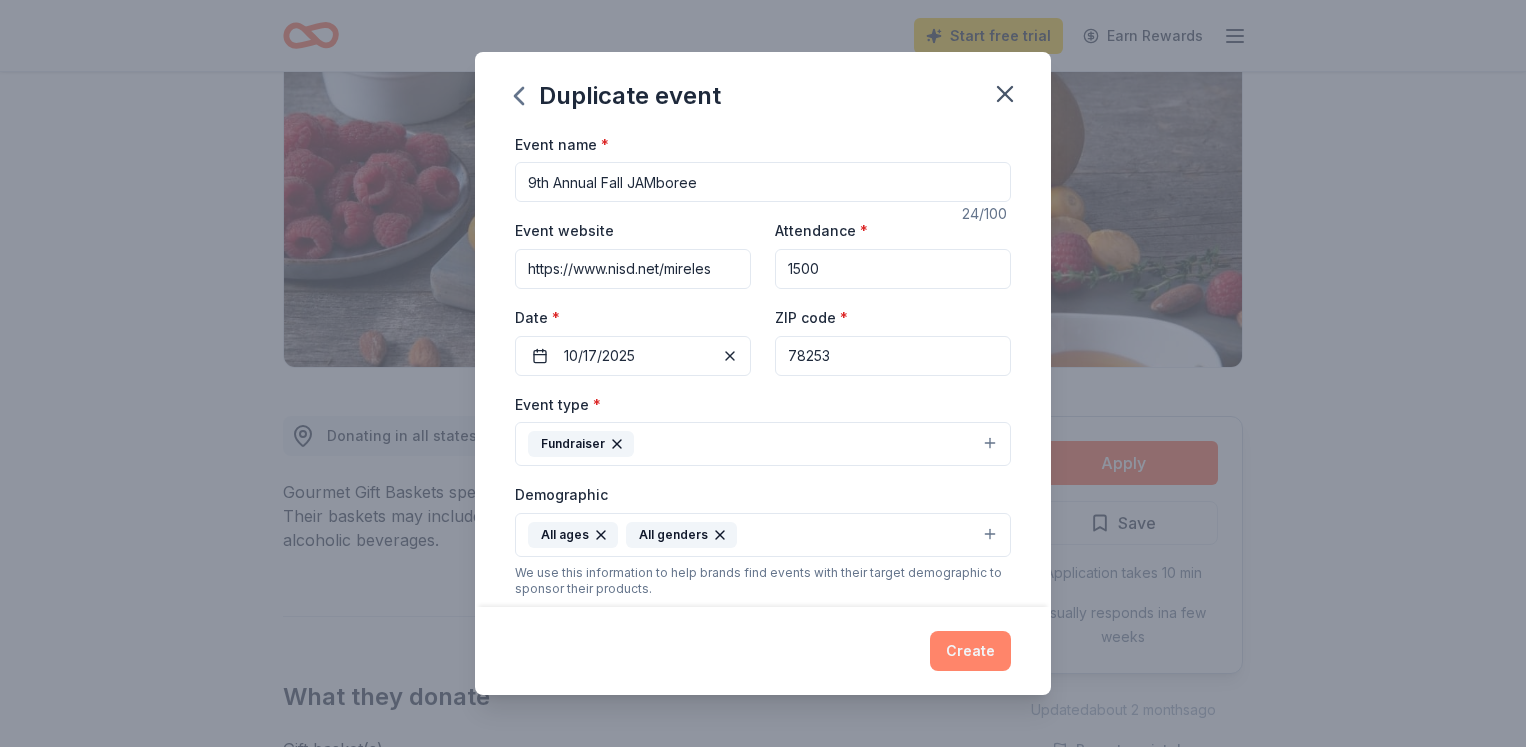 click on "Create" at bounding box center [970, 651] 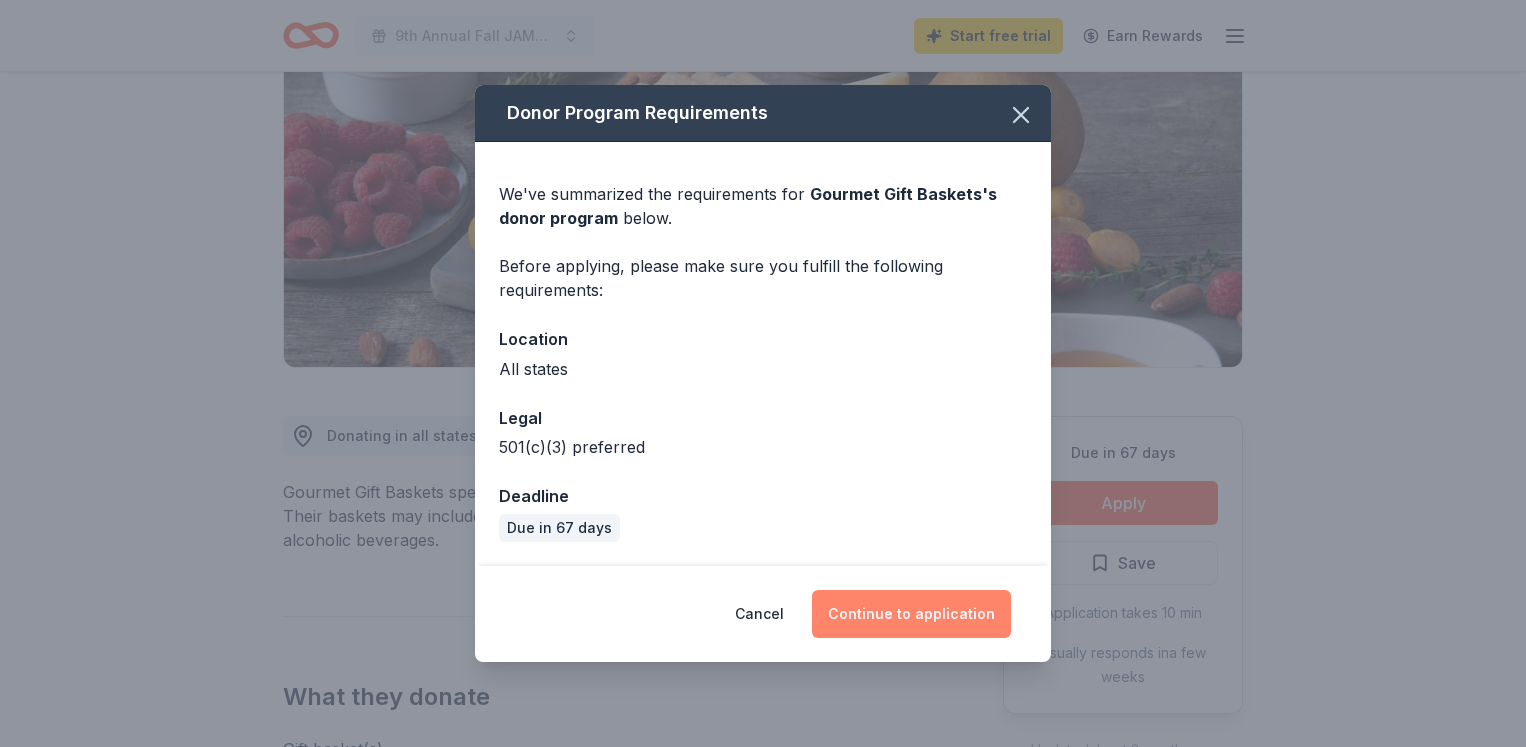 click on "Continue to application" at bounding box center [911, 614] 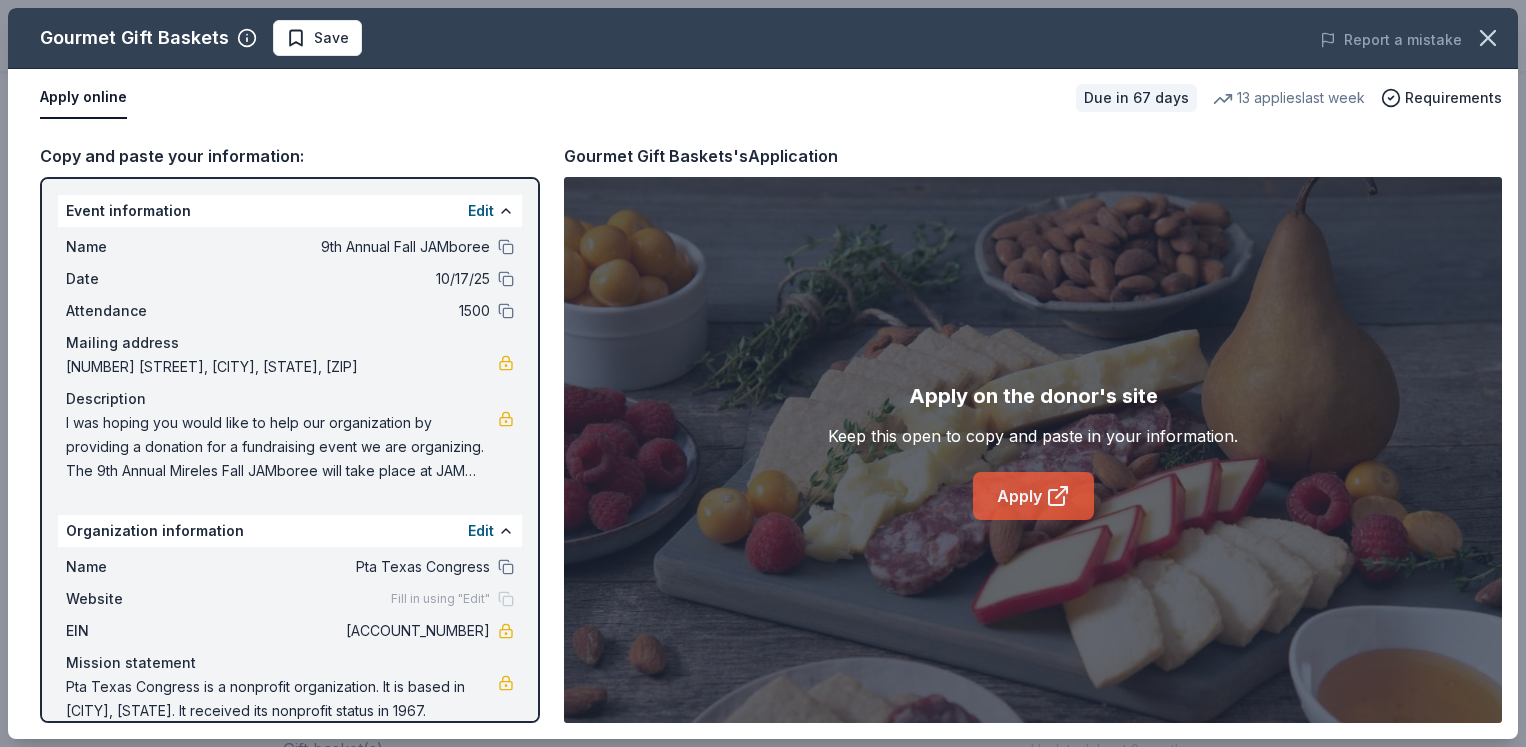 click on "Apply" at bounding box center (1033, 496) 